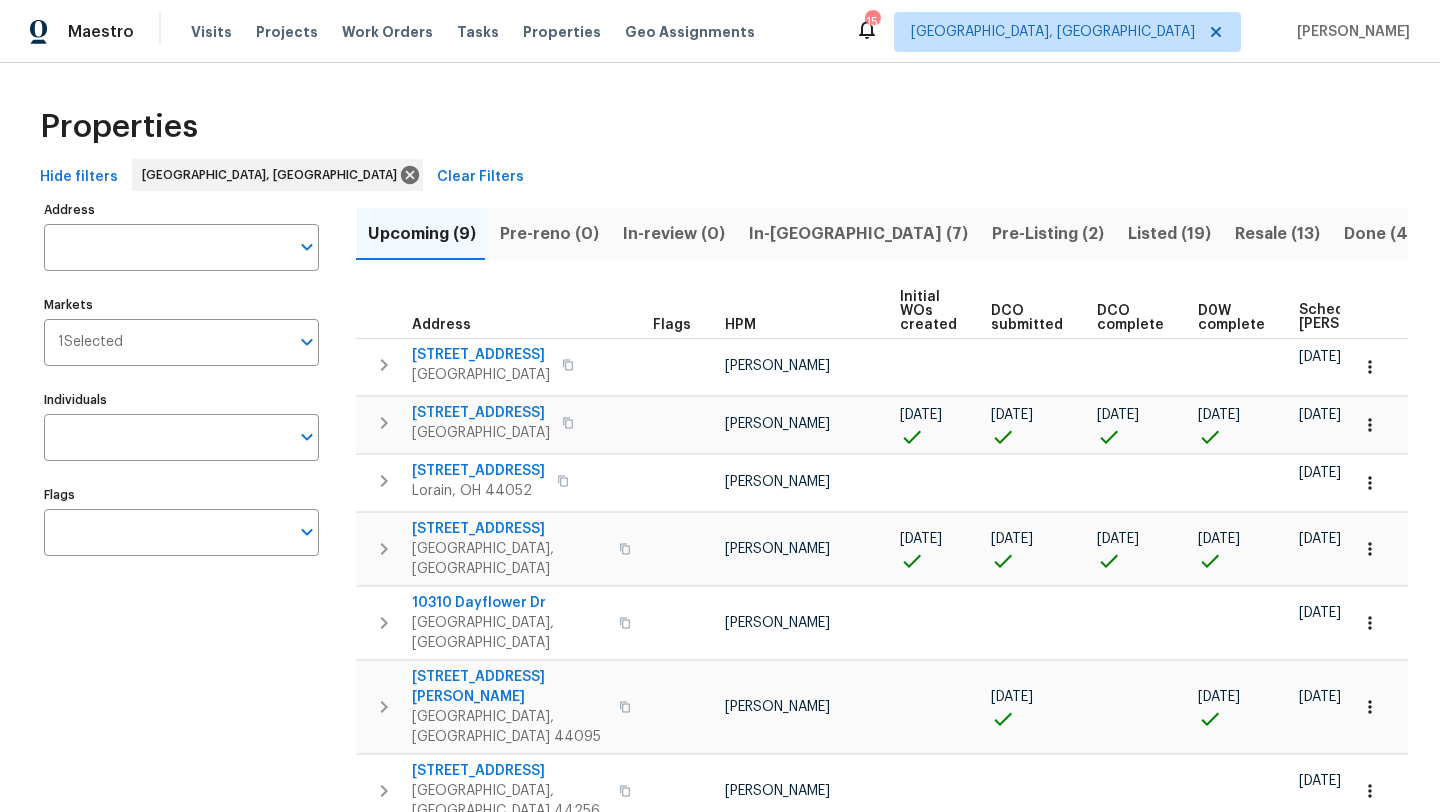 scroll, scrollTop: 0, scrollLeft: 0, axis: both 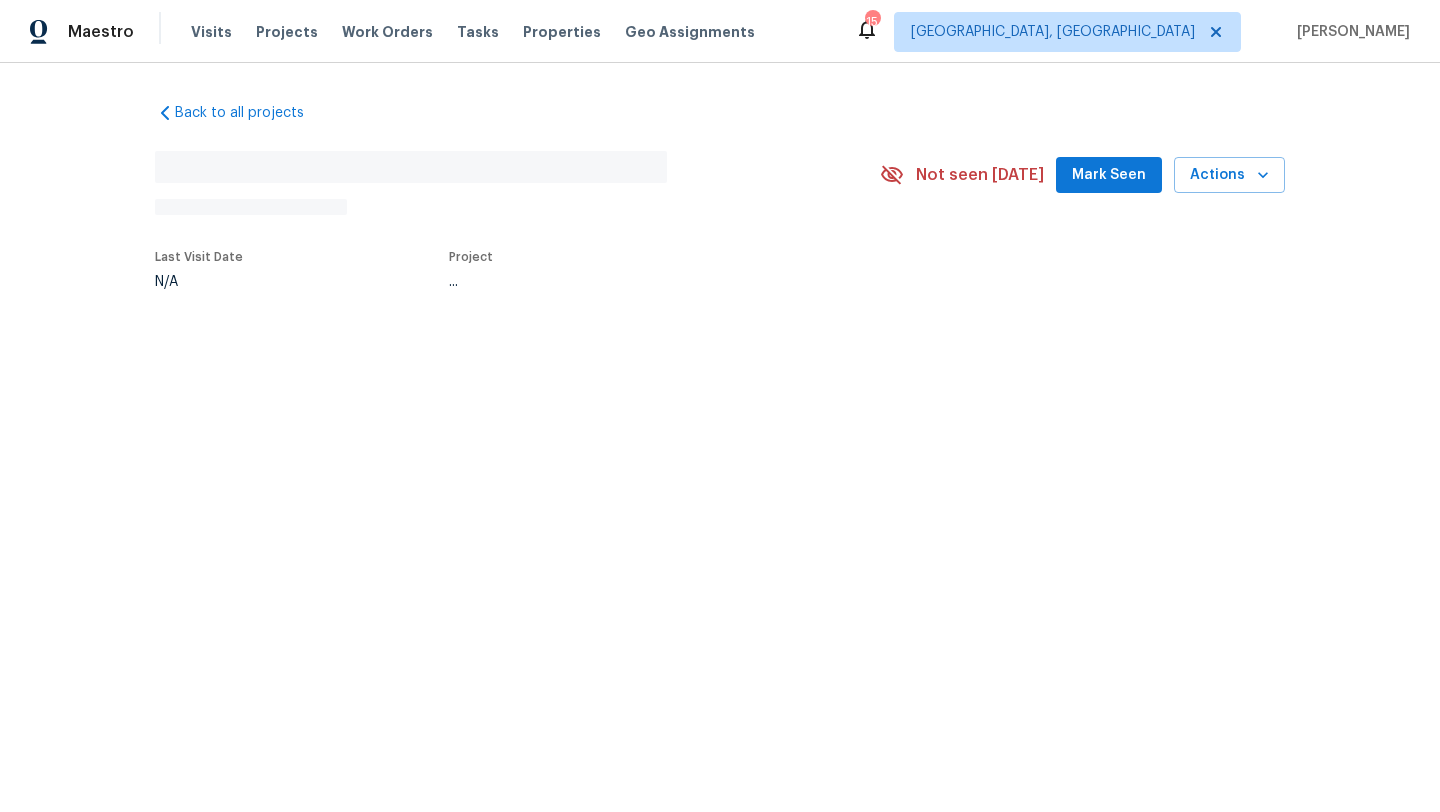 click on "Mark Seen" at bounding box center [1109, 175] 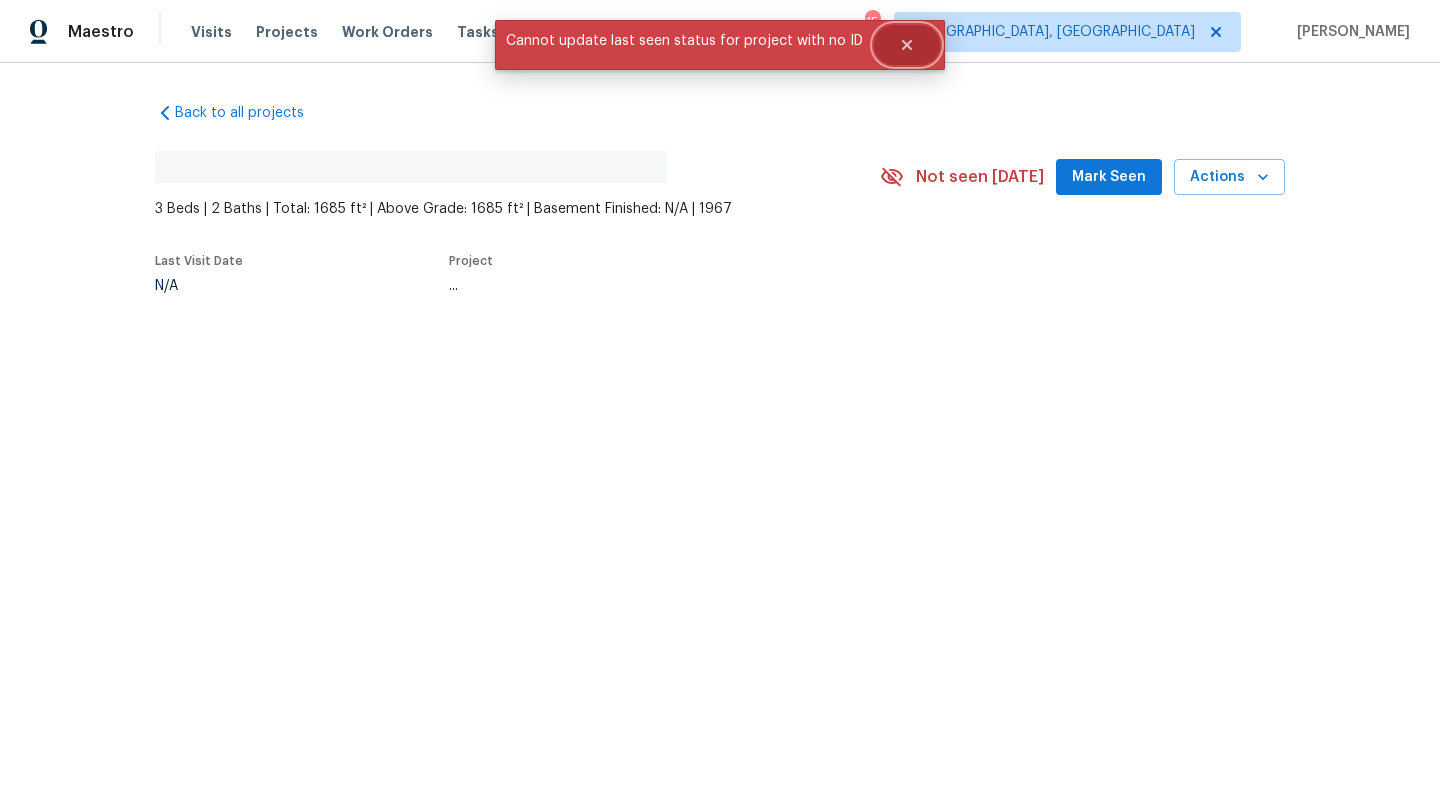 click 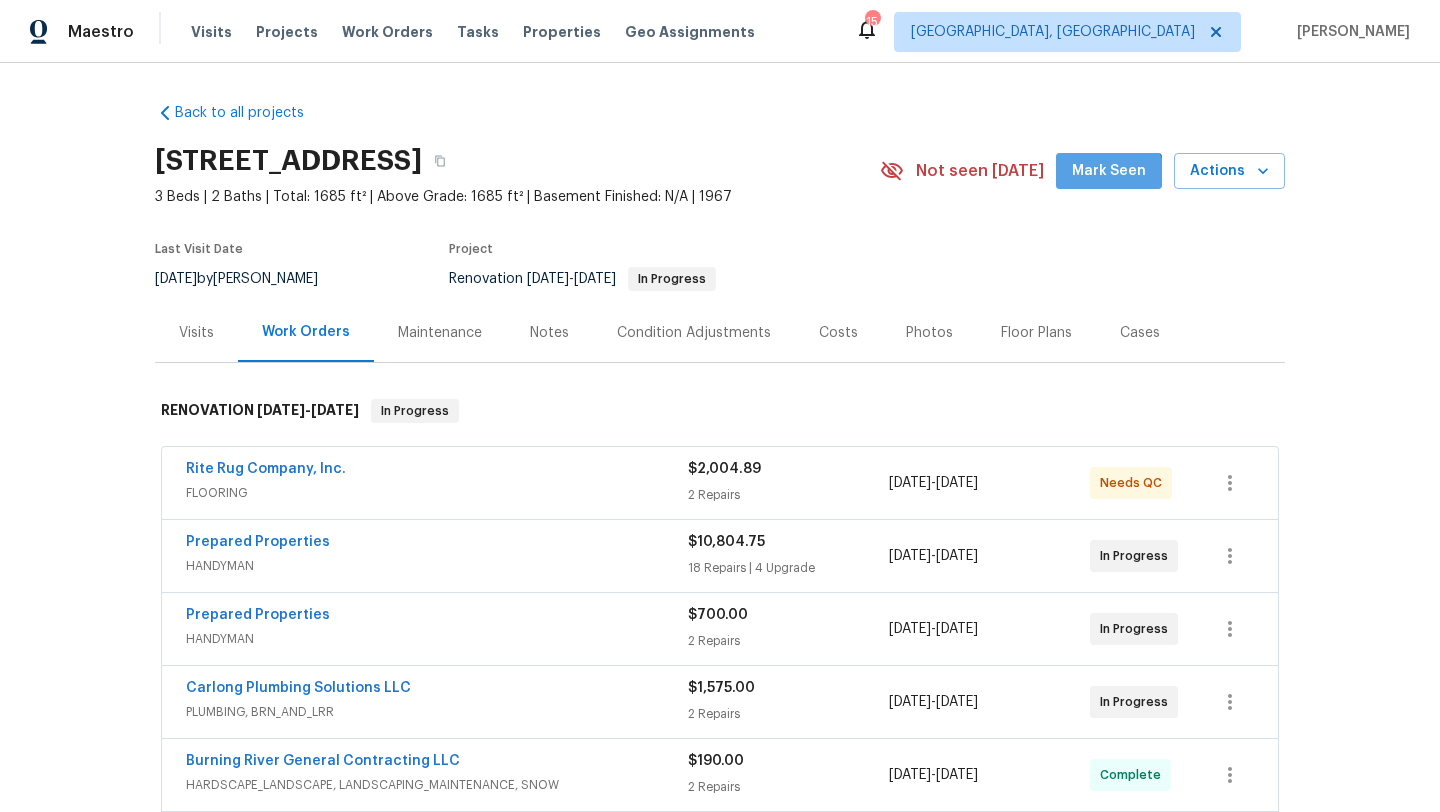 click on "Mark Seen" at bounding box center [1109, 171] 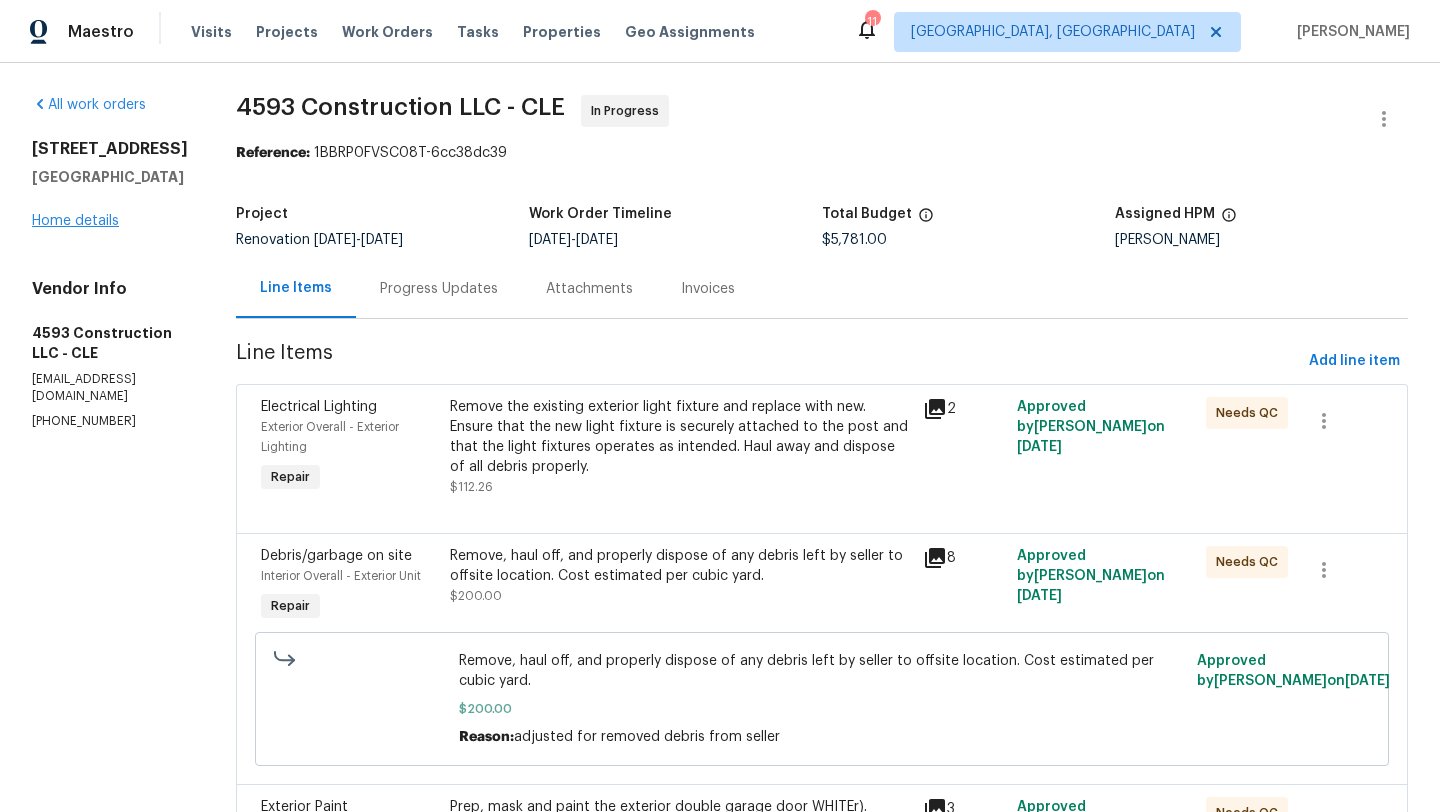 scroll, scrollTop: 0, scrollLeft: 0, axis: both 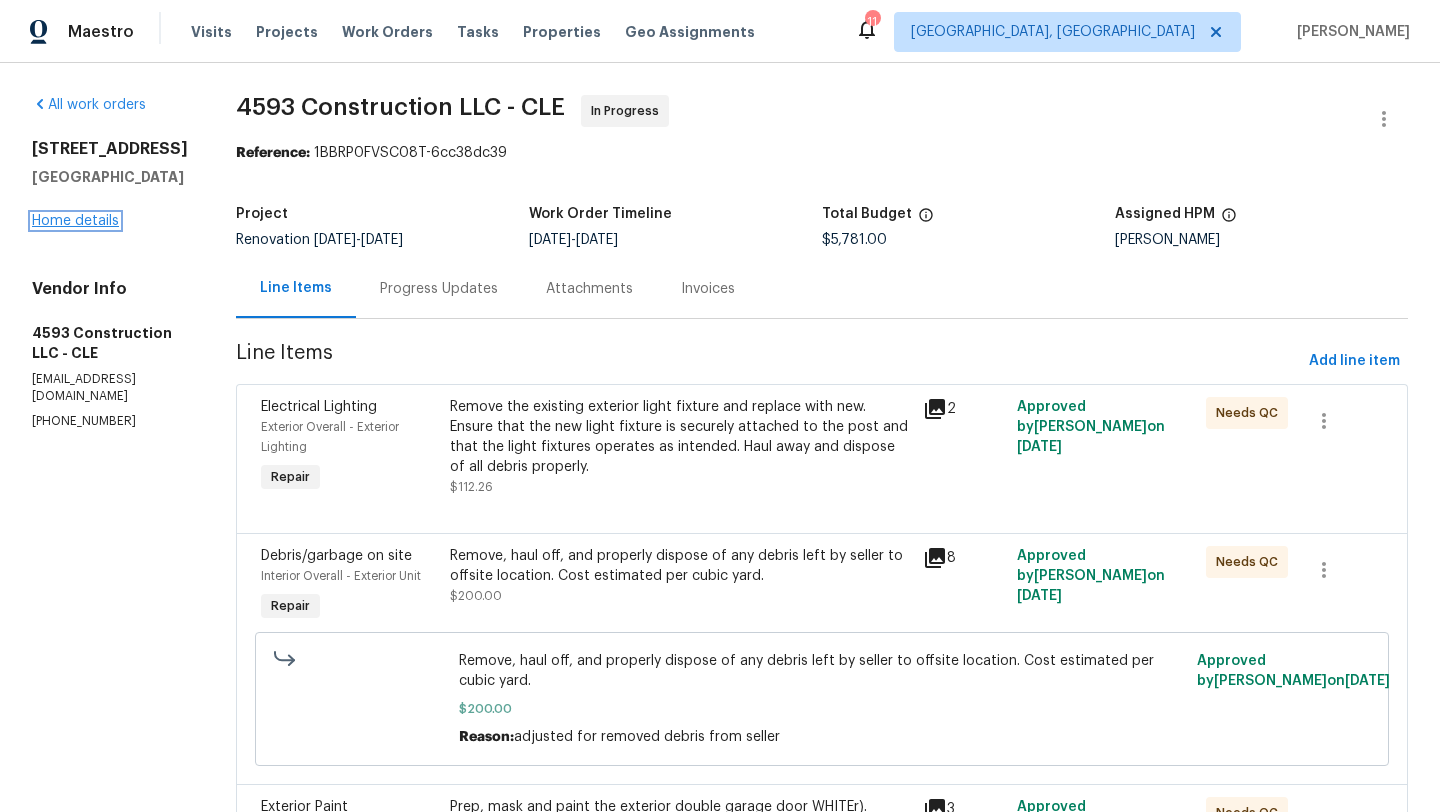 click on "Home details" at bounding box center (75, 221) 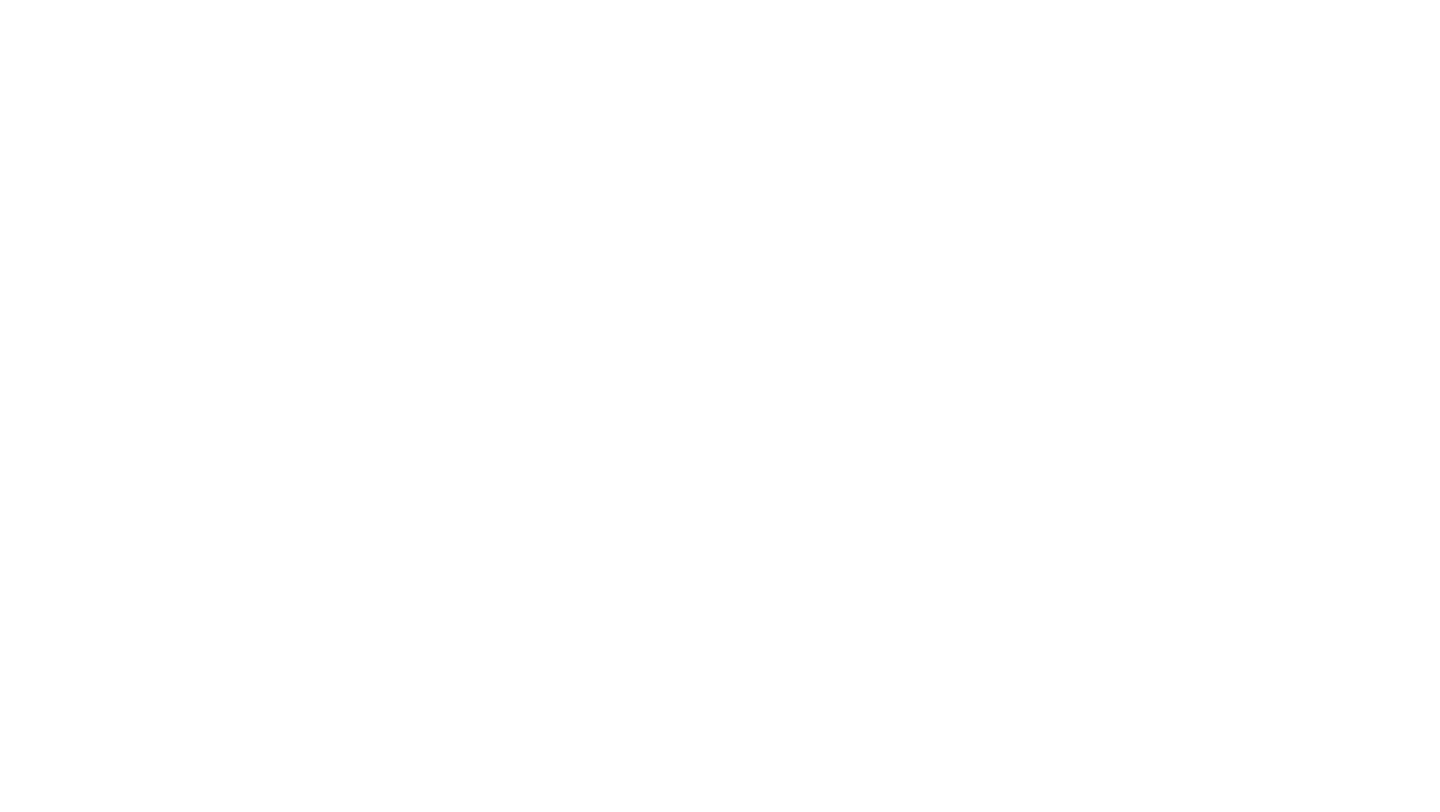 scroll, scrollTop: 0, scrollLeft: 0, axis: both 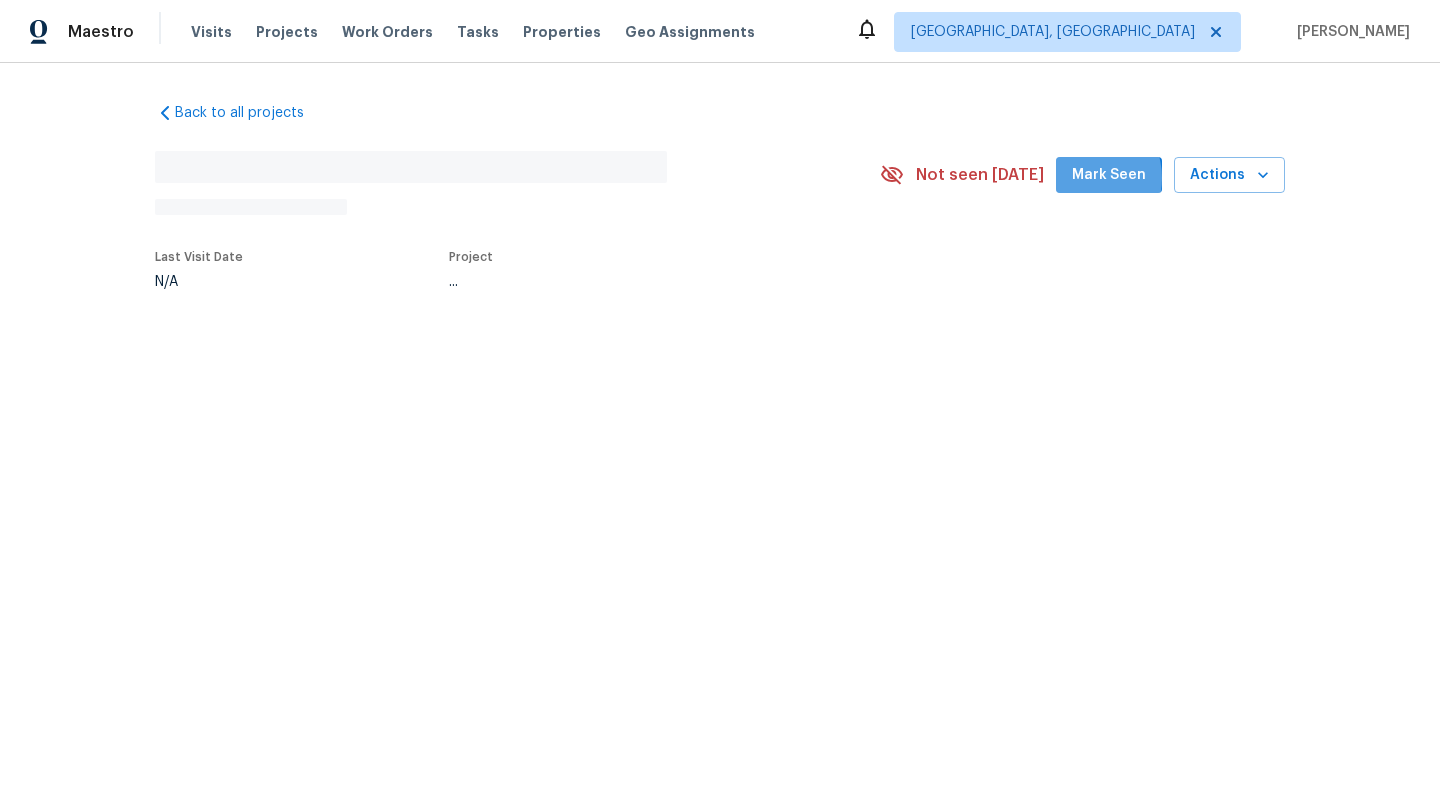 click on "Mark Seen" at bounding box center (1109, 175) 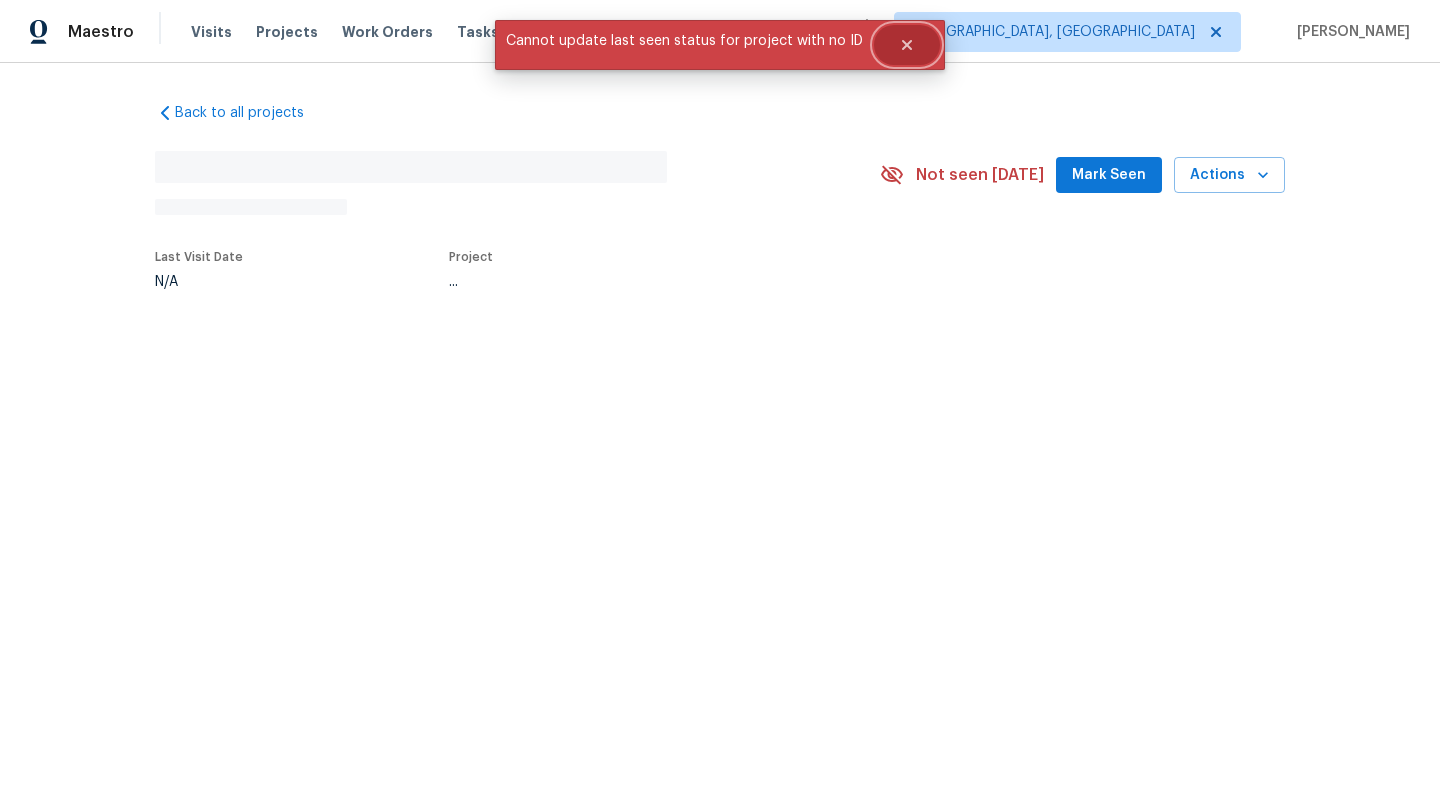 click at bounding box center (907, 45) 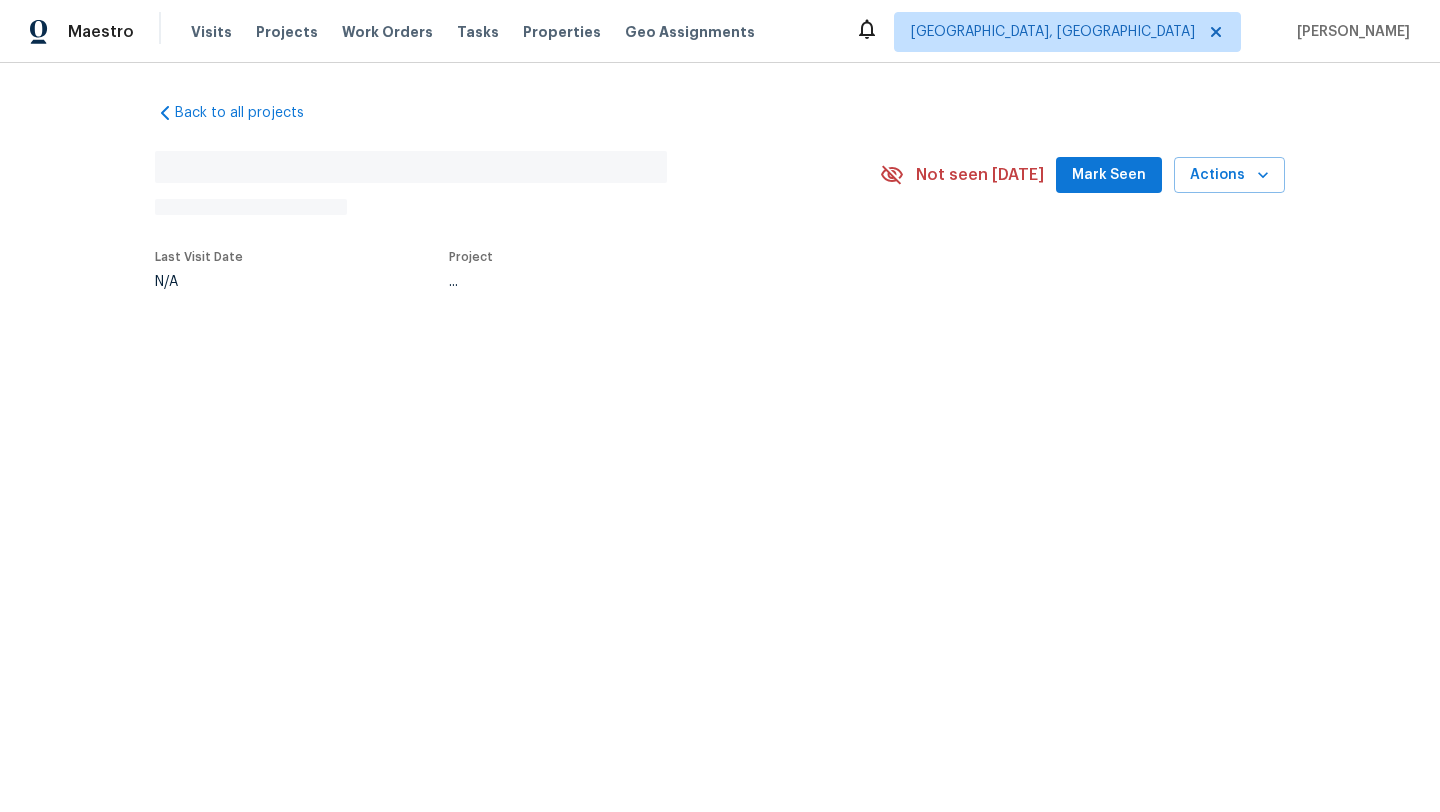 click on "Mark Seen" at bounding box center (1109, 175) 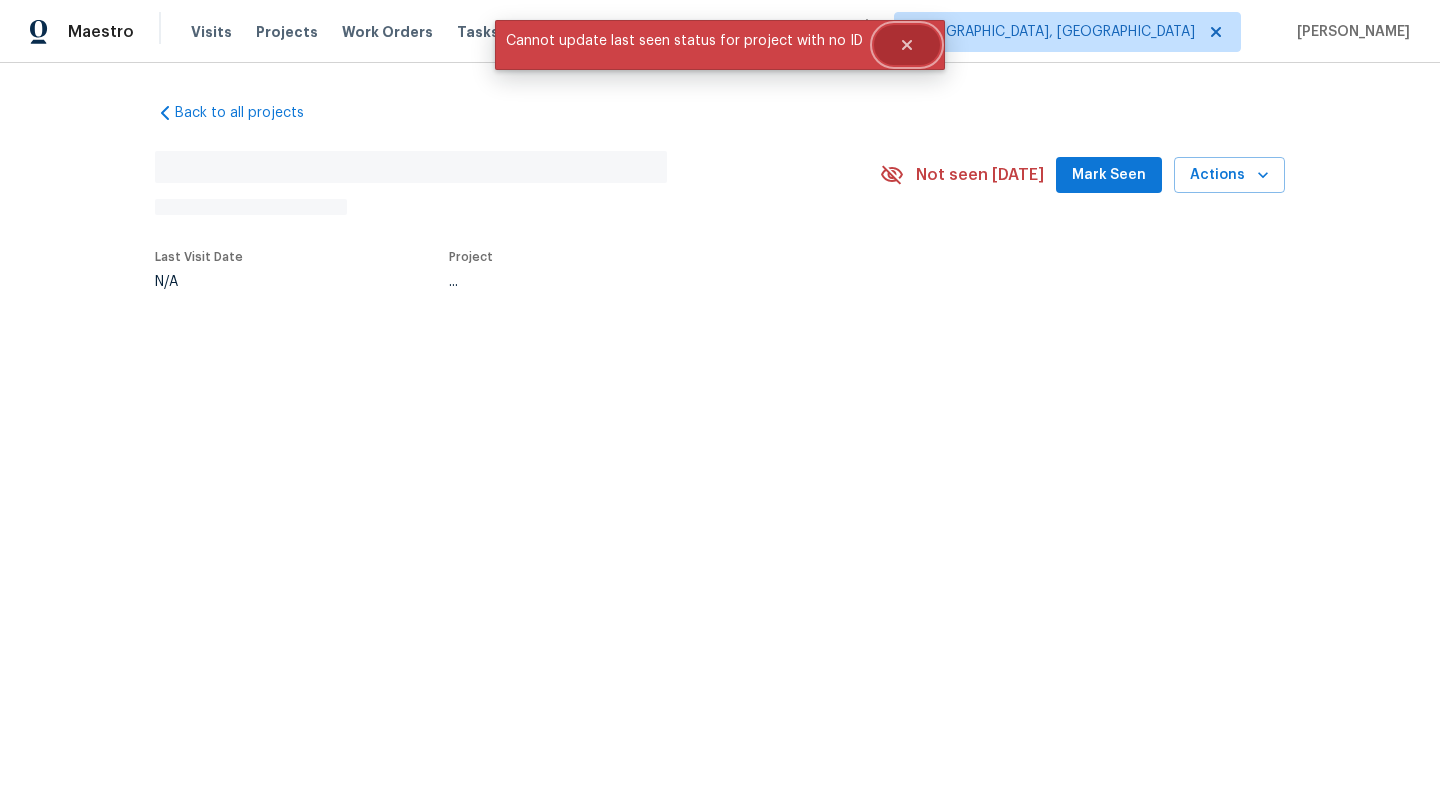 click 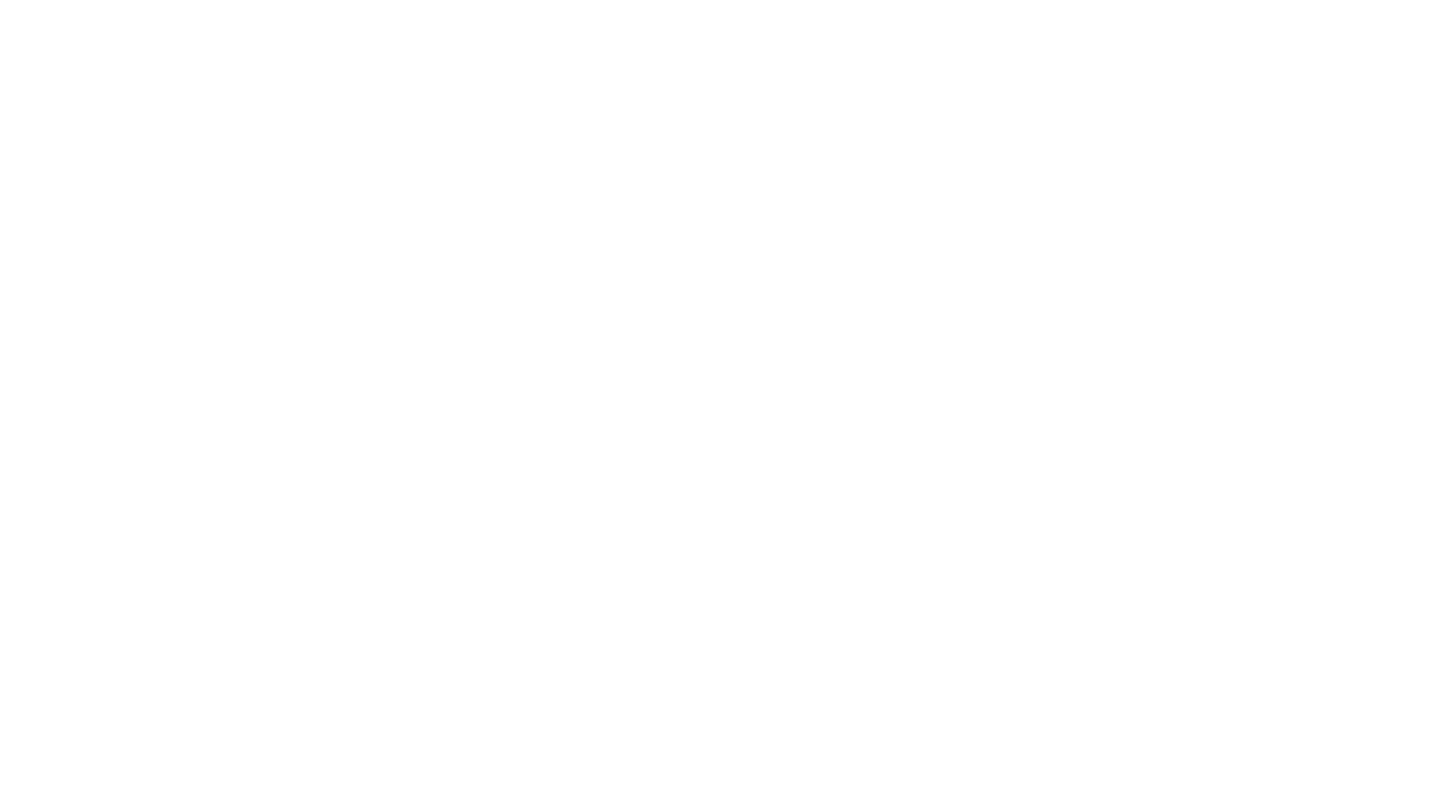 scroll, scrollTop: 0, scrollLeft: 0, axis: both 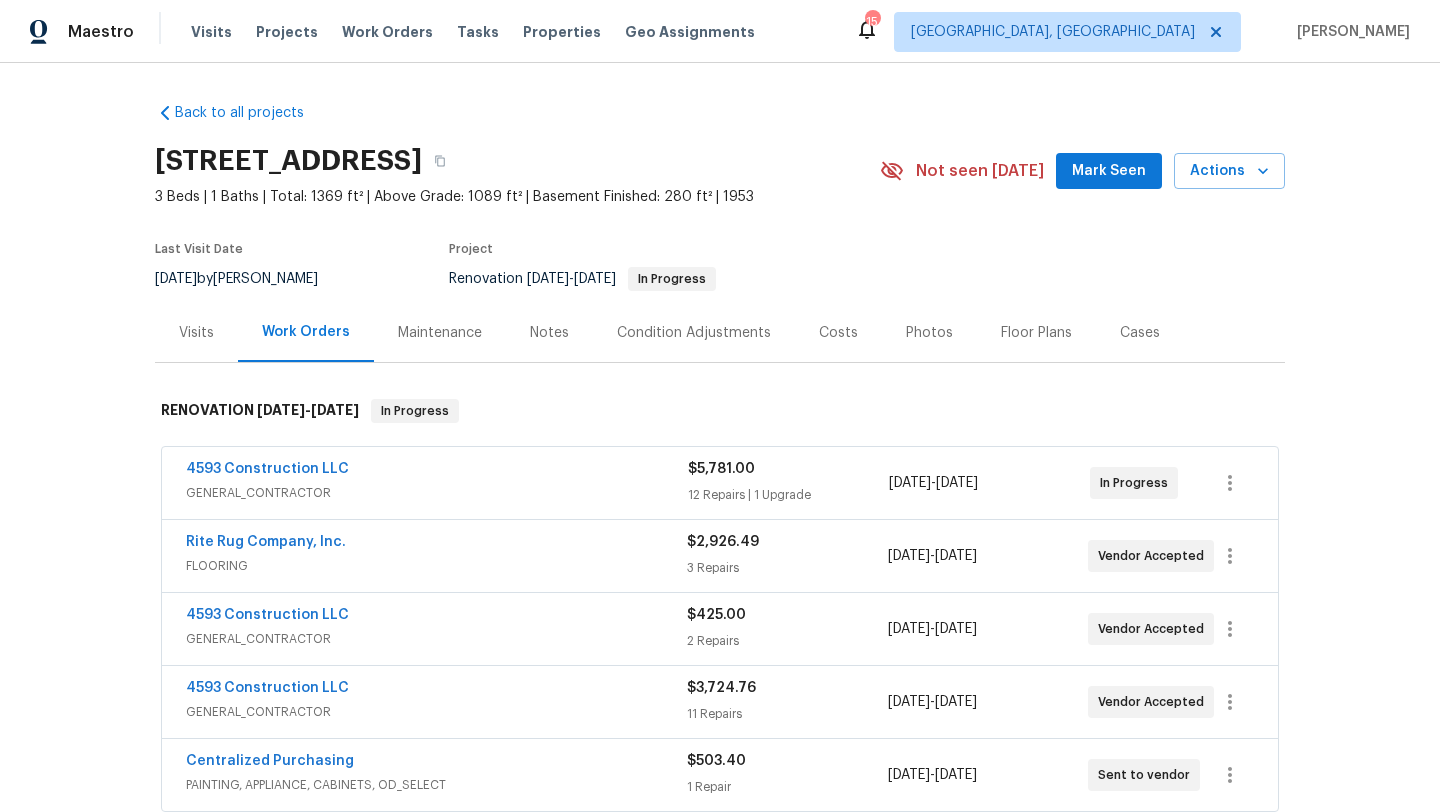 click on "Mark Seen" at bounding box center [1109, 171] 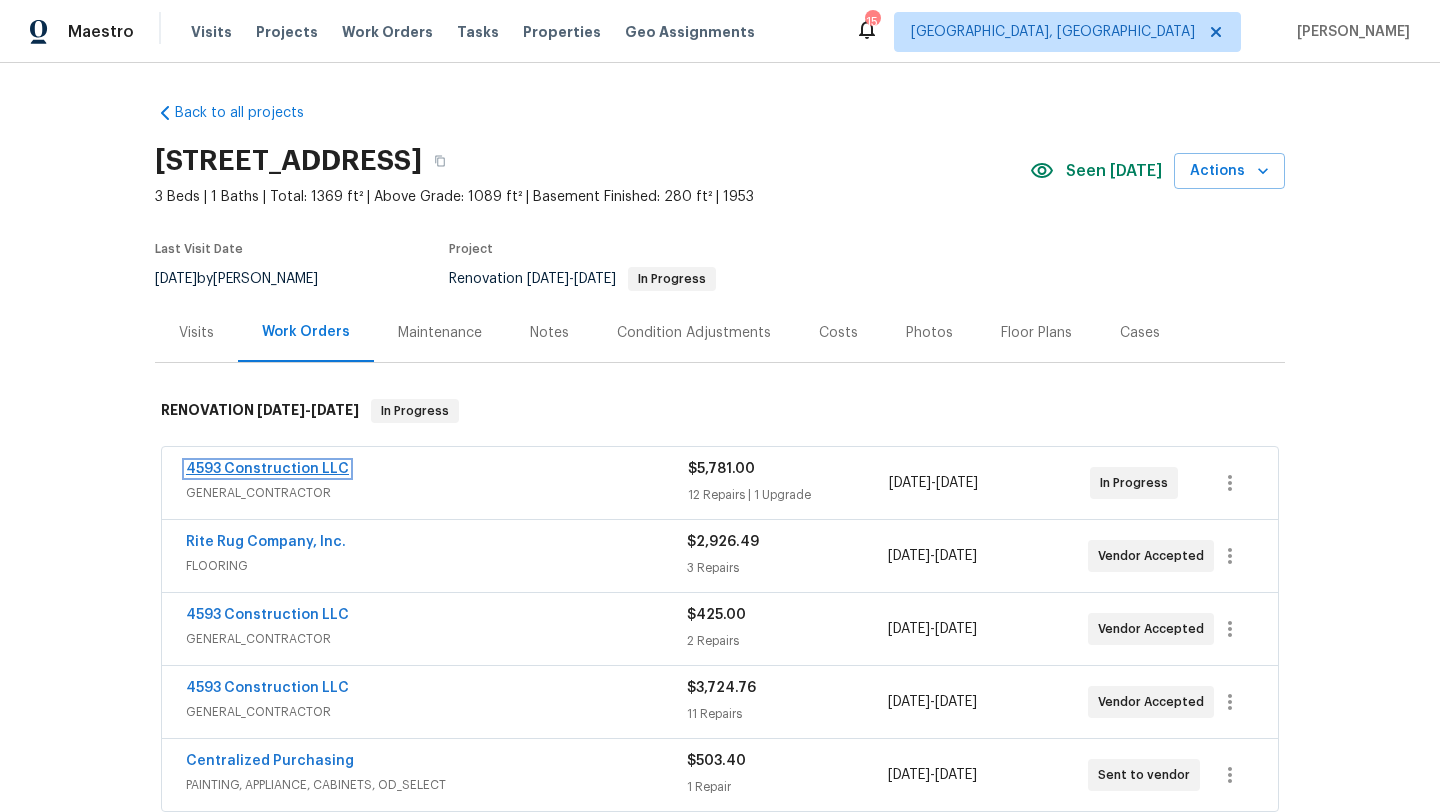 click on "4593 Construction LLC" at bounding box center (267, 469) 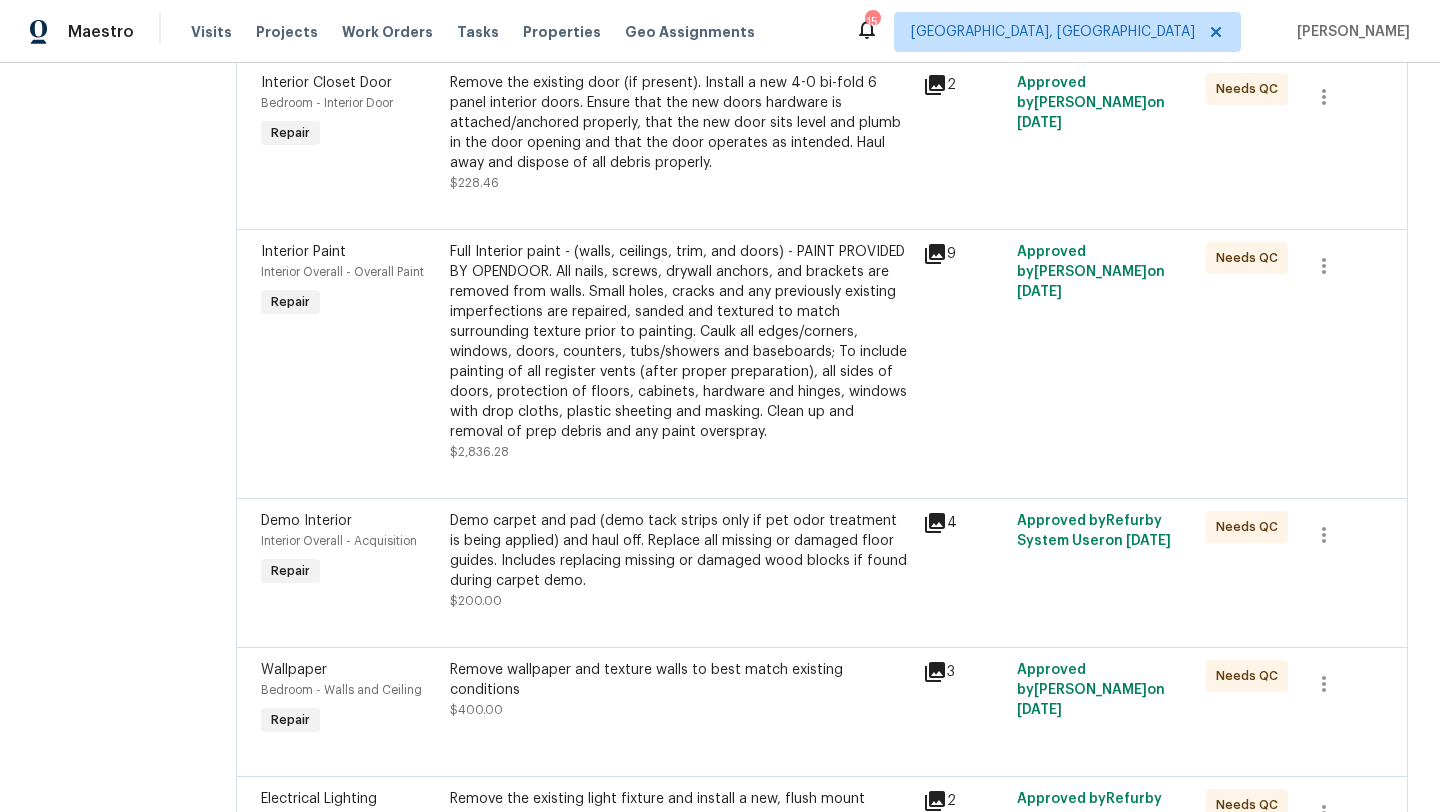 scroll, scrollTop: 1209, scrollLeft: 0, axis: vertical 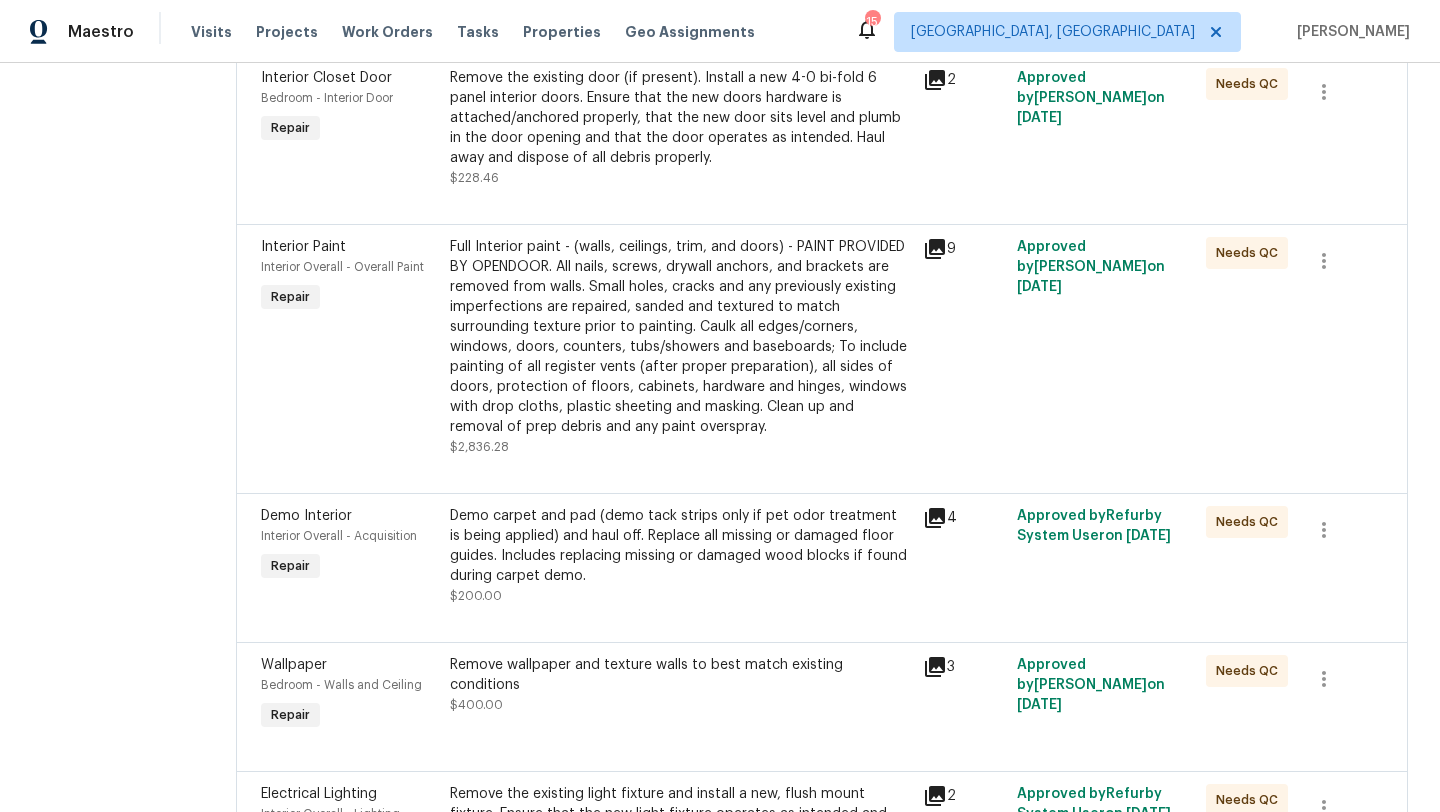 click on "Demo carpet and pad (demo tack strips only if pet odor treatment is being applied) and haul off. Replace all missing or damaged floor guides. Includes replacing missing or damaged wood blocks if found during carpet demo." at bounding box center (680, 546) 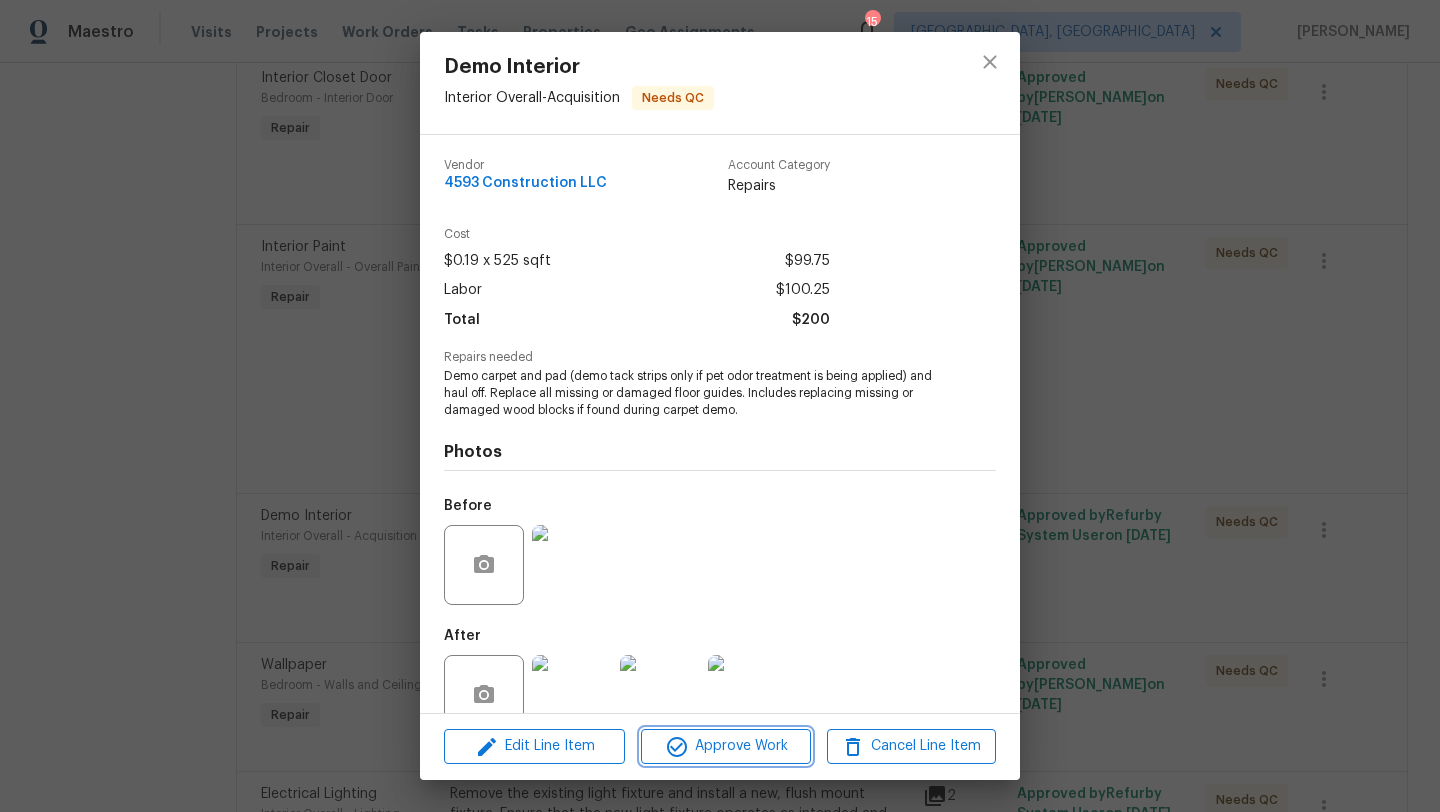 click on "Approve Work" at bounding box center (725, 746) 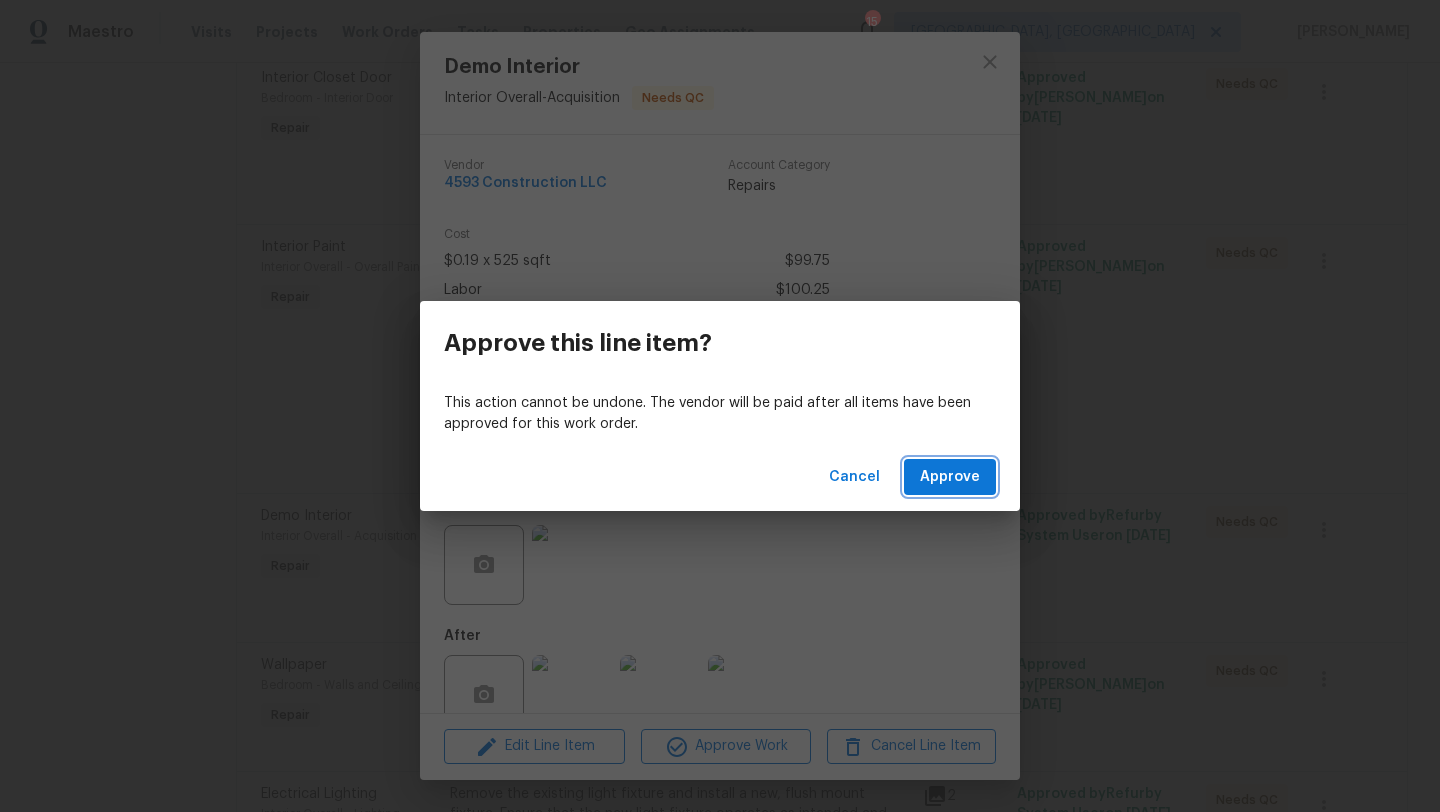 click on "Approve" at bounding box center [950, 477] 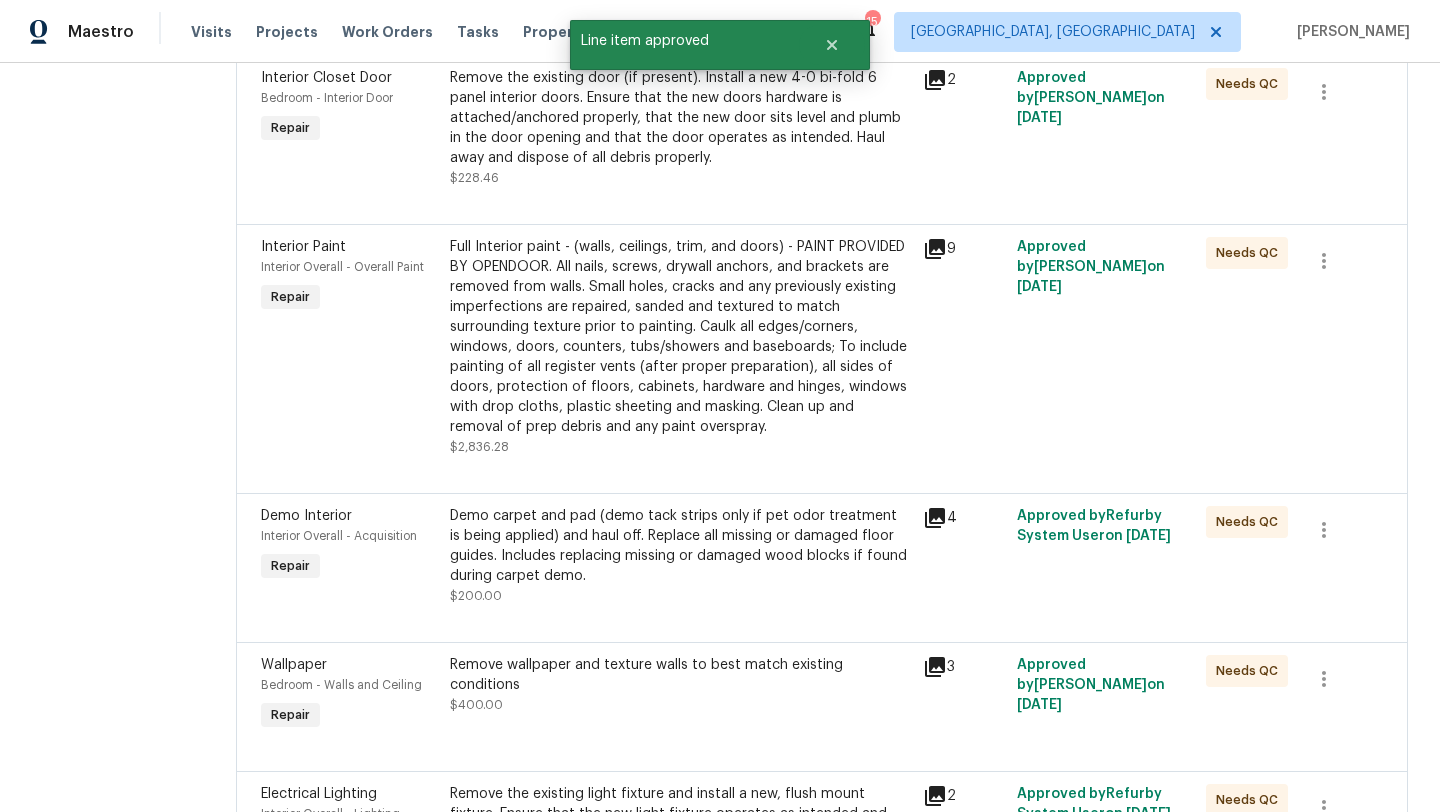 scroll, scrollTop: 0, scrollLeft: 0, axis: both 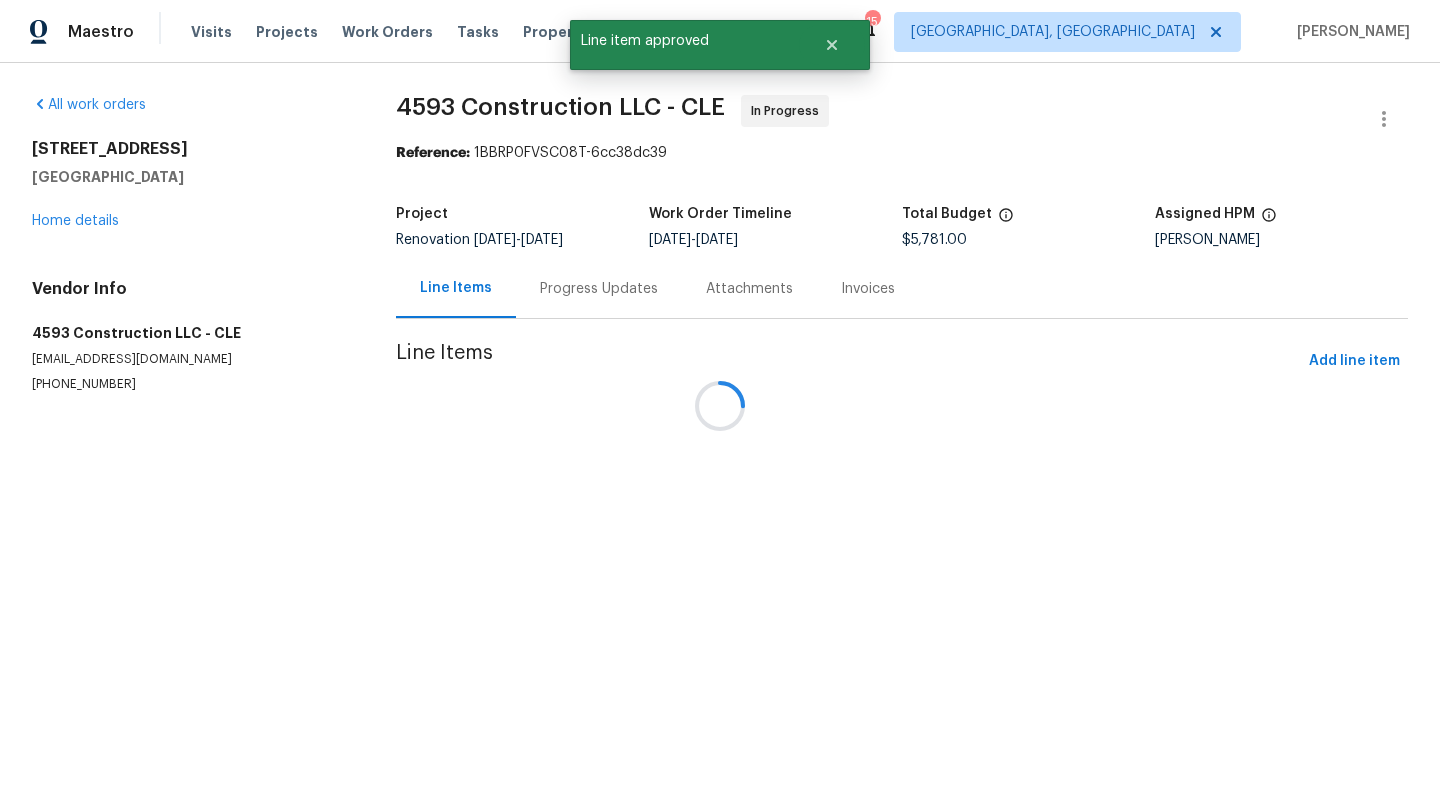 click at bounding box center (720, 406) 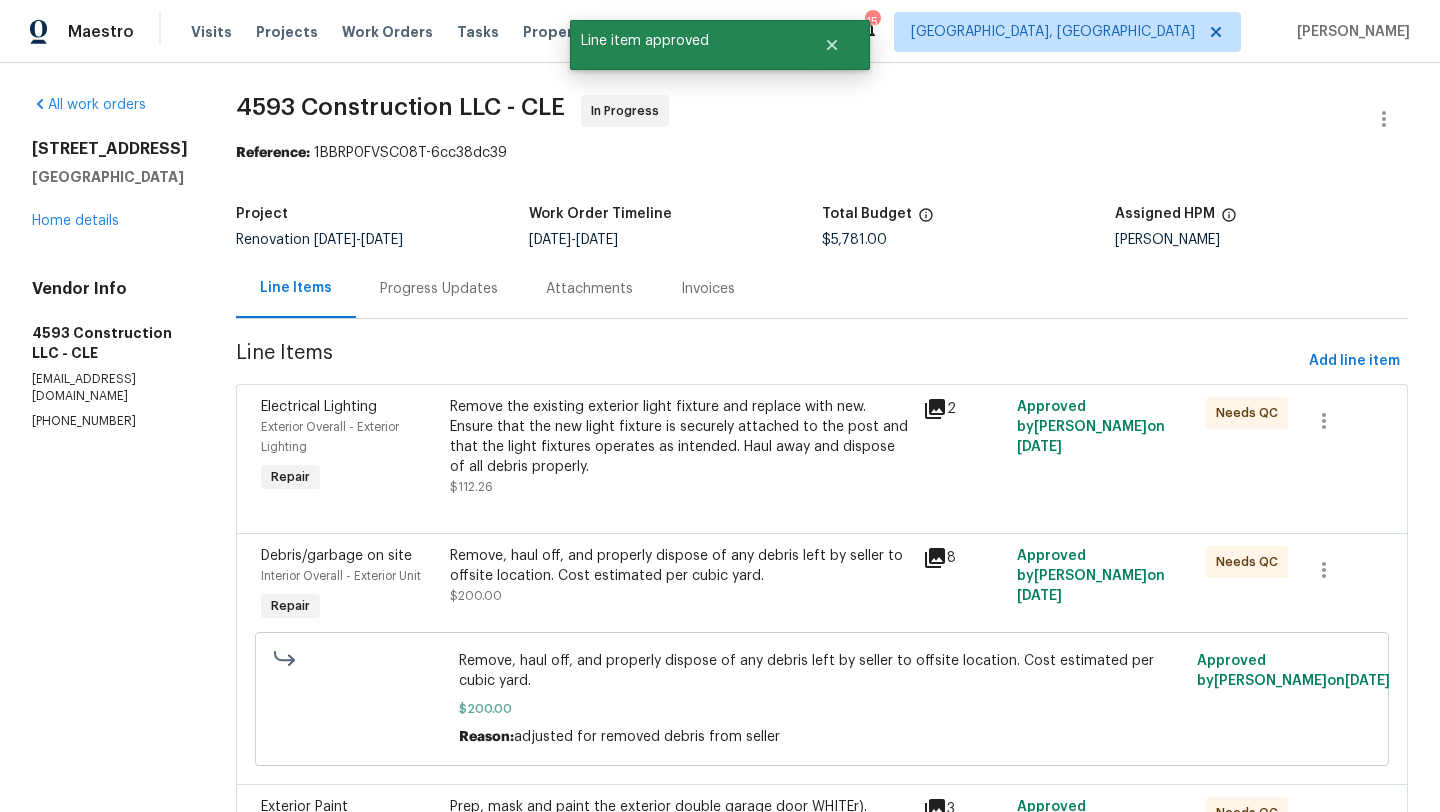 click on "Remove the existing exterior light fixture and replace with new. Ensure that the new light fixture is securely attached to the post and that the light fixtures operates as intended. Haul away and dispose of all debris properly." at bounding box center [680, 437] 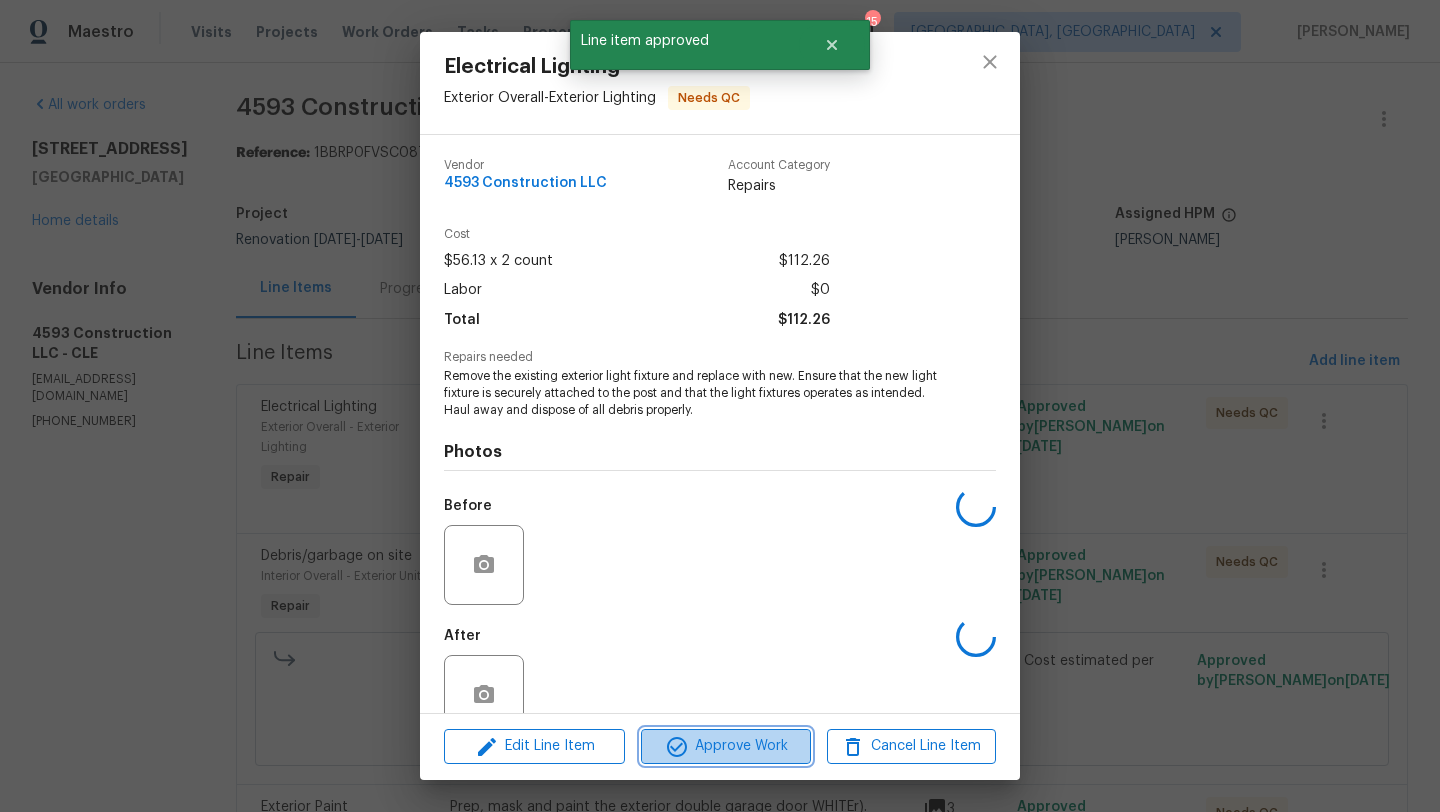 click on "Approve Work" at bounding box center [725, 746] 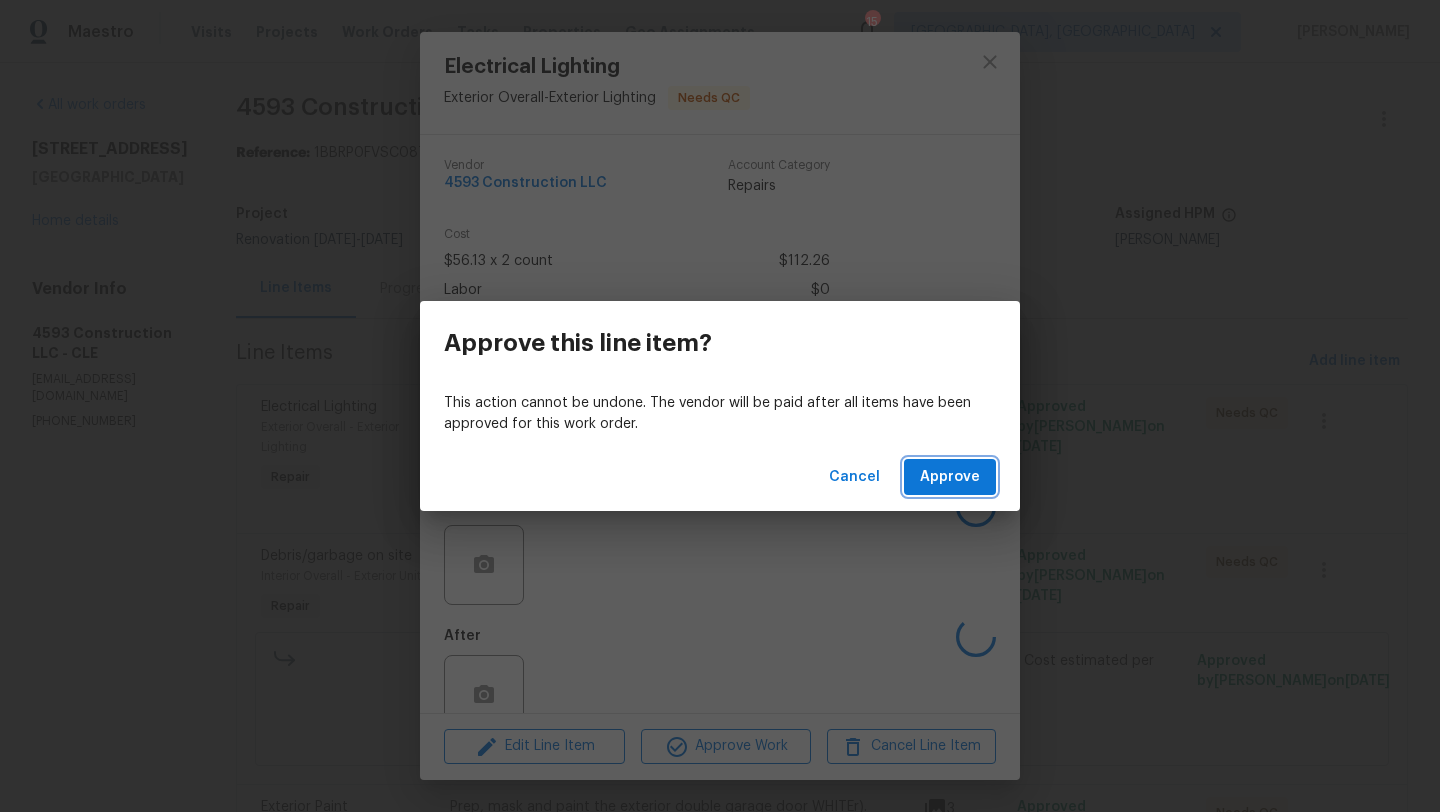 click on "Approve" at bounding box center (950, 477) 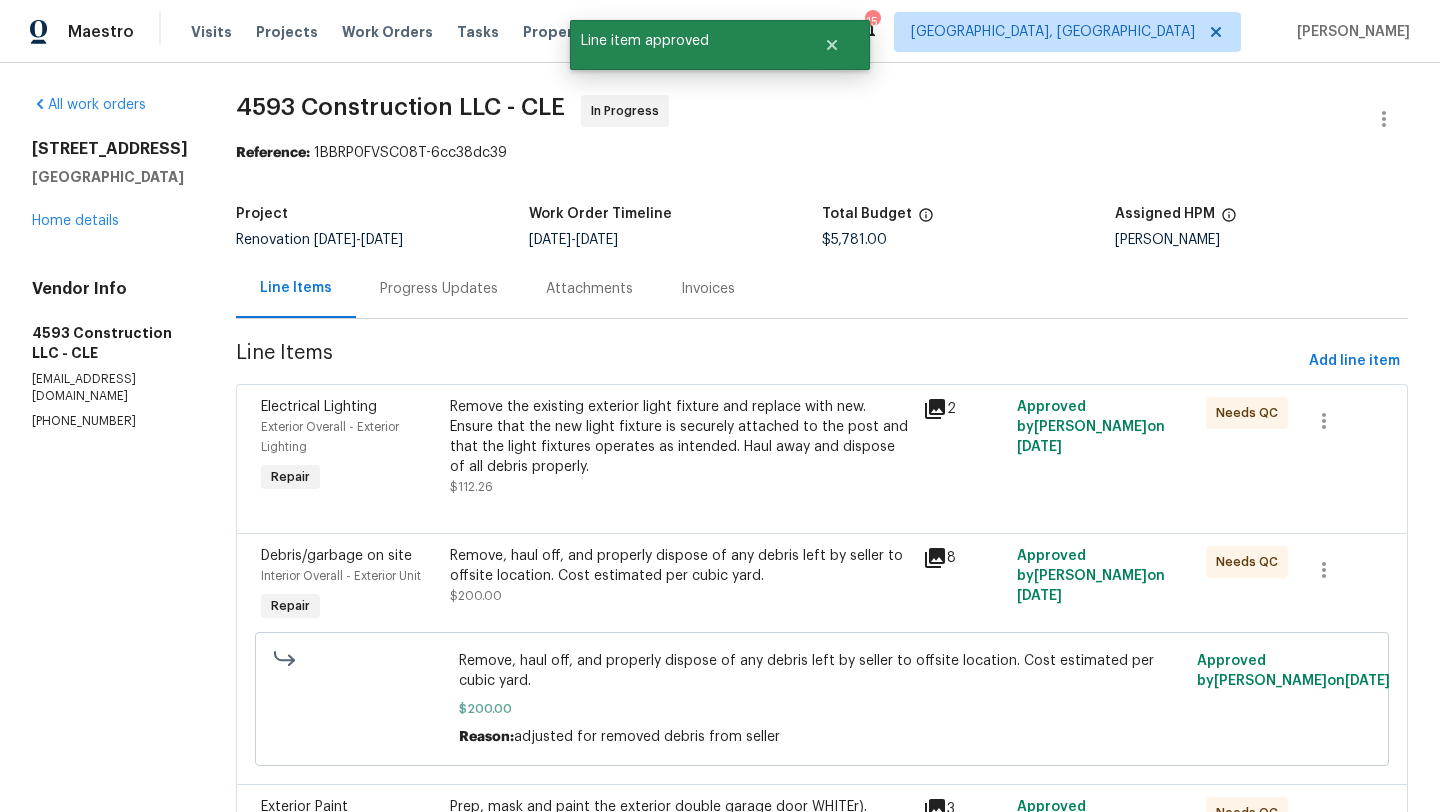 click on "Remove the existing exterior light fixture and replace with new. Ensure that the new light fixture is securely attached to the post and that the light fixtures operates as intended. Haul away and dispose of all debris properly." at bounding box center (680, 437) 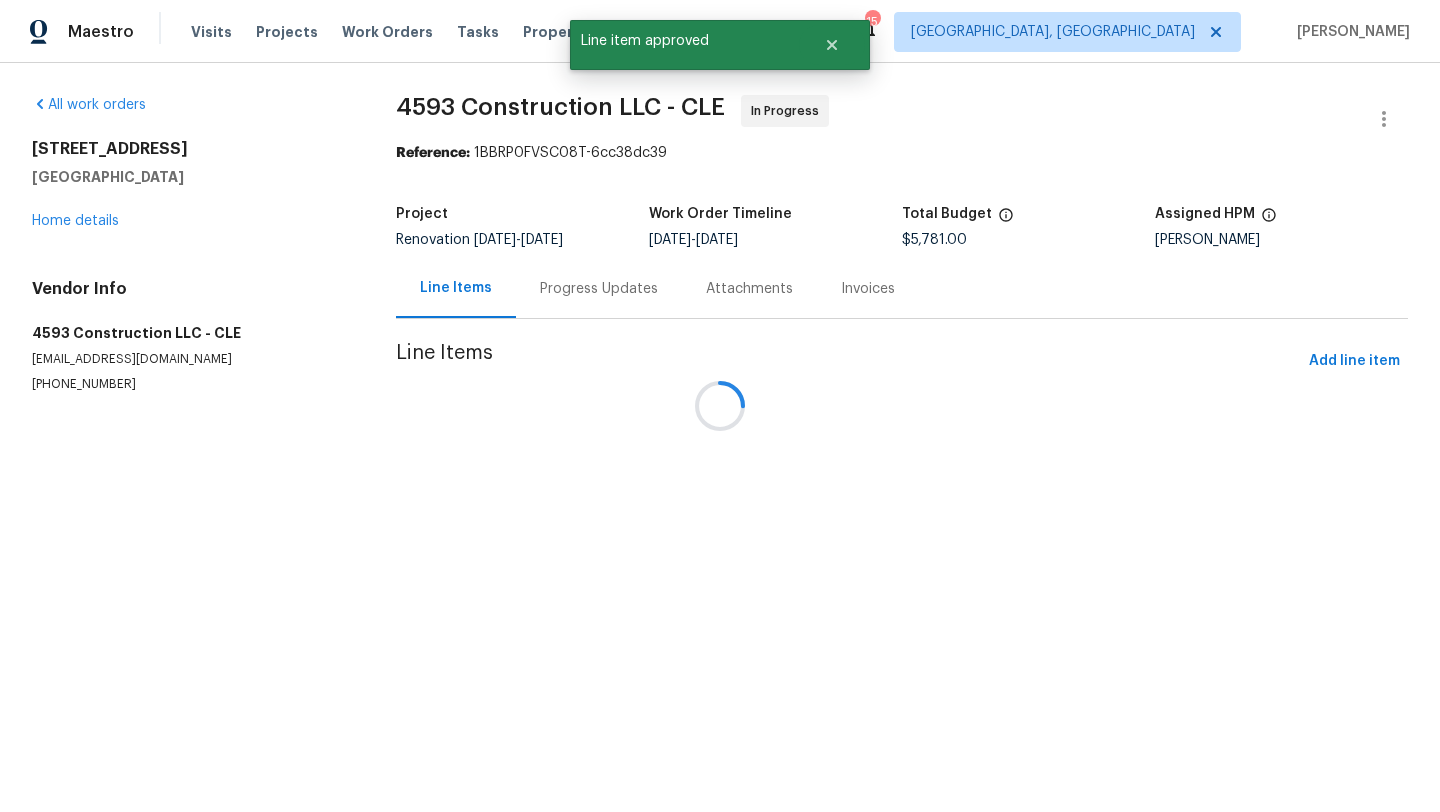 click at bounding box center (720, 406) 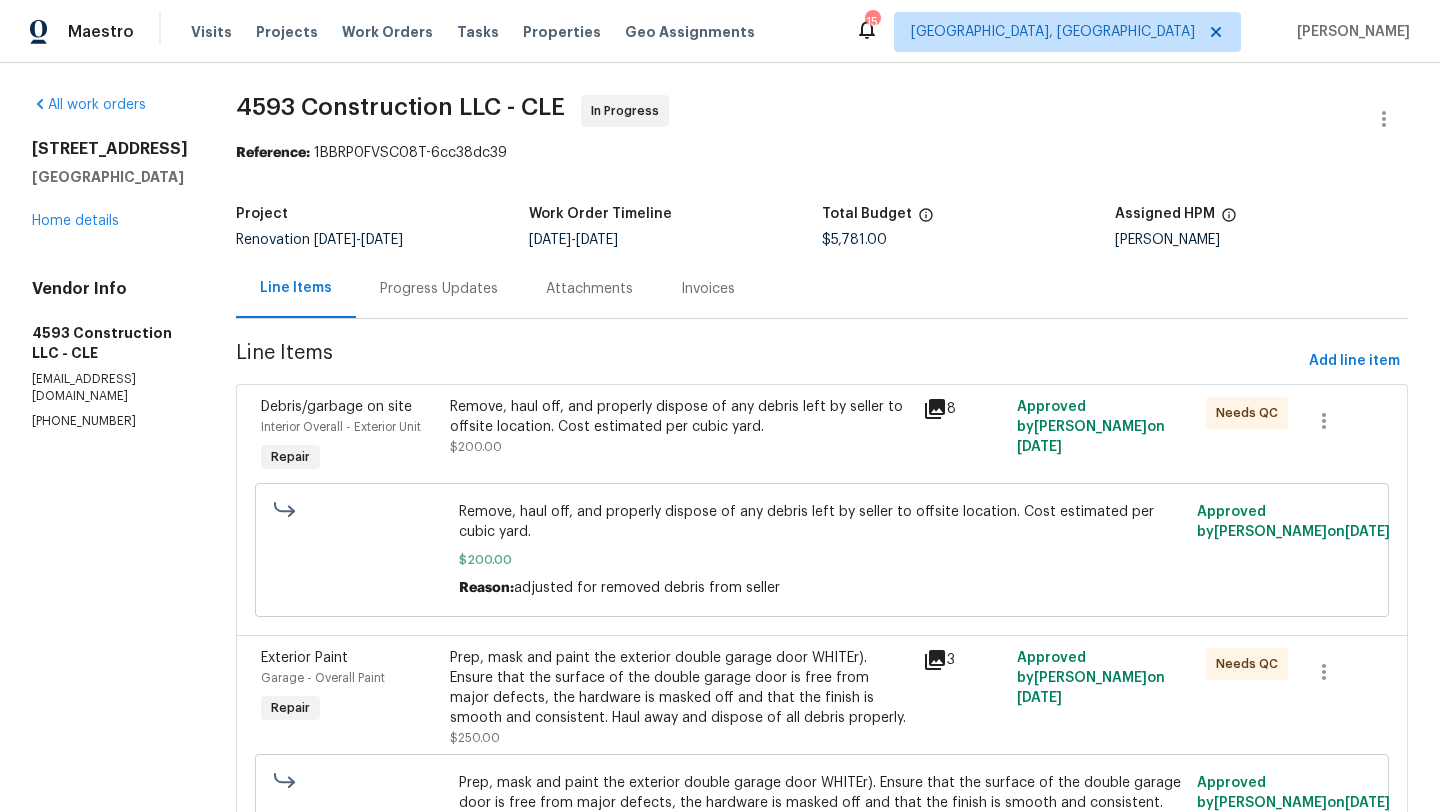click on "Remove, haul off, and properly dispose of any debris left by seller to offsite location. Cost estimated per cubic yard." at bounding box center (680, 417) 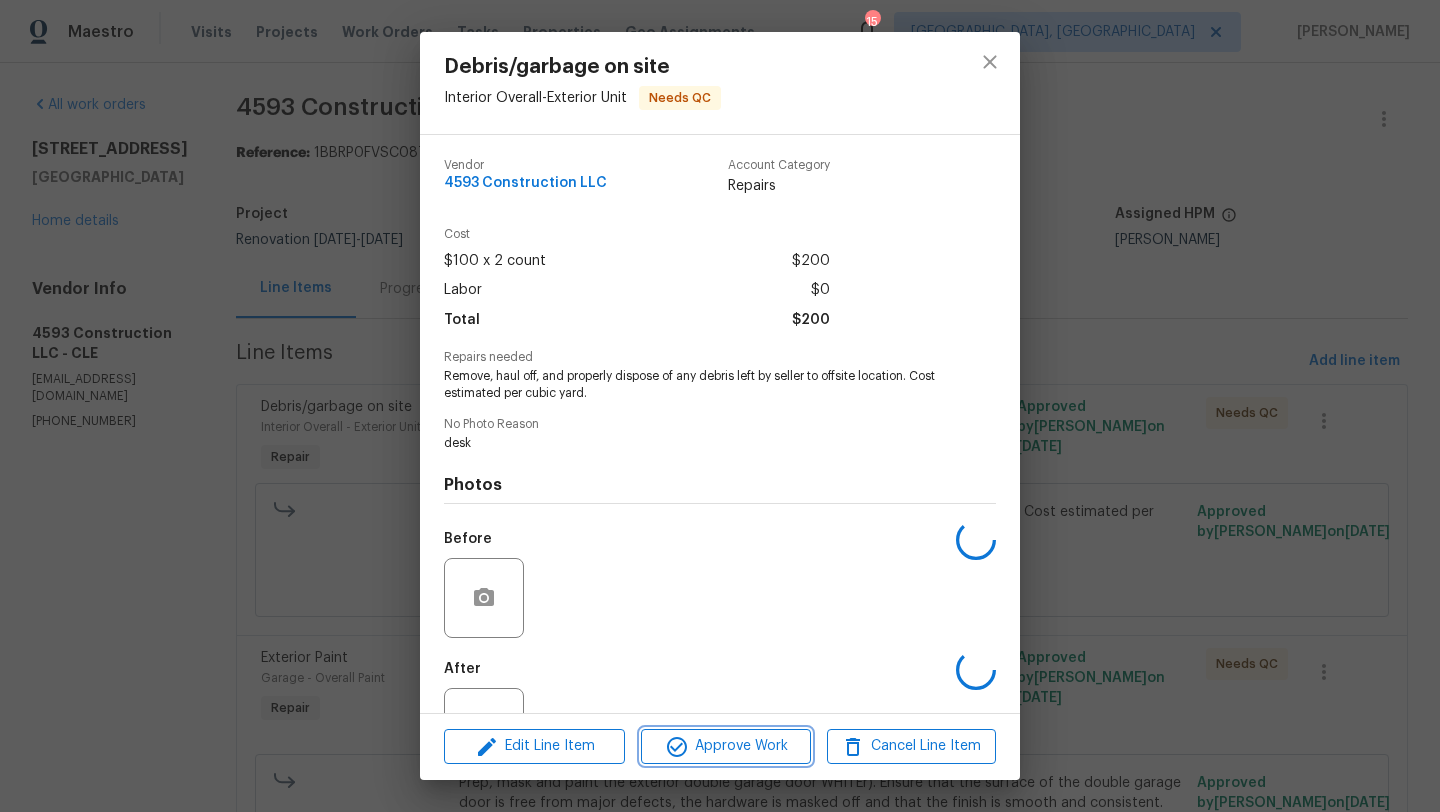 click 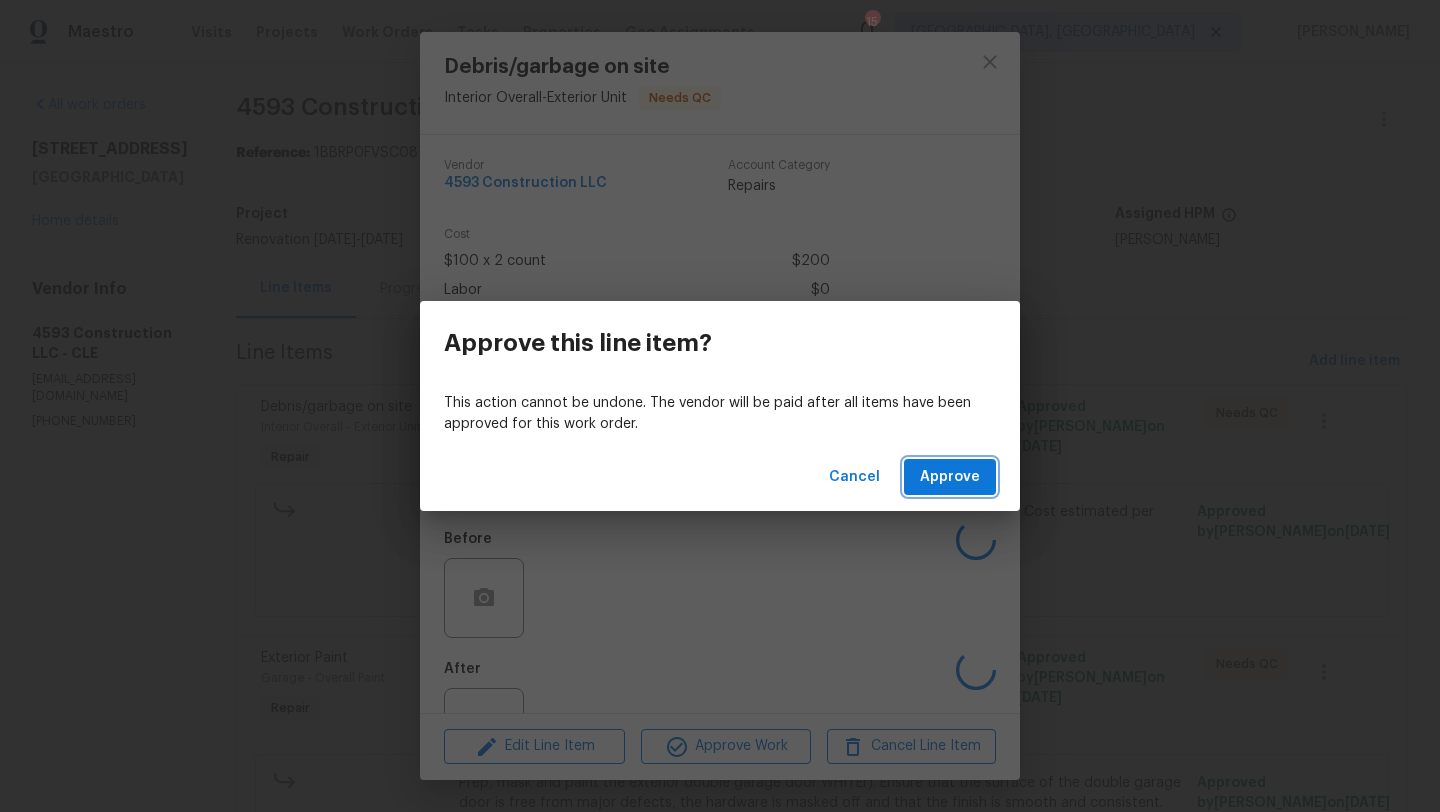 click on "Approve" at bounding box center [950, 477] 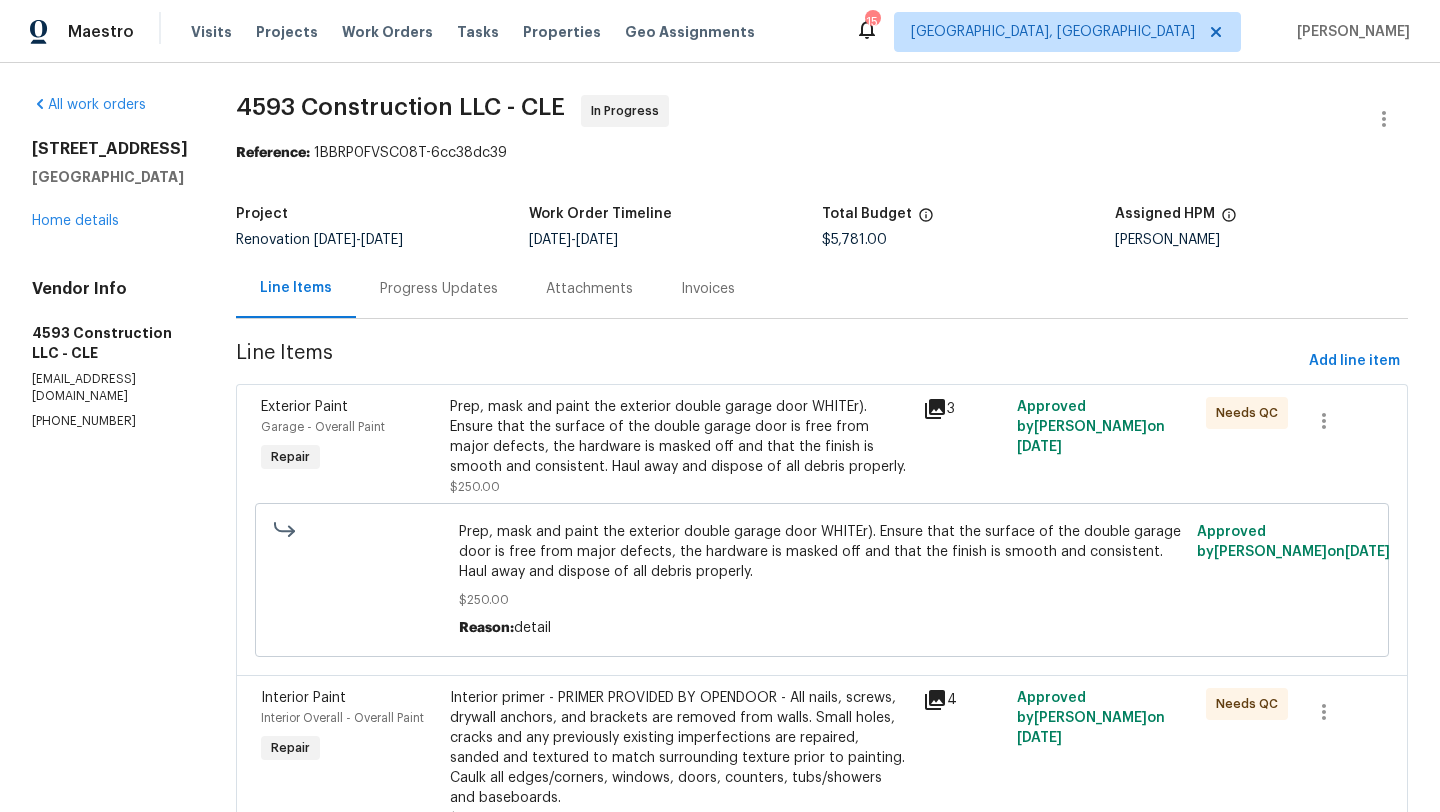 click on "Prep, mask and paint the exterior double garage door WHITEr). Ensure that the surface of the double garage door is free from major defects, the hardware is masked off and that the finish is smooth and consistent. Haul away and dispose of all debris properly." at bounding box center (680, 437) 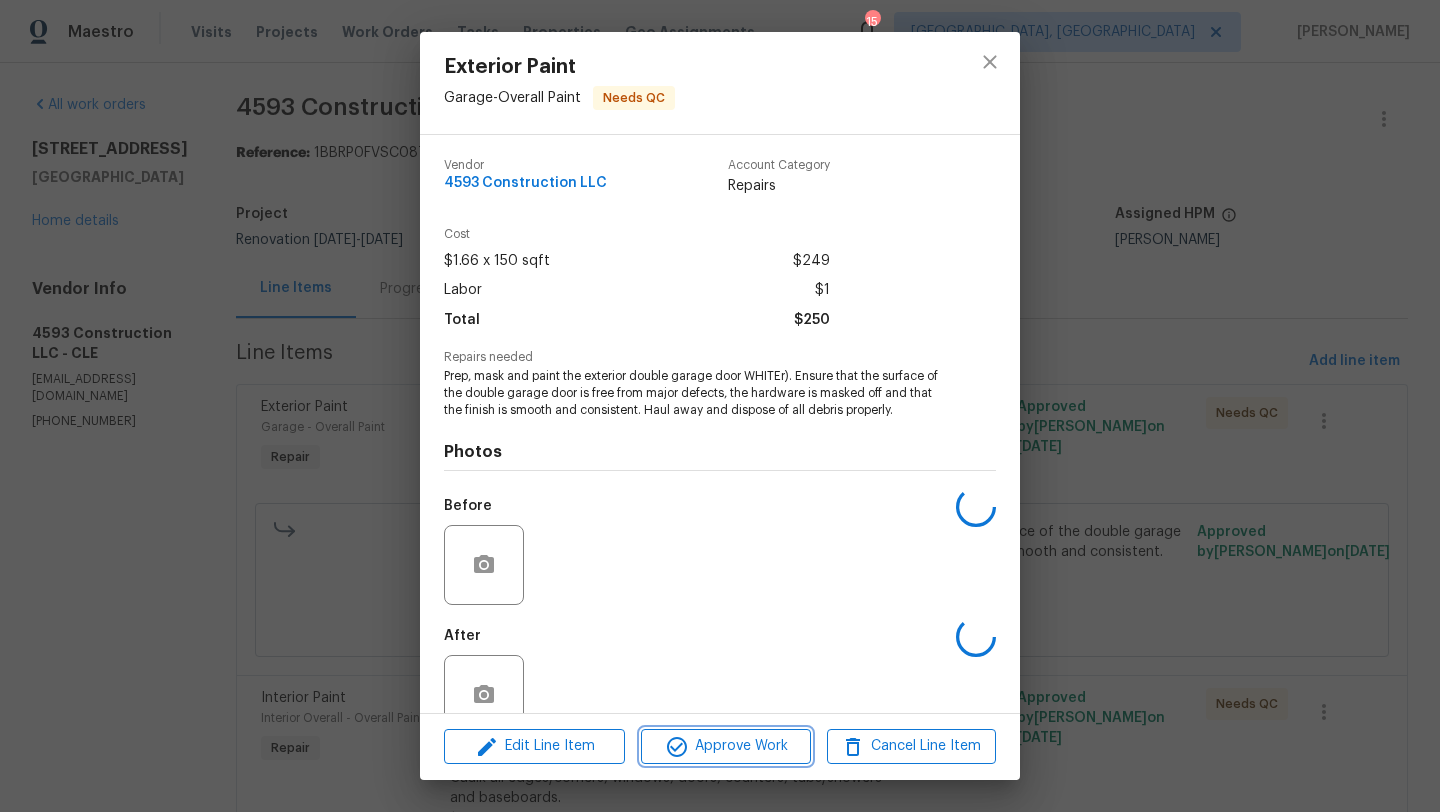 click on "Approve Work" at bounding box center [725, 746] 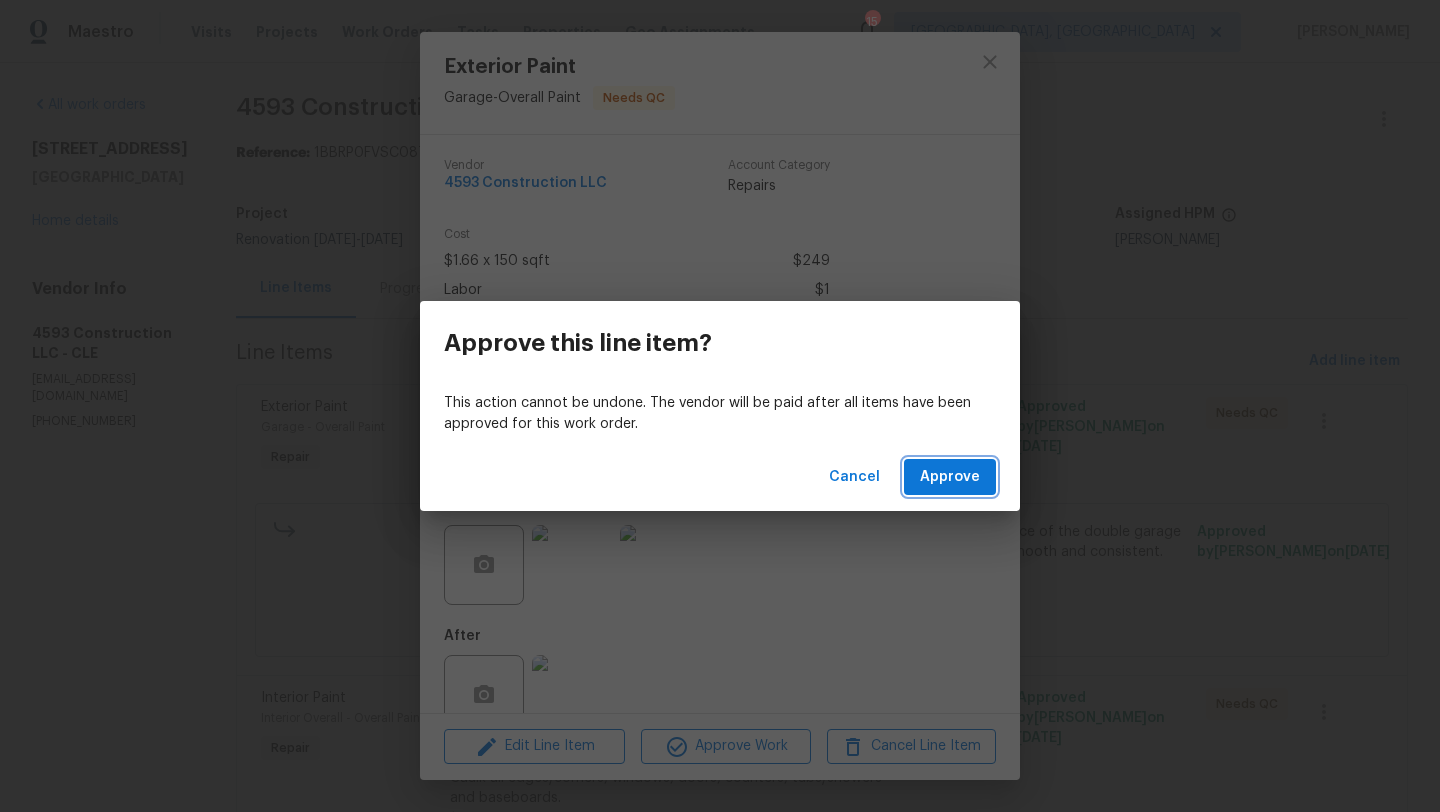click on "Approve" at bounding box center [950, 477] 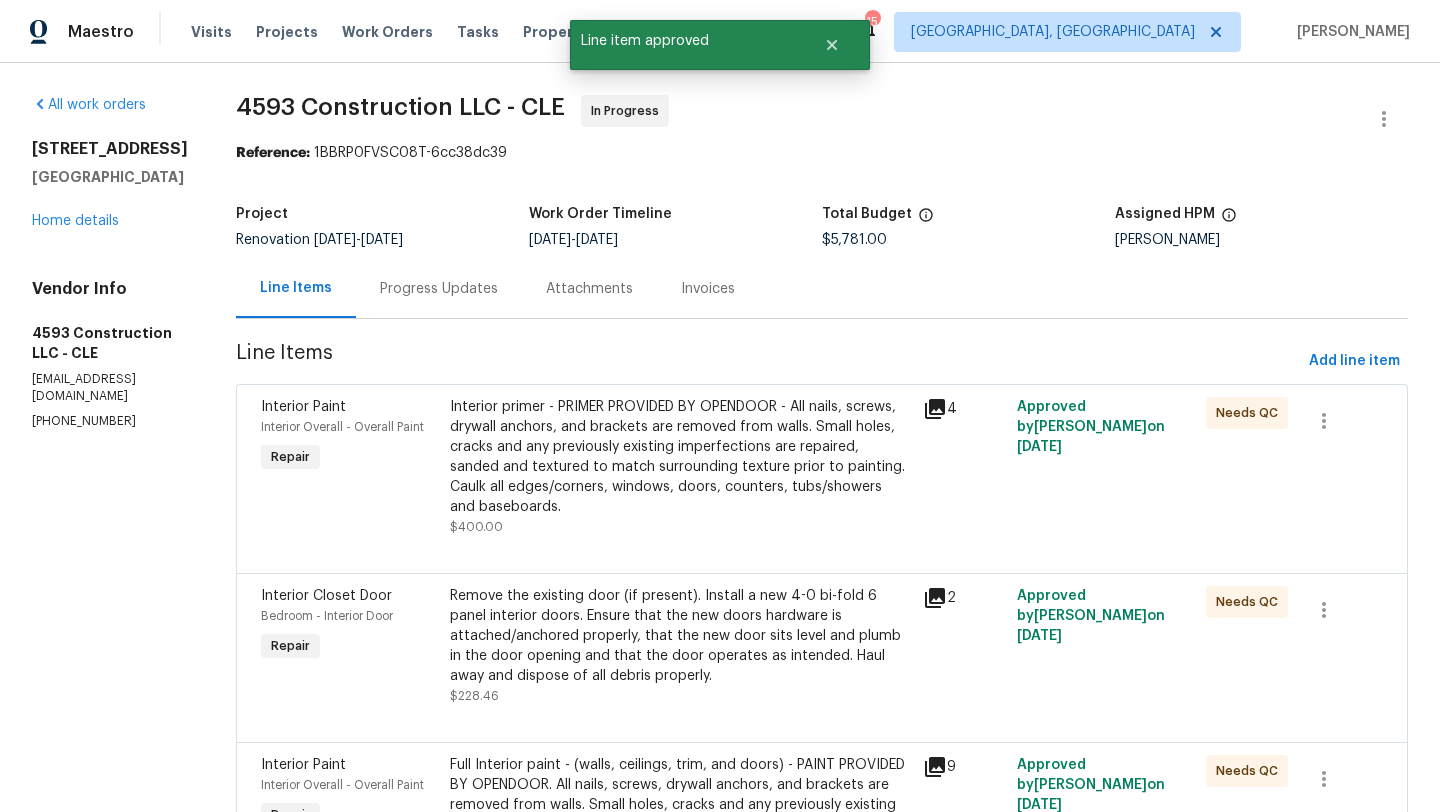 click at bounding box center [822, 549] 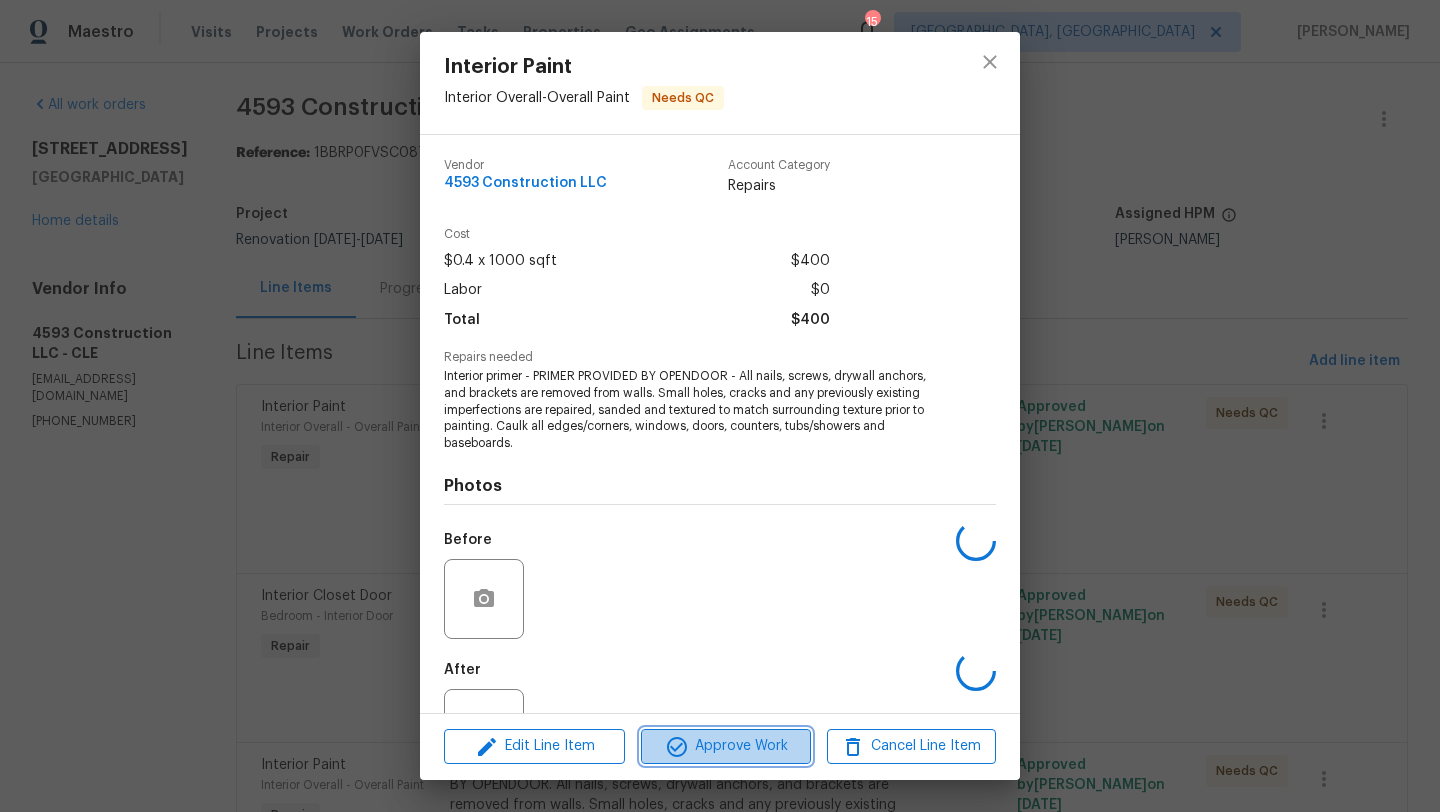 click 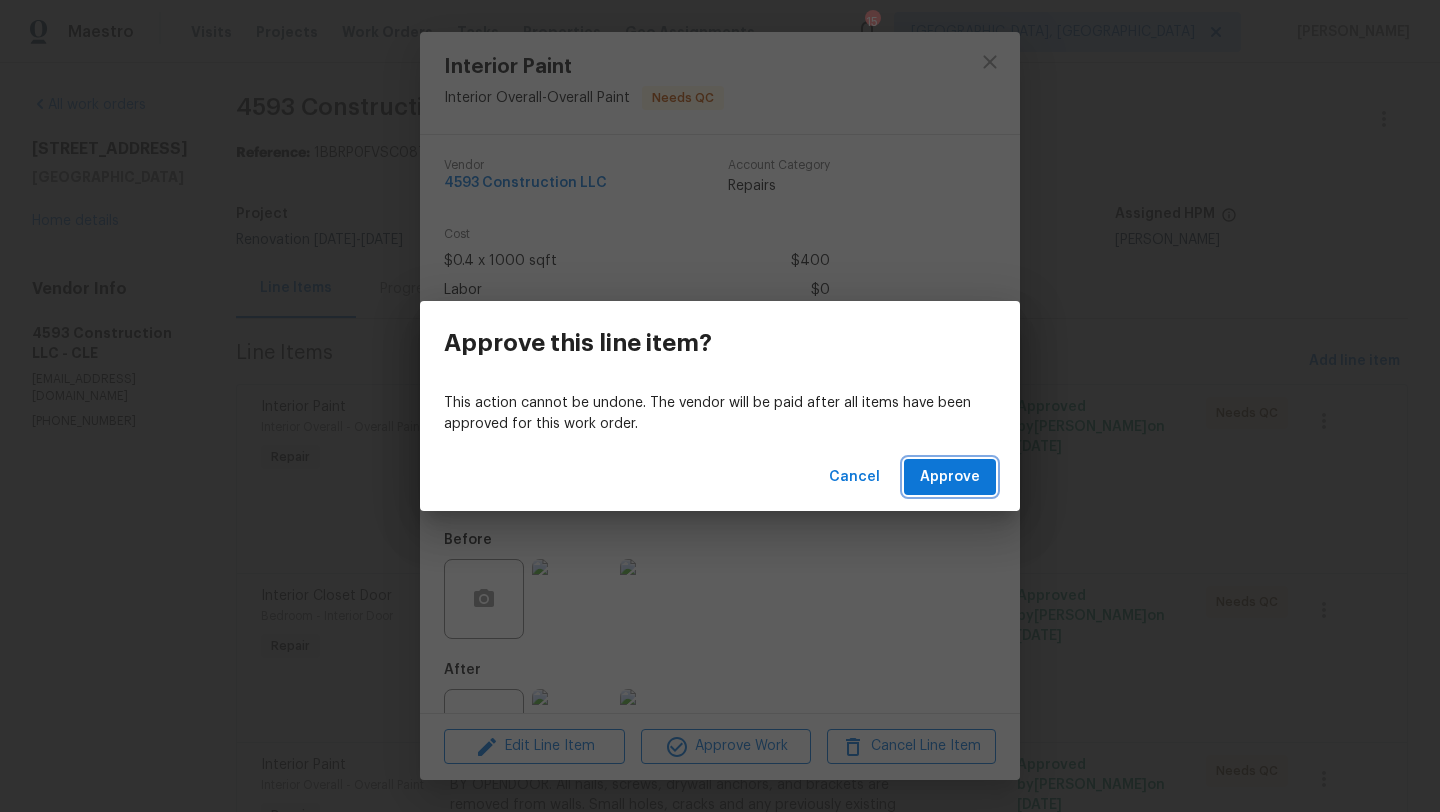 click on "Approve" at bounding box center [950, 477] 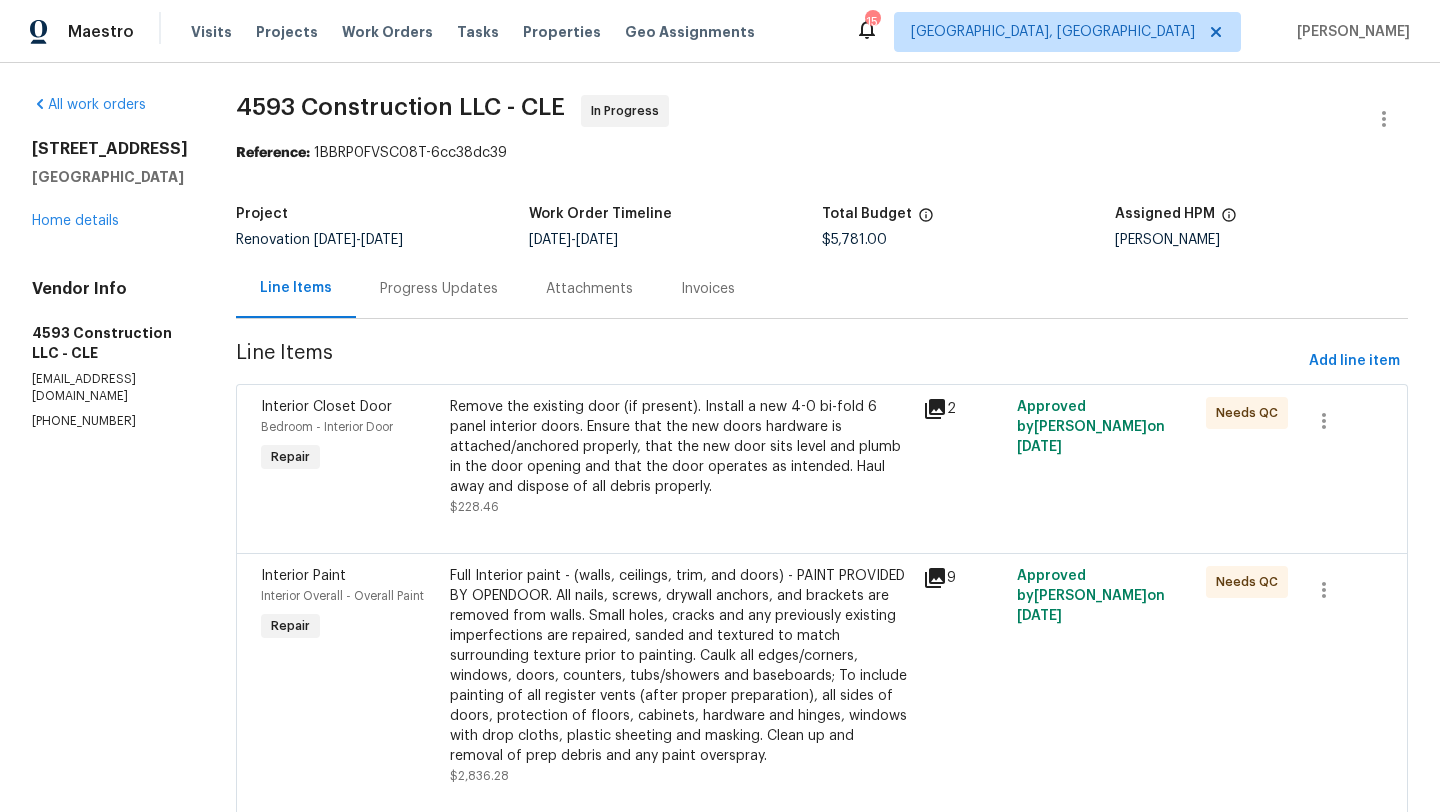 click on "Remove the existing door (if present). Install a new 4-0 bi-fold 6 panel interior doors. Ensure that the new doors hardware is attached/anchored properly, that the new door sits level and plumb in the door opening and that the door operates as intended. Haul away and dispose of all debris properly." at bounding box center [680, 447] 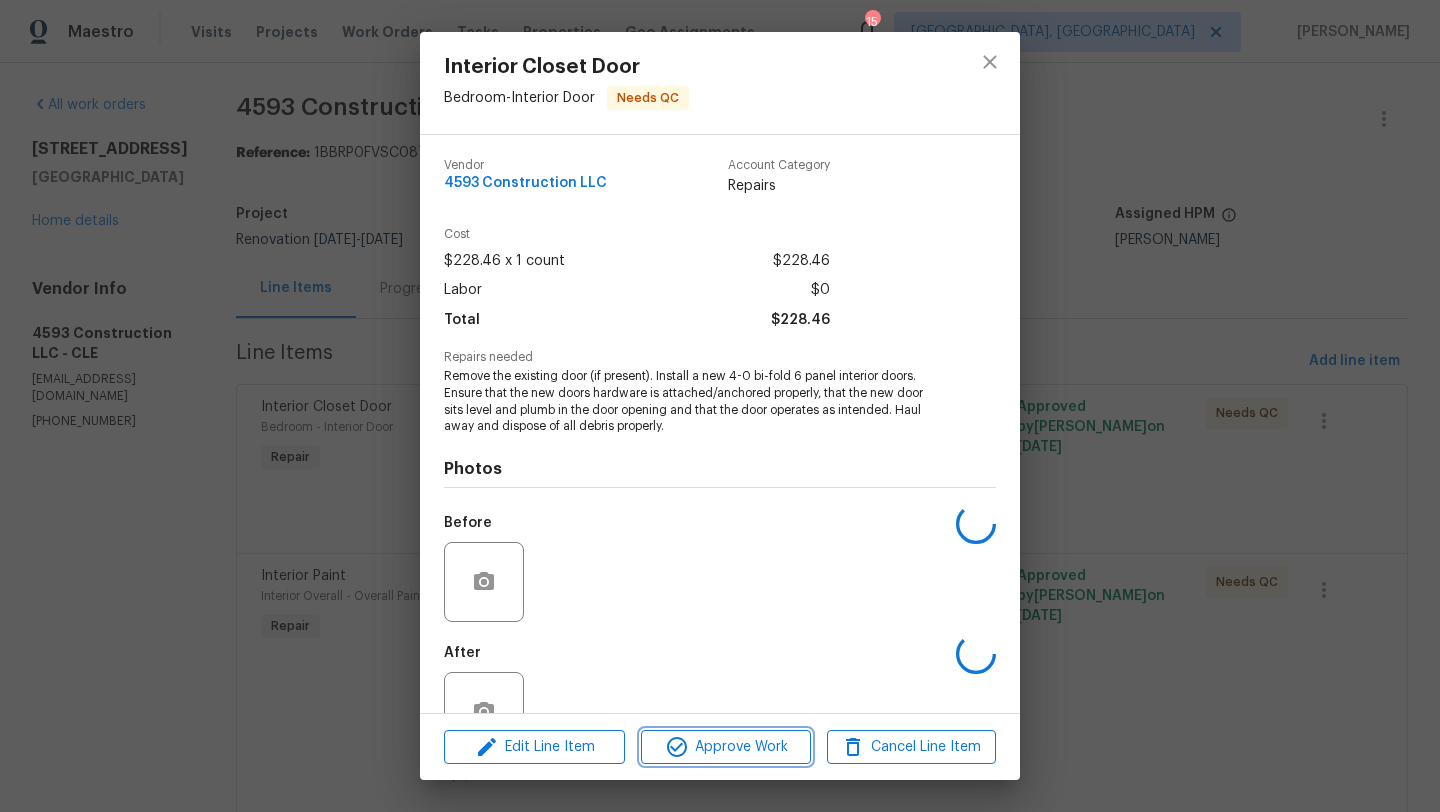 click on "Approve Work" at bounding box center (725, 747) 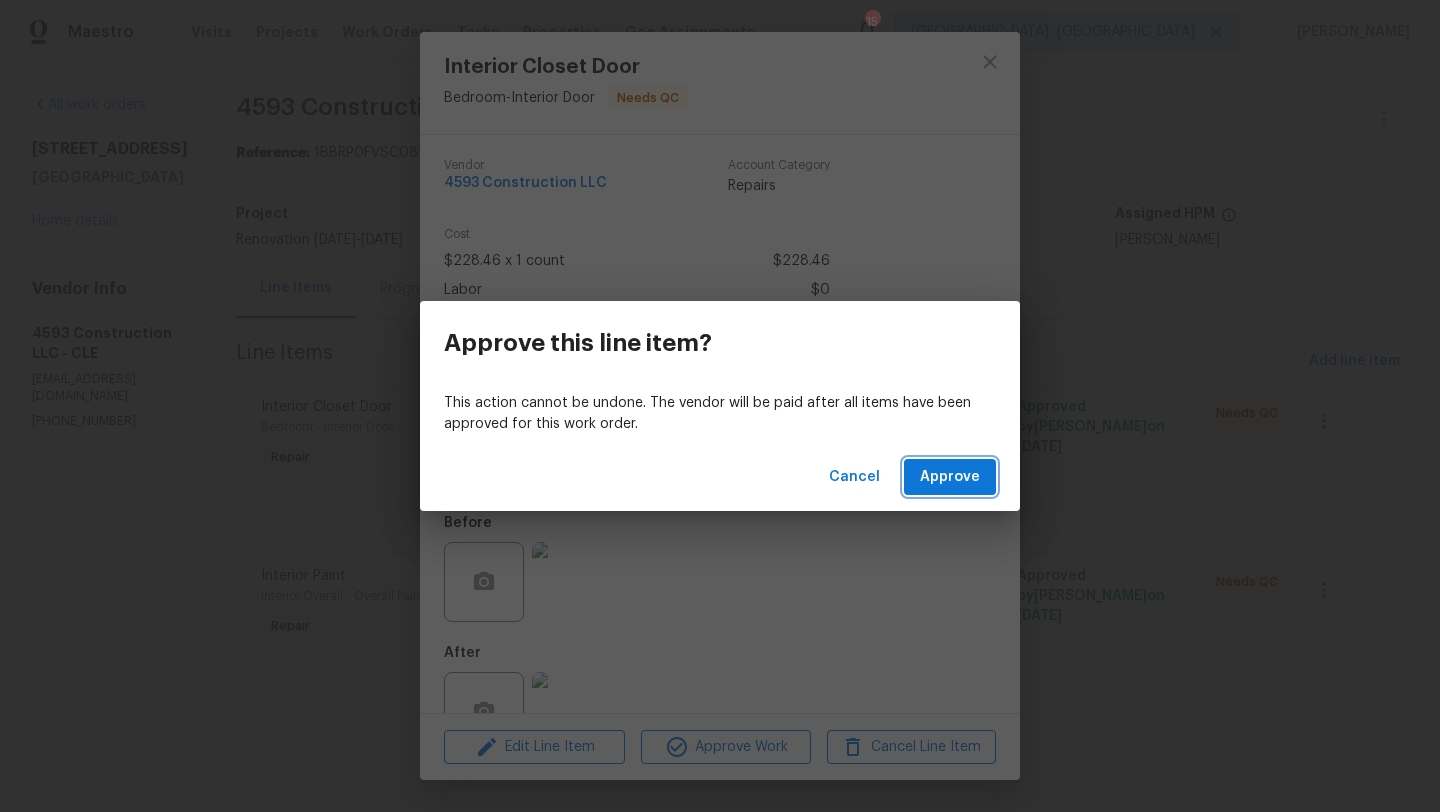 click on "Approve" at bounding box center [950, 477] 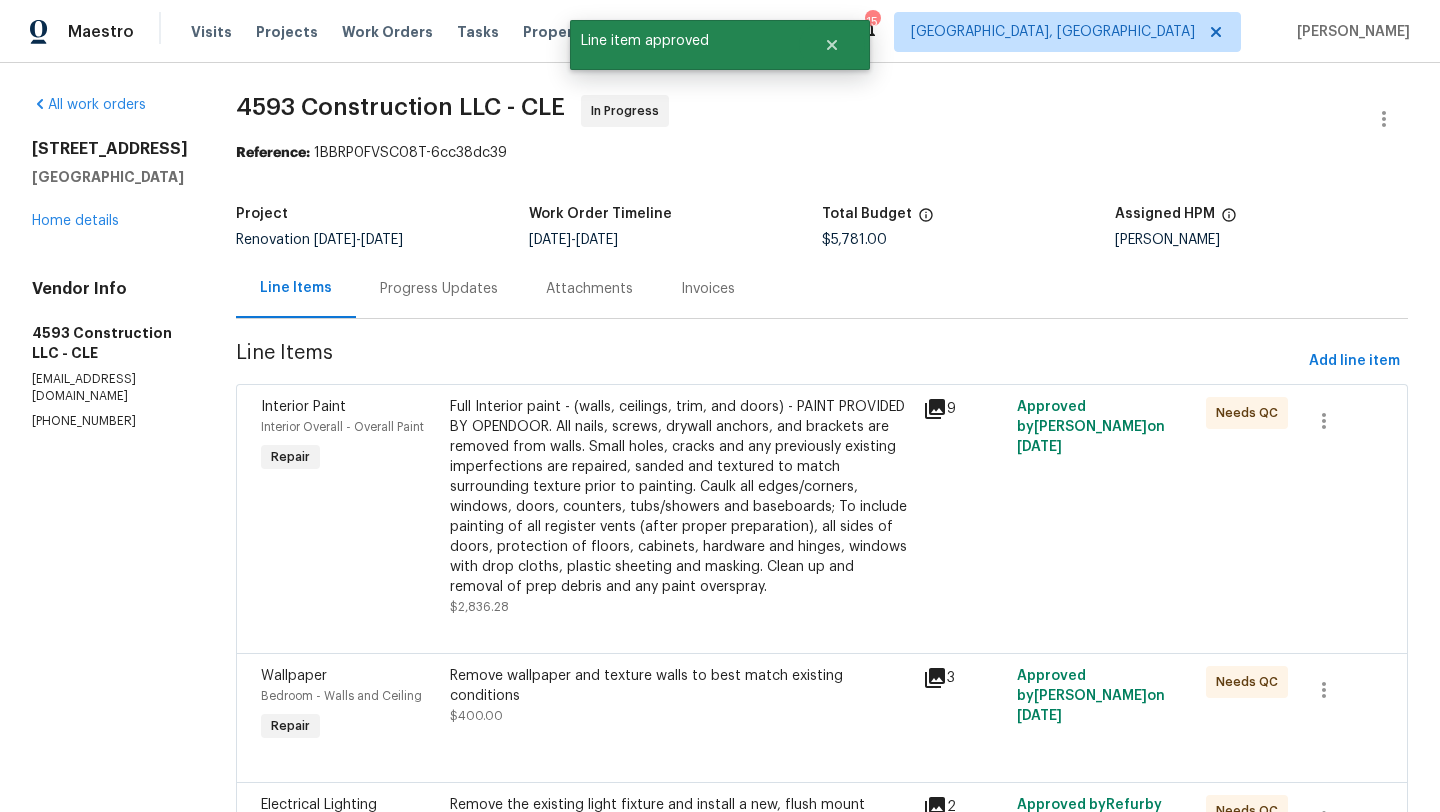 click on "Full Interior paint - (walls, ceilings, trim, and doors) - PAINT PROVIDED BY OPENDOOR. All nails, screws, drywall anchors, and brackets are removed from walls. Small holes, cracks and any previously existing imperfections are repaired, sanded and textured to match surrounding texture prior to painting. Caulk all edges/corners, windows, doors, counters, tubs/showers and baseboards; To include painting of all register vents (after proper preparation), all sides of doors, protection of floors, cabinets, hardware and hinges, windows with drop cloths, plastic sheeting and masking. Clean up and removal of prep debris and any paint overspray." at bounding box center (680, 497) 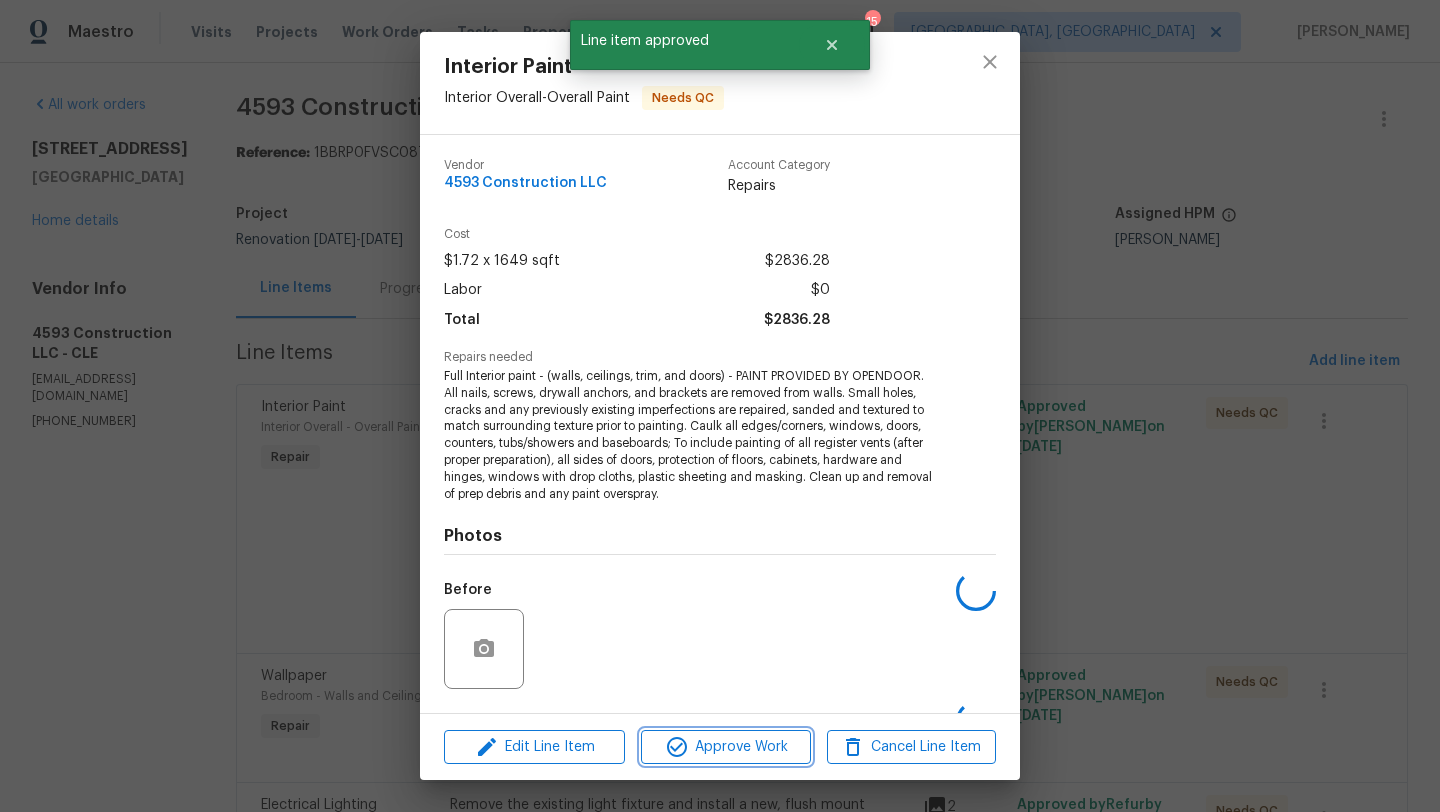 click on "Approve Work" at bounding box center (725, 747) 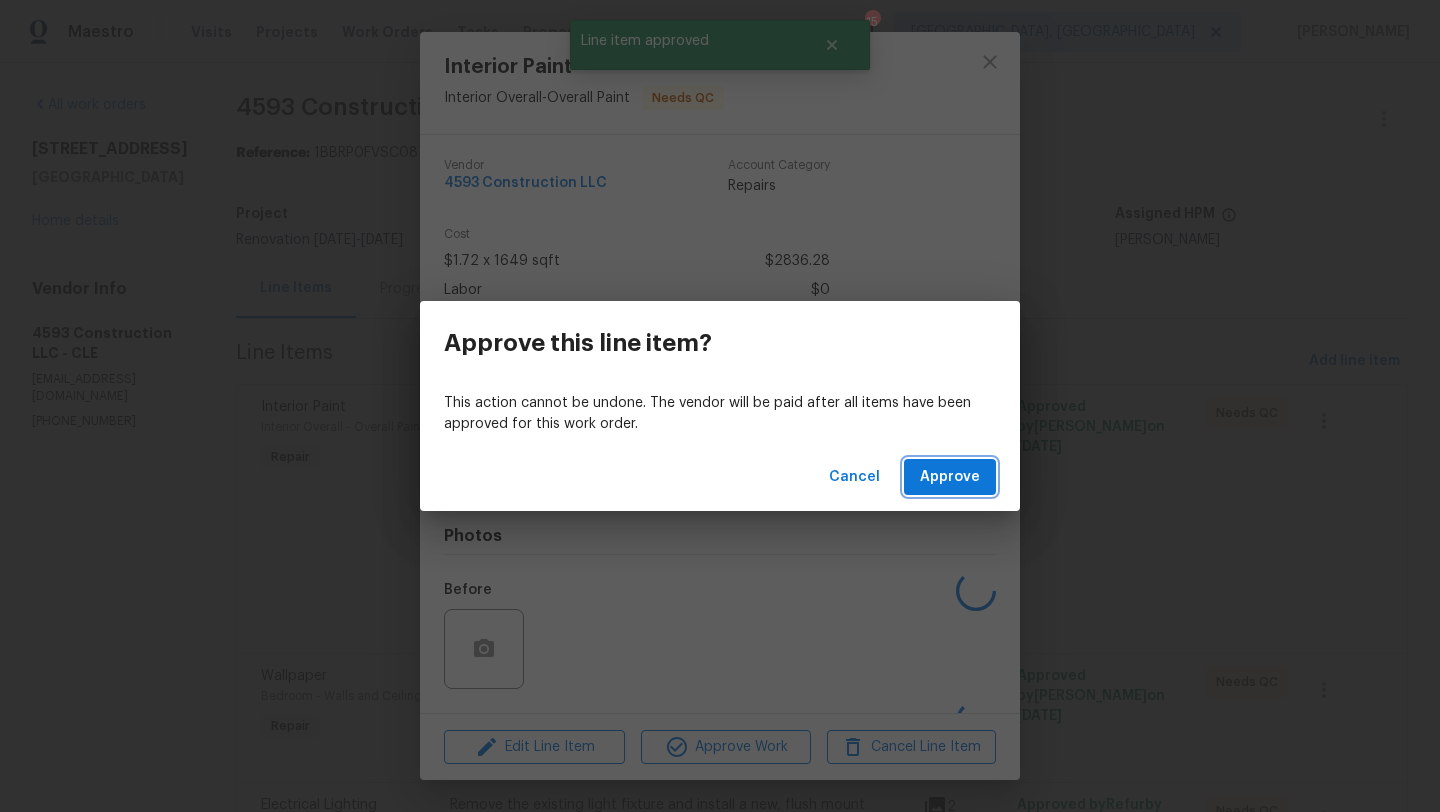 click on "Approve" at bounding box center (950, 477) 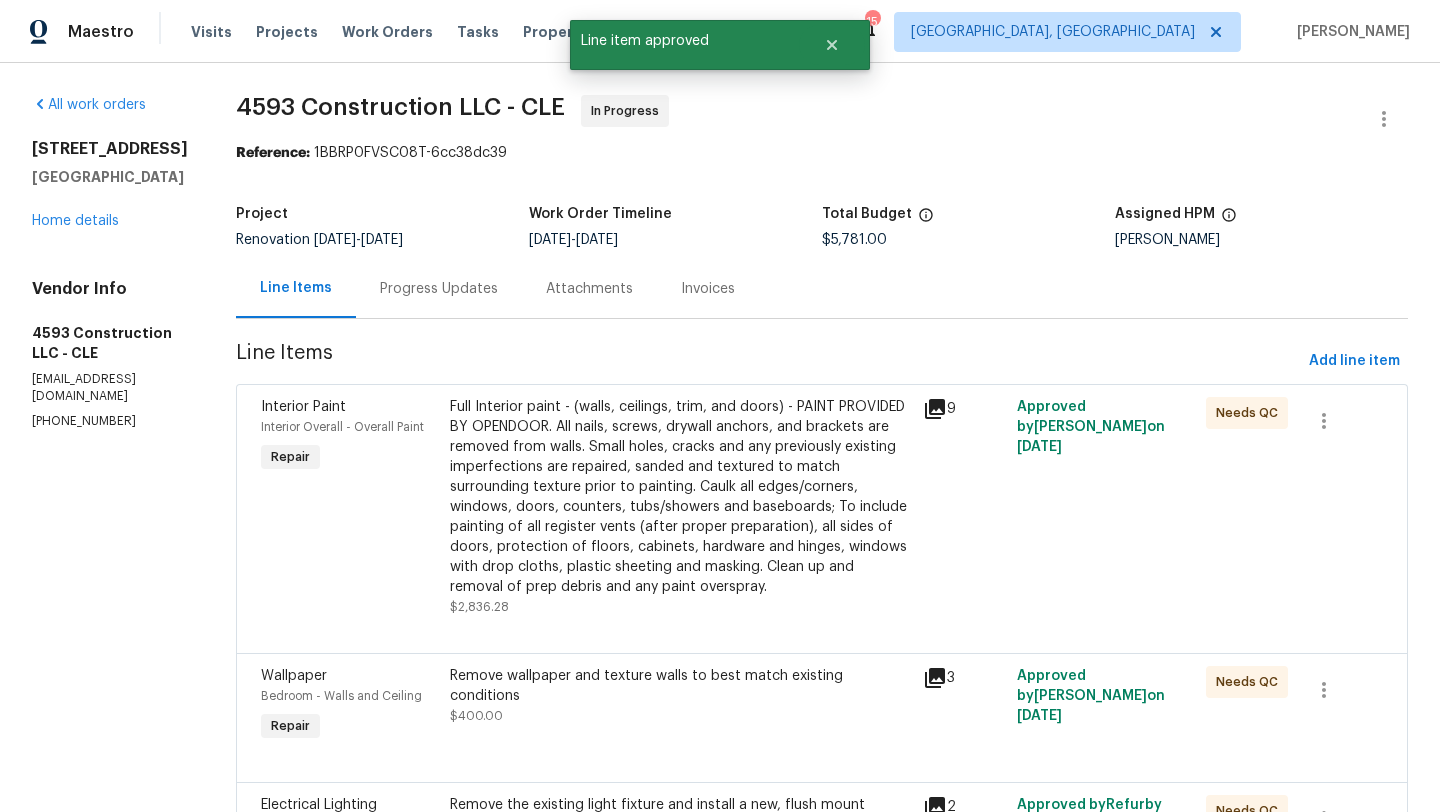 click on "Remove wallpaper and texture walls to best match existing conditions $400.00" at bounding box center [680, 696] 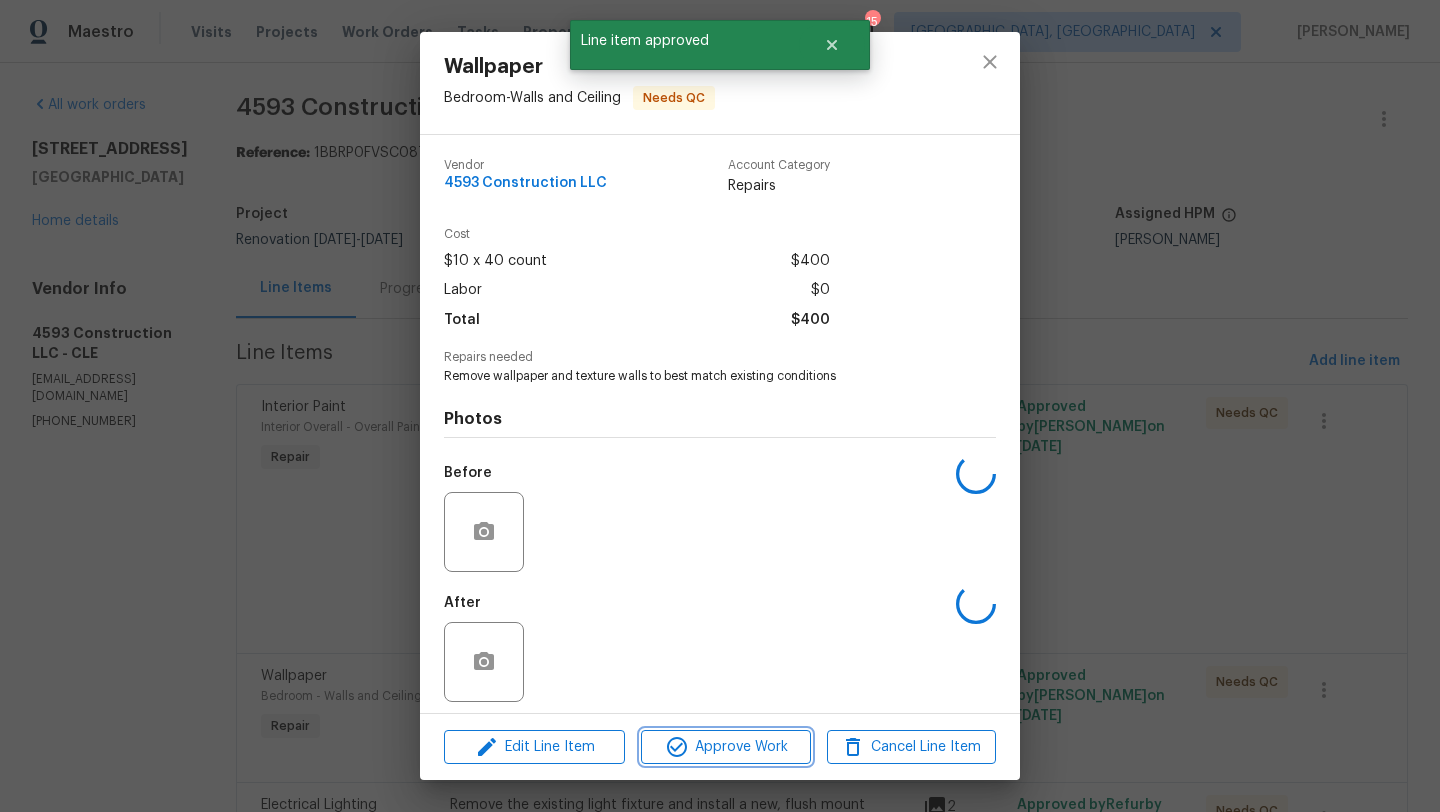 click on "Approve Work" at bounding box center (725, 747) 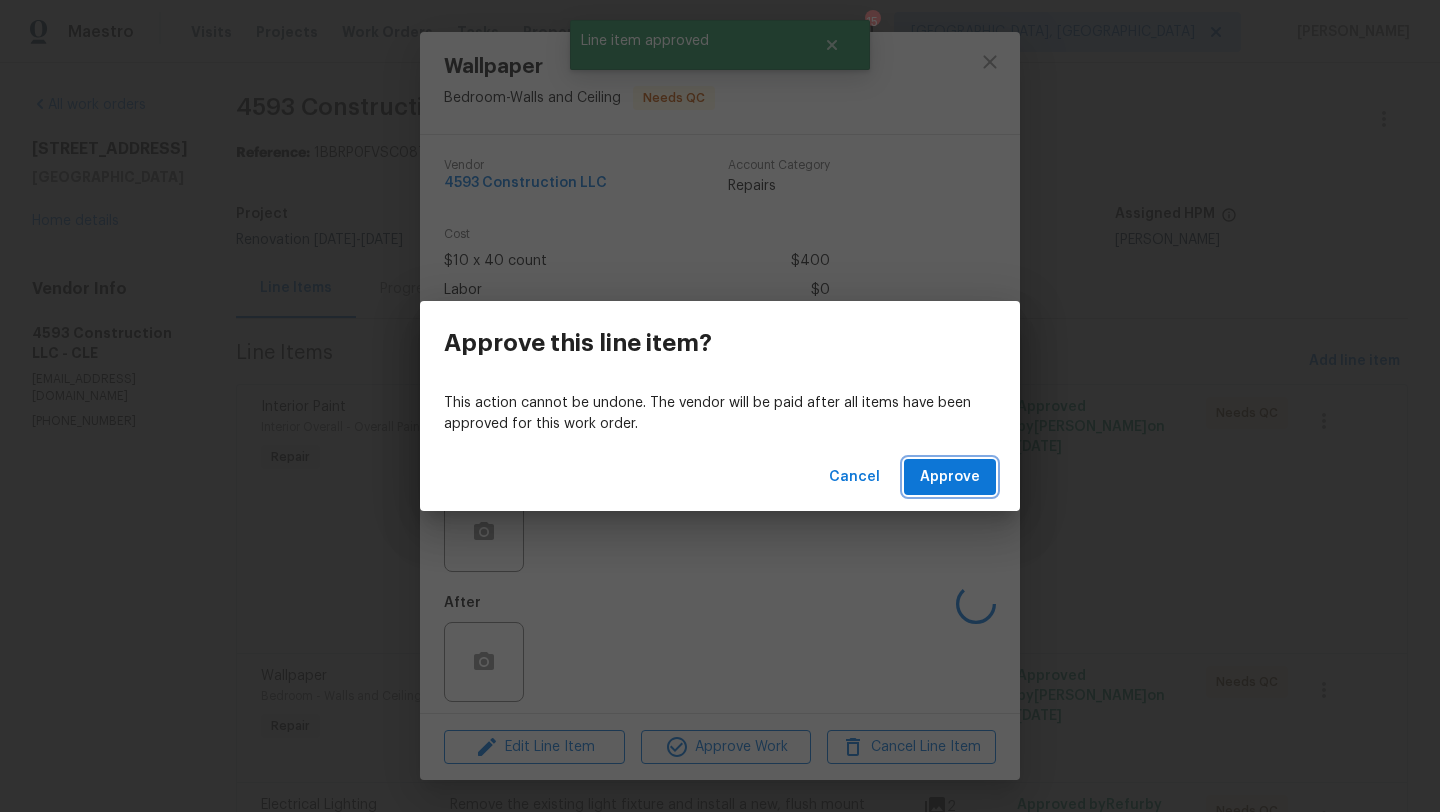 click on "Approve" at bounding box center [950, 477] 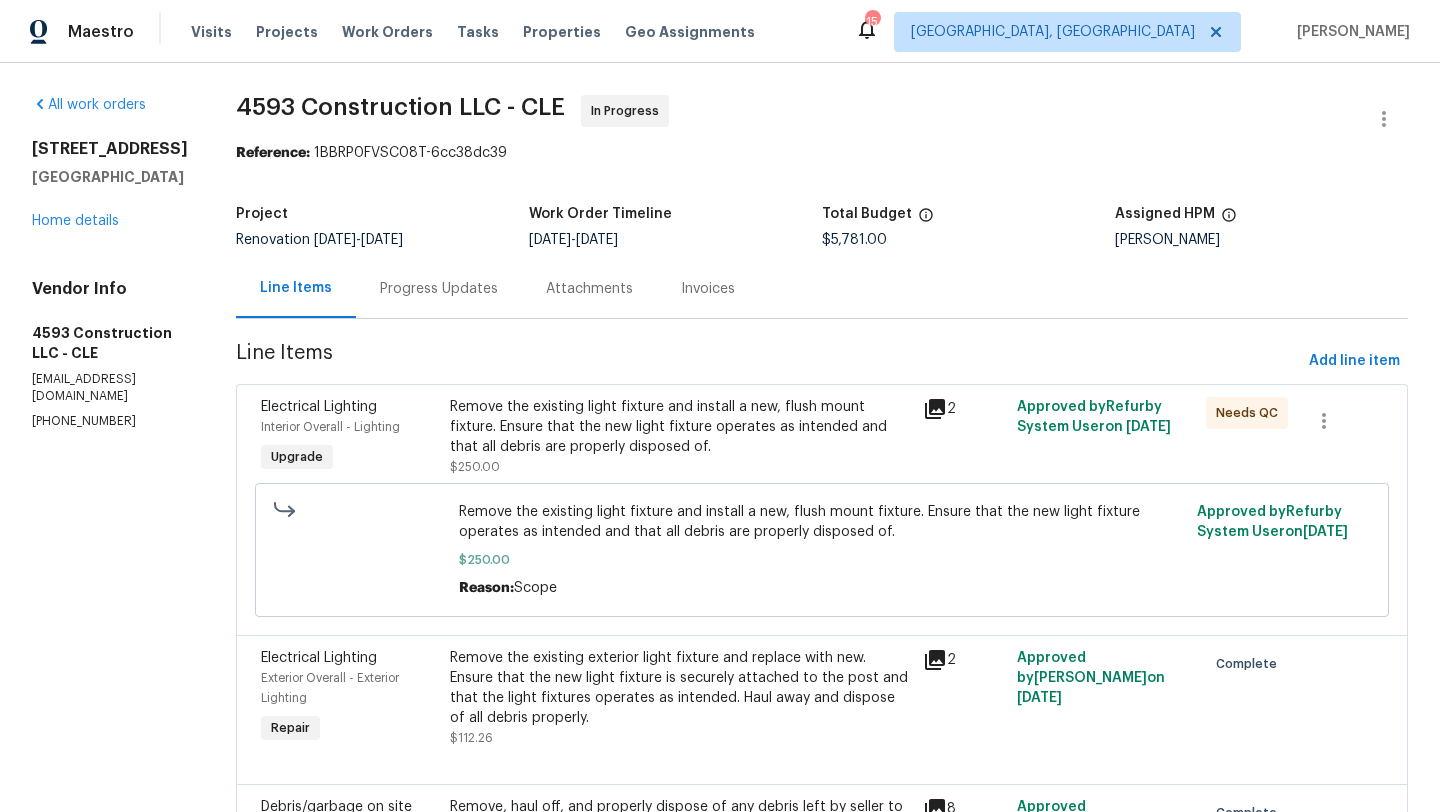 click on "Remove the existing light fixture and install a new, flush mount fixture. Ensure that the new light fixture operates as intended and that all debris are properly disposed of. $250.00" at bounding box center [680, 437] 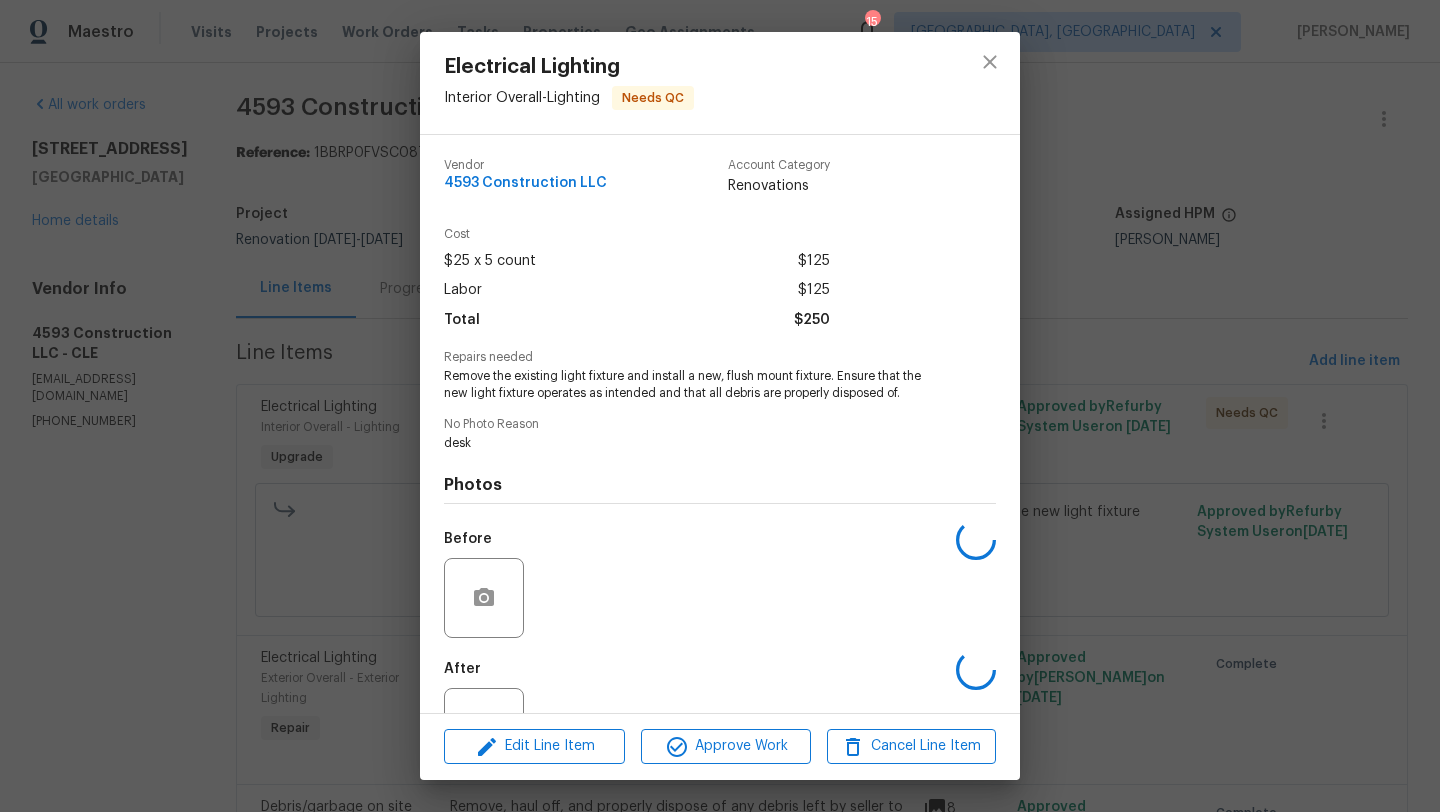 scroll, scrollTop: 76, scrollLeft: 0, axis: vertical 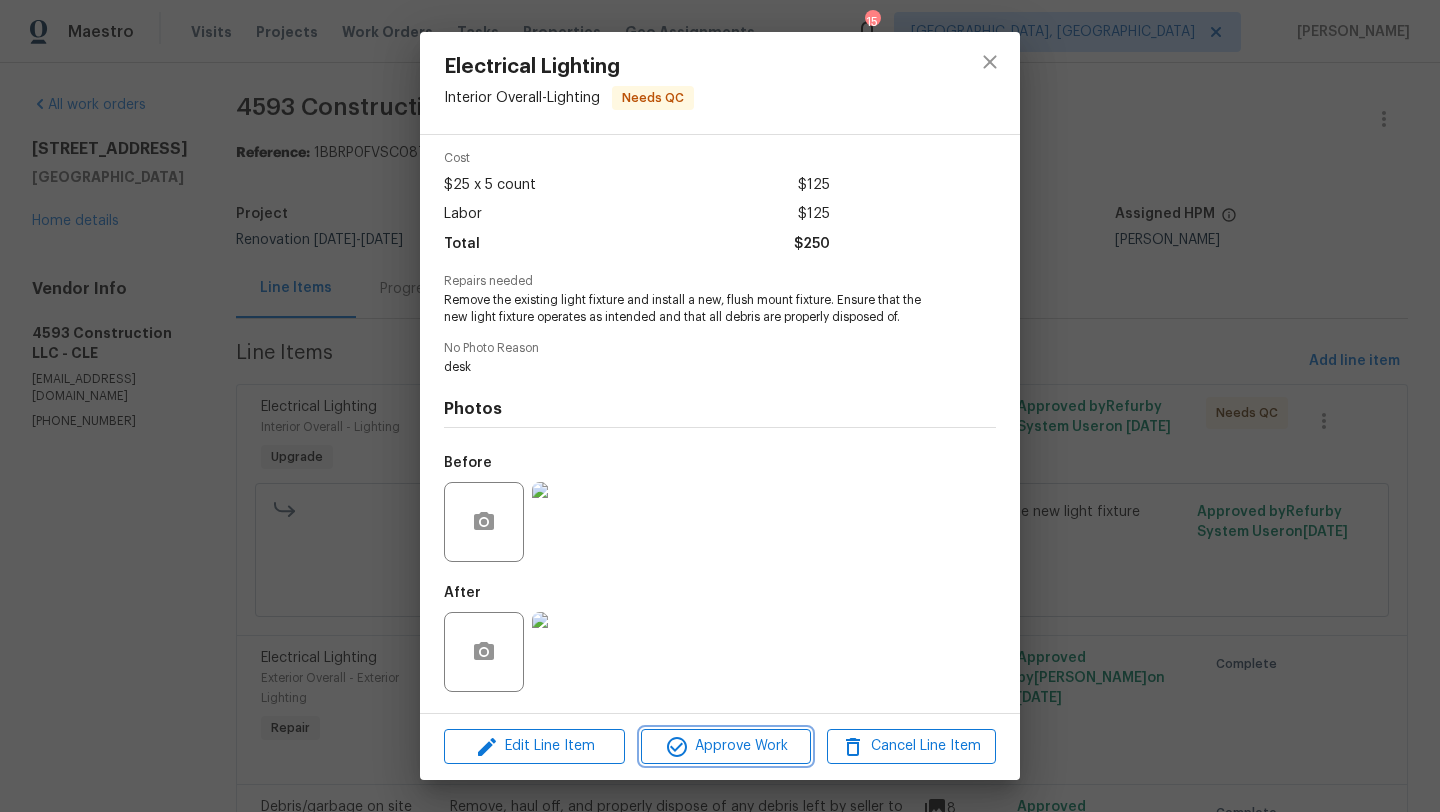 click on "Approve Work" at bounding box center [725, 746] 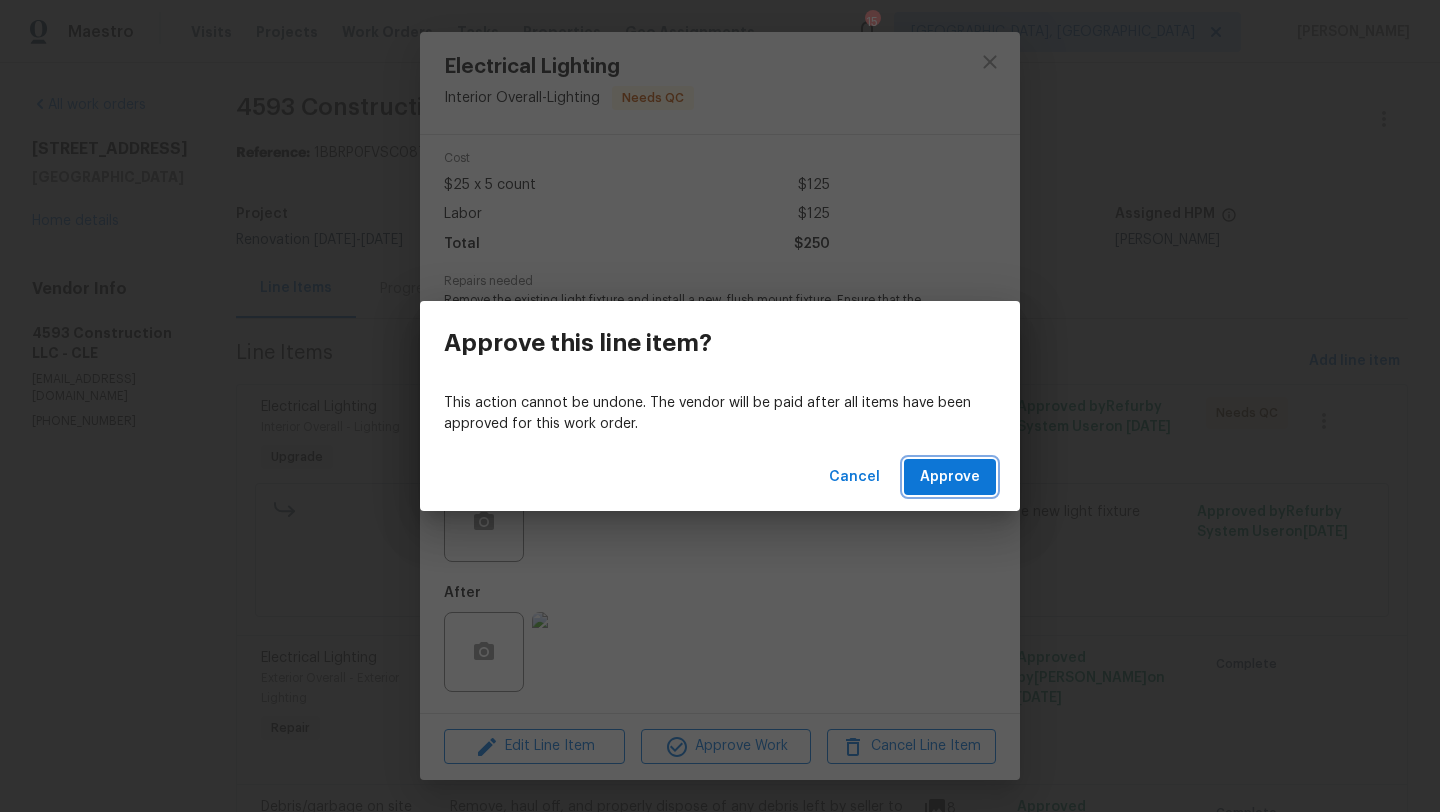click on "Approve" at bounding box center [950, 477] 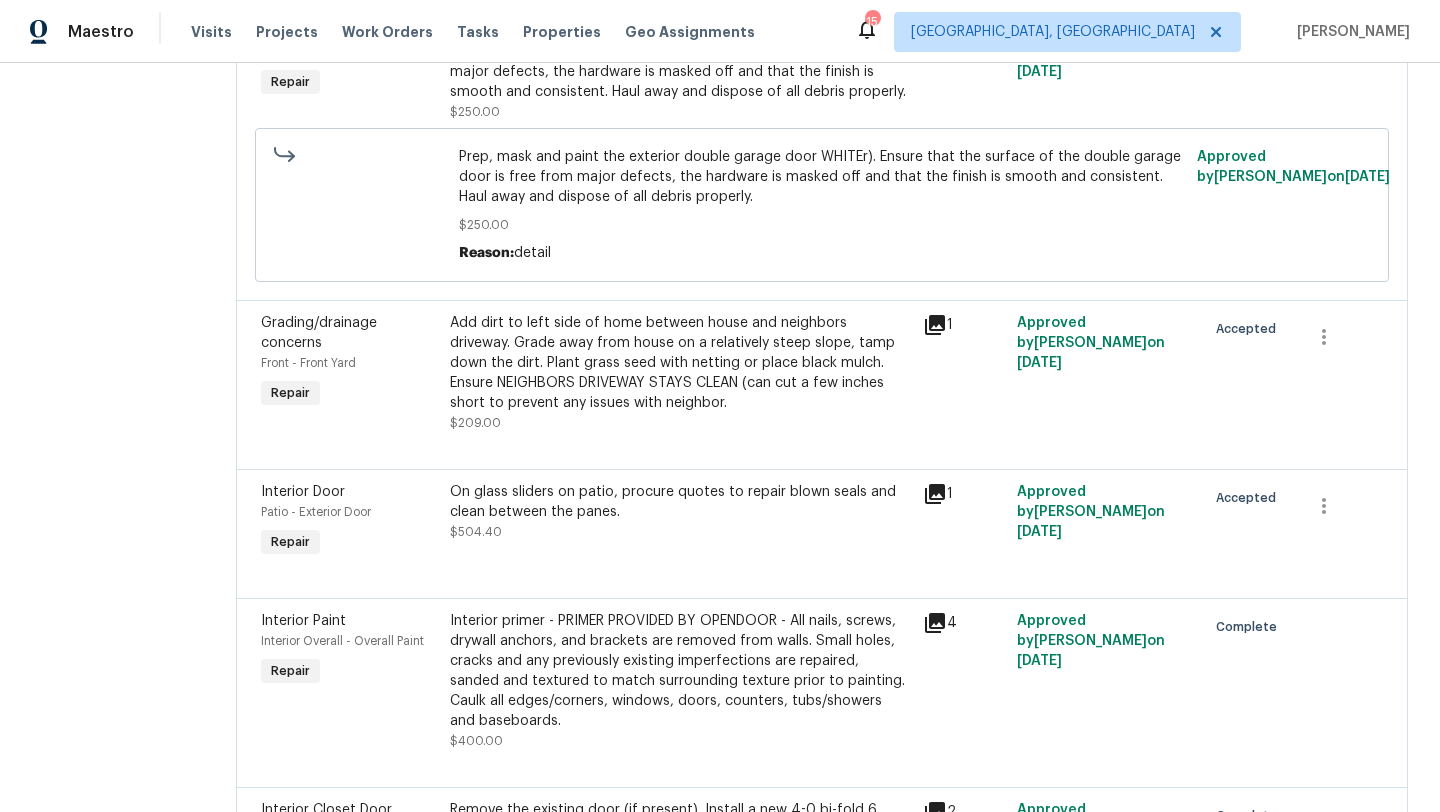 scroll, scrollTop: 776, scrollLeft: 0, axis: vertical 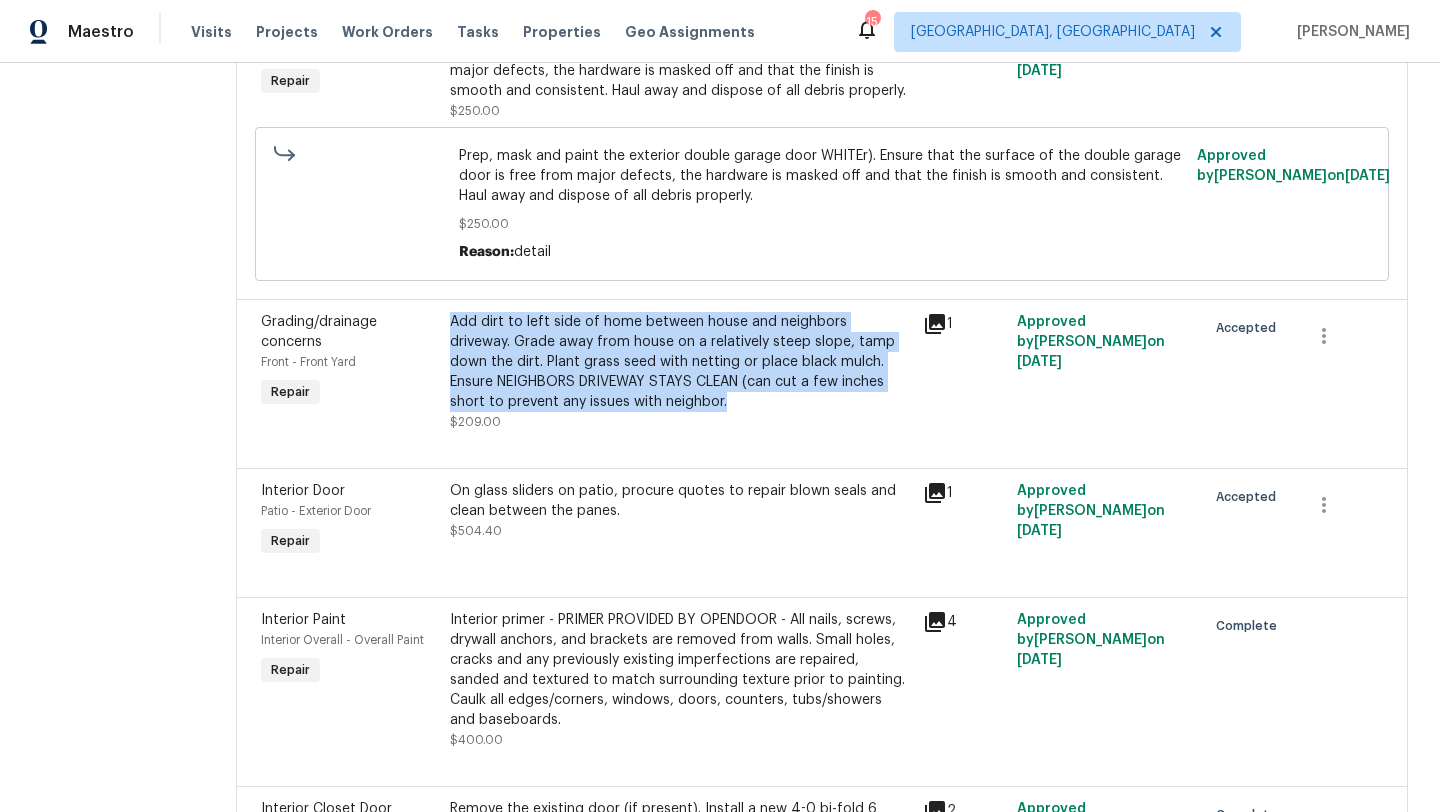 drag, startPoint x: 689, startPoint y: 405, endPoint x: 467, endPoint y: 322, distance: 237.00844 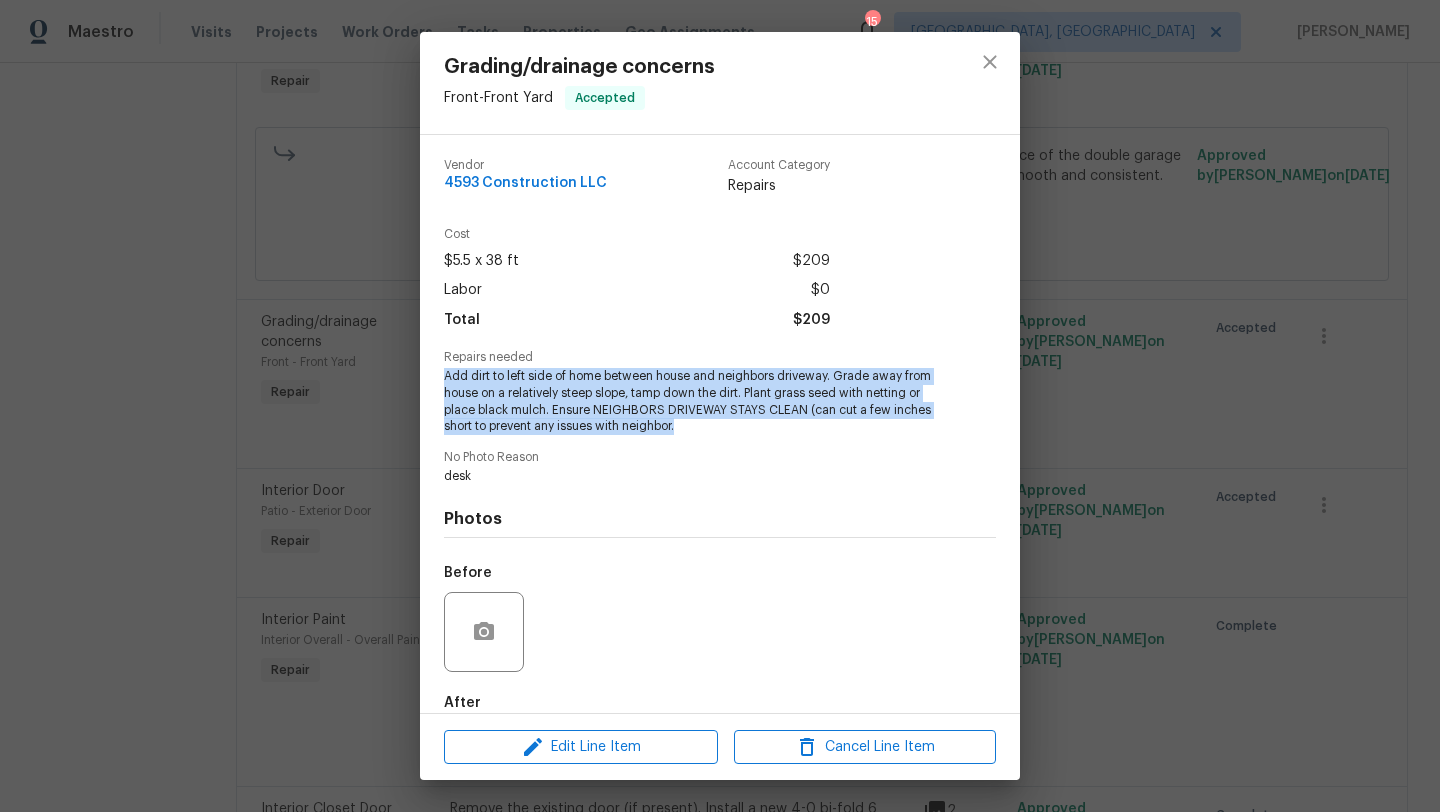 drag, startPoint x: 687, startPoint y: 432, endPoint x: 430, endPoint y: 368, distance: 264.849 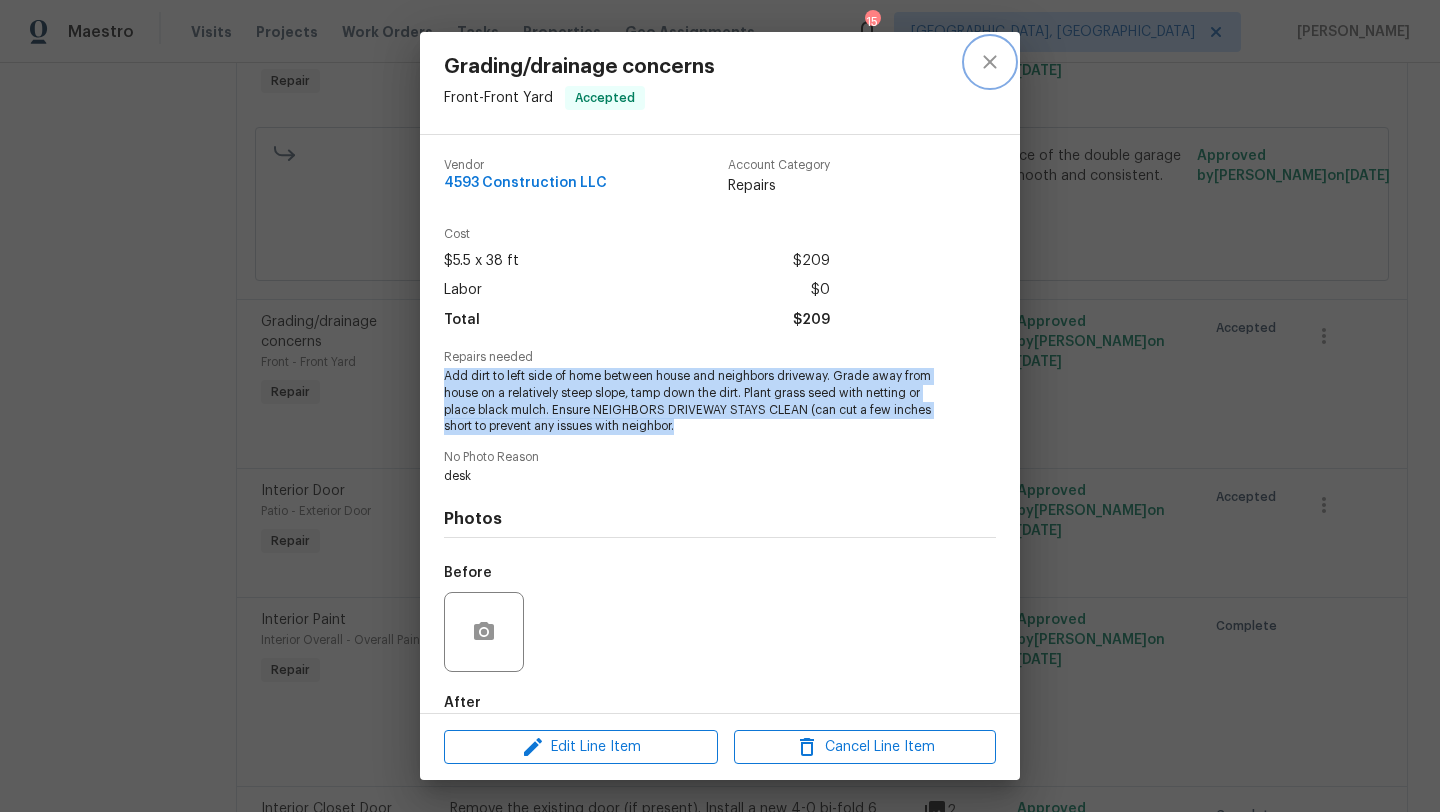 click 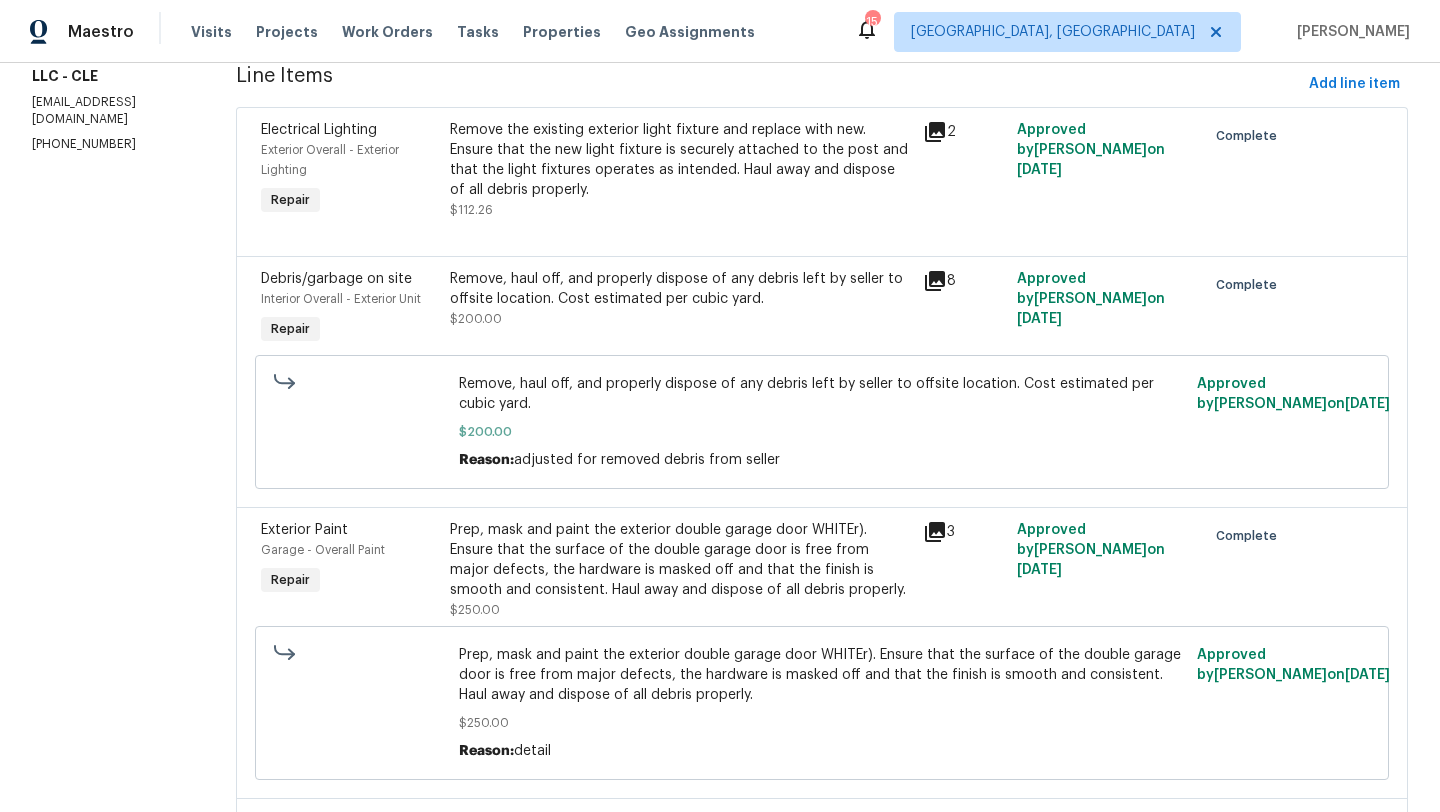scroll, scrollTop: 0, scrollLeft: 0, axis: both 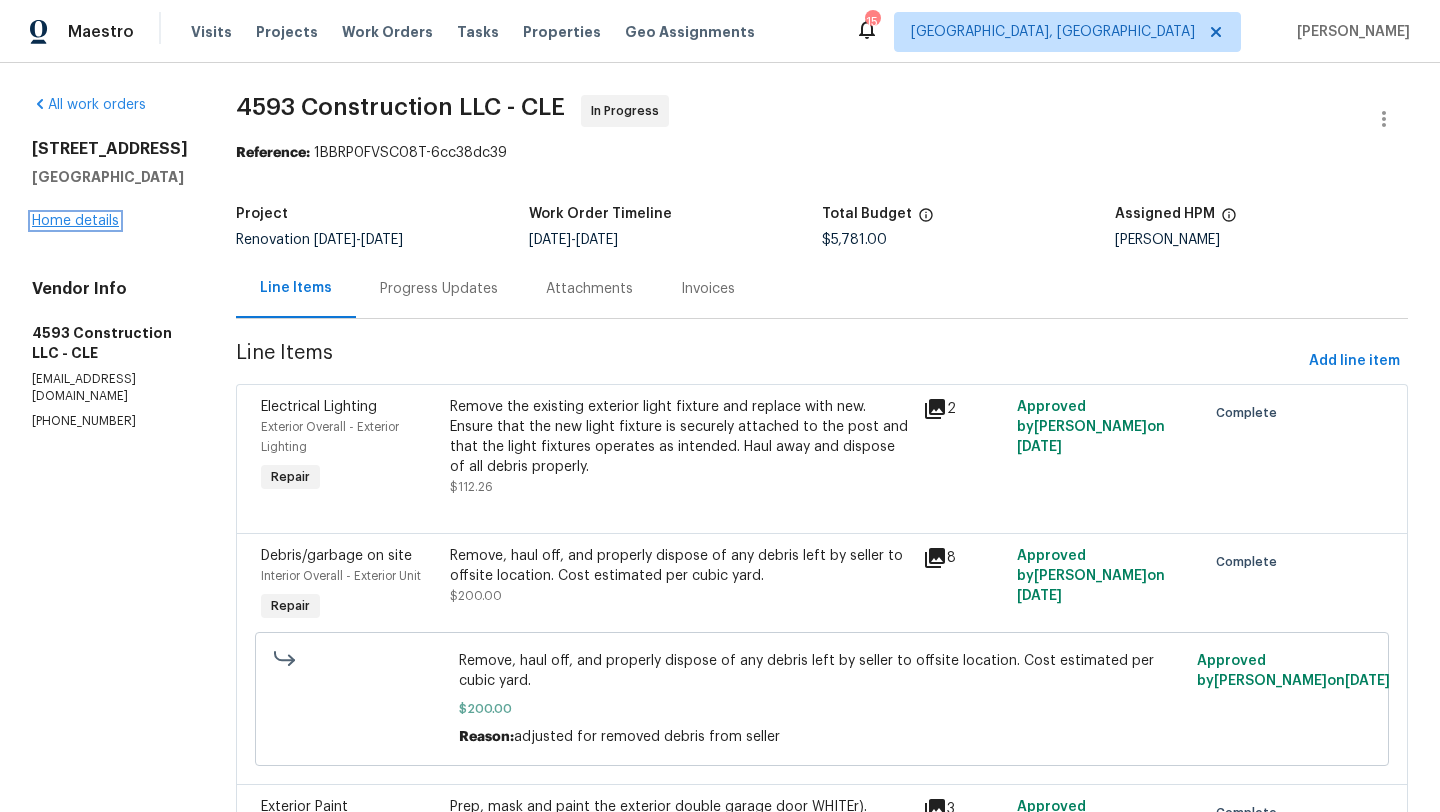 click on "Home details" at bounding box center [75, 221] 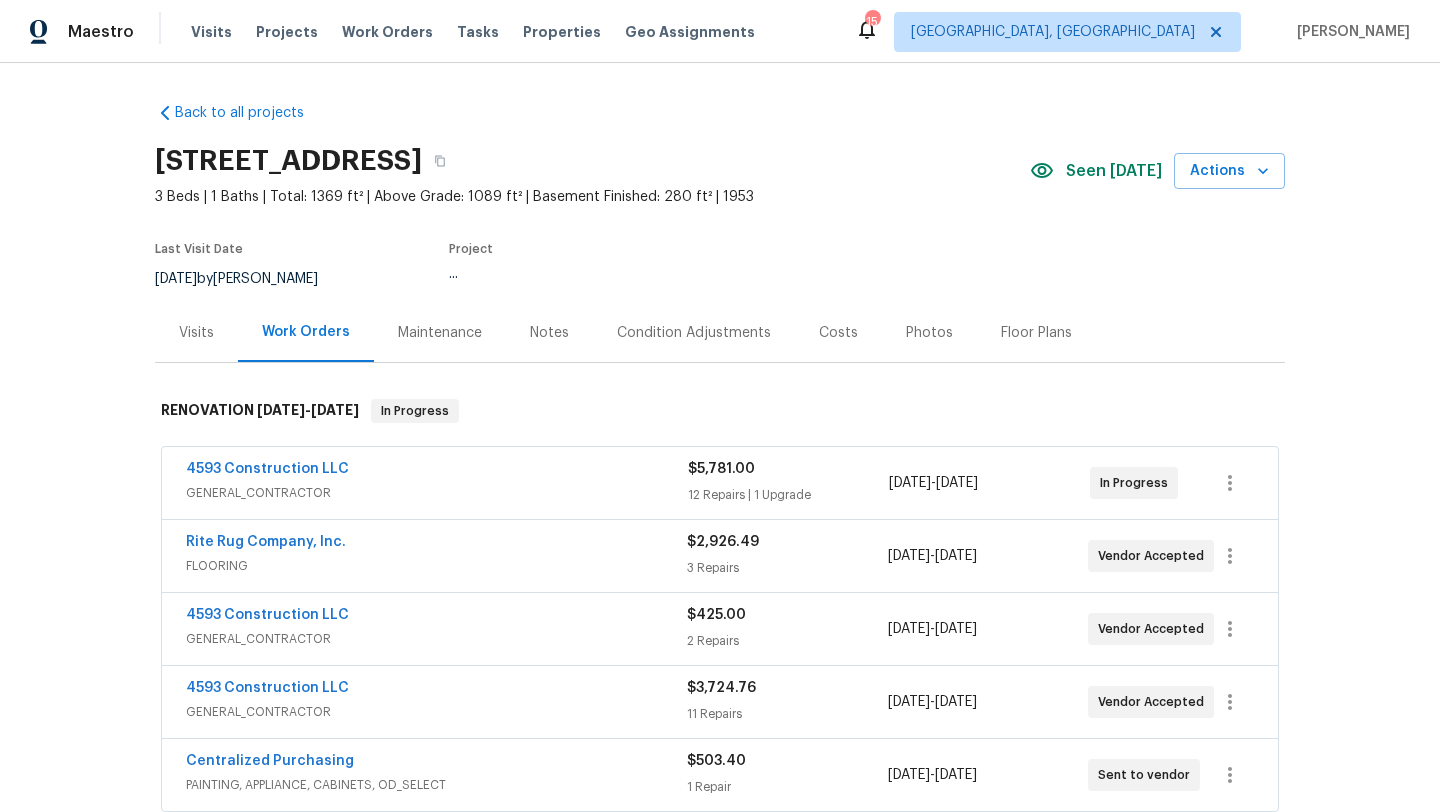 scroll, scrollTop: 312, scrollLeft: 0, axis: vertical 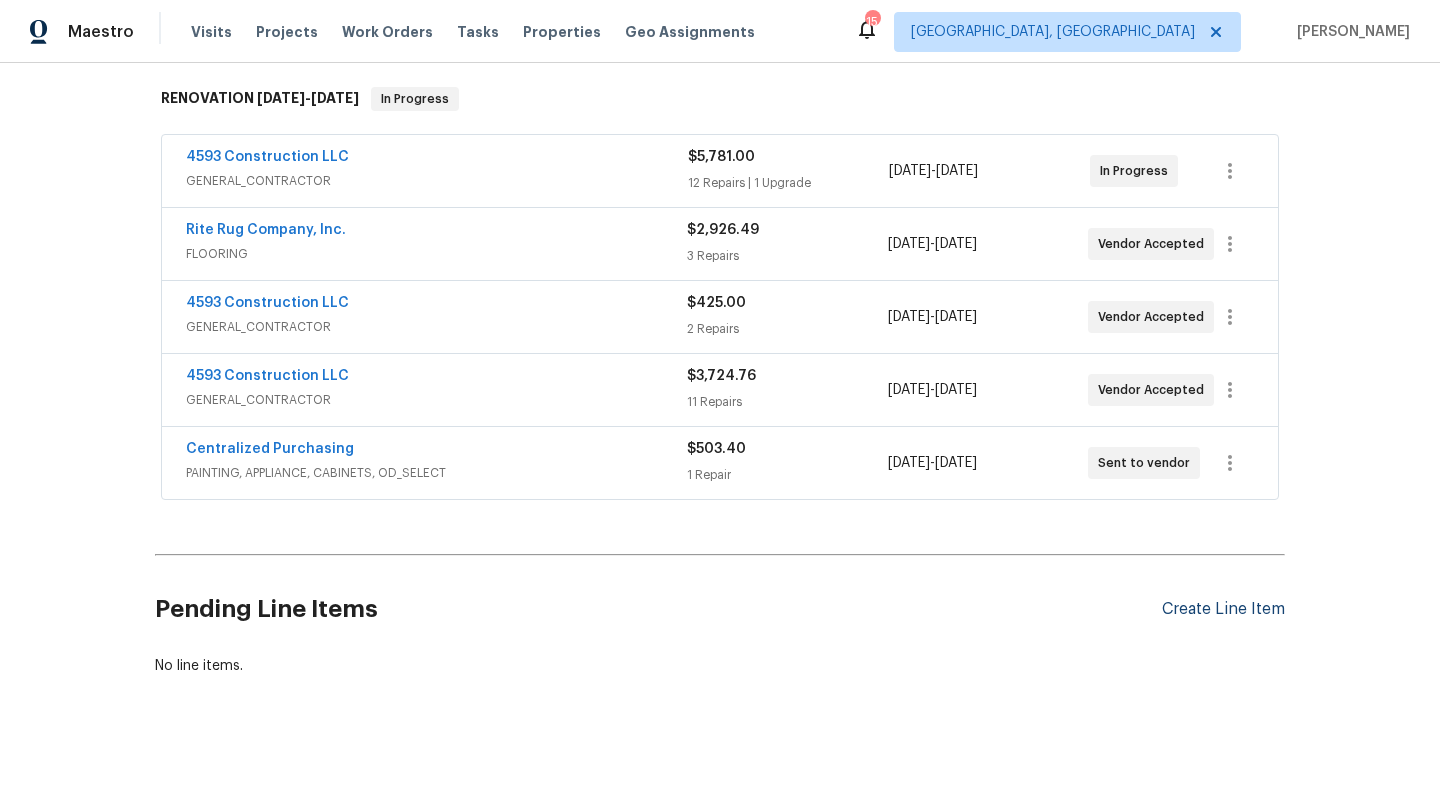 click on "Create Line Item" at bounding box center (1223, 609) 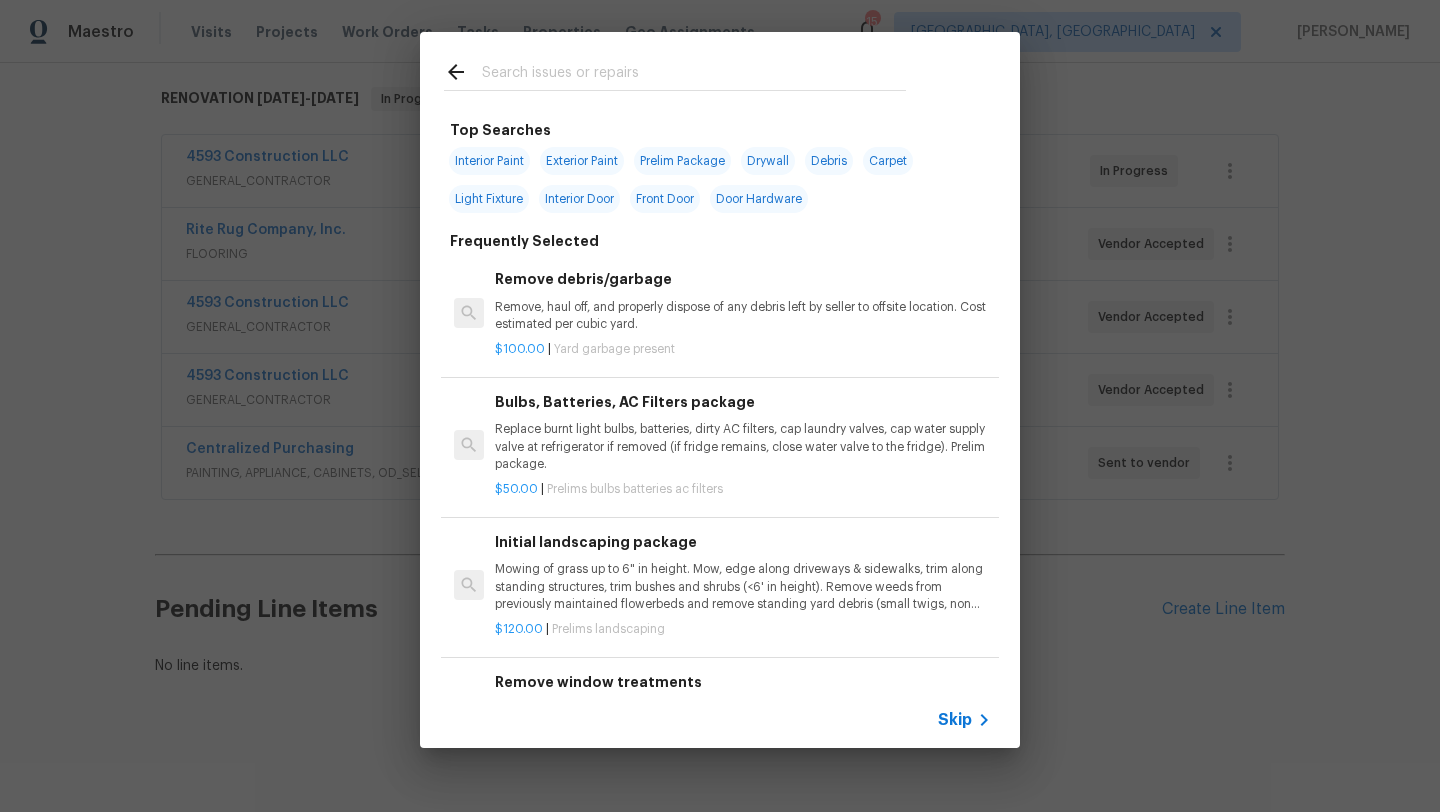 click on "Interior Paint Exterior Paint Prelim Package Drywall Debris Carpet Light Fixture Interior Door Front Door Door Hardware" at bounding box center (720, 180) 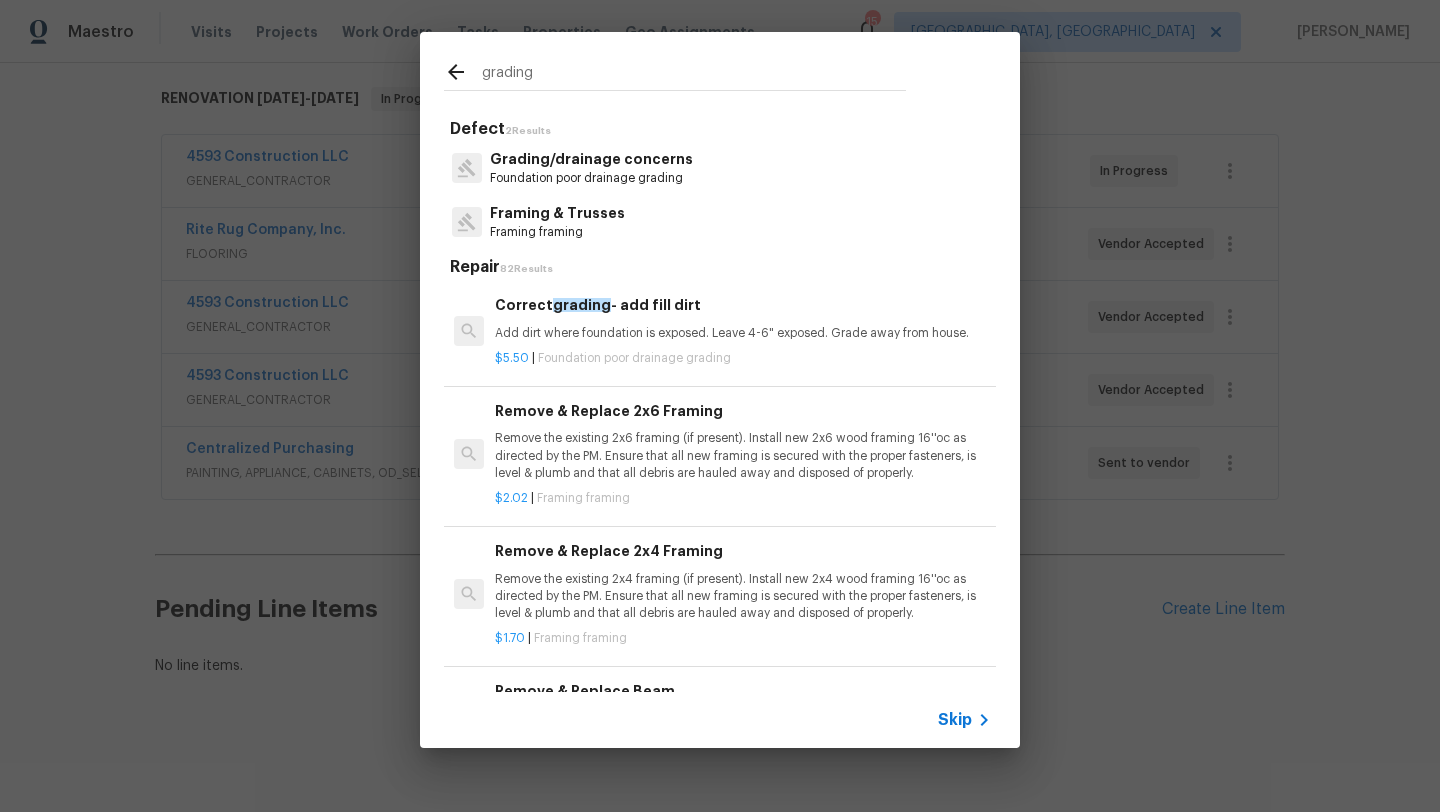 type on "grading" 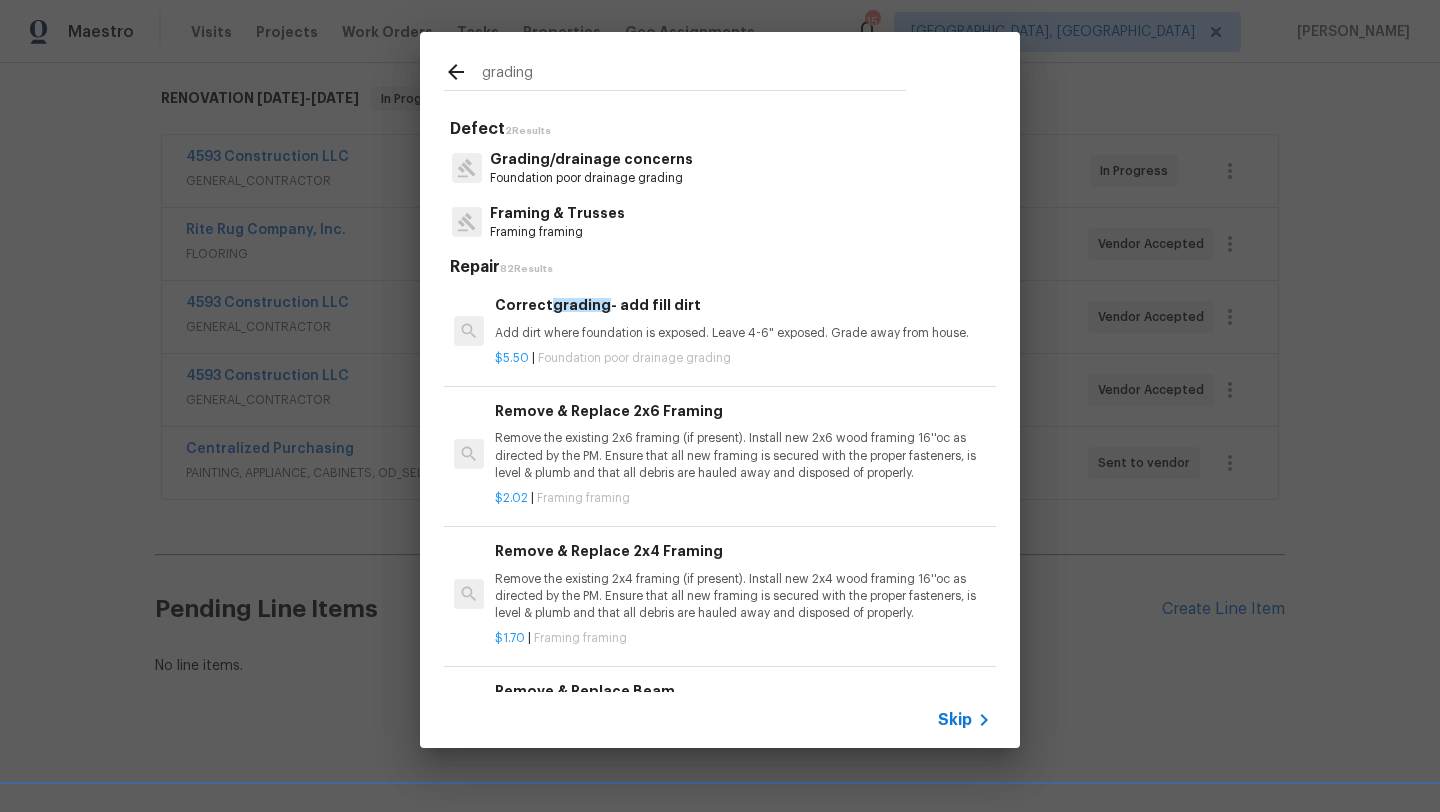 click on "Grading/drainage concerns" at bounding box center (591, 159) 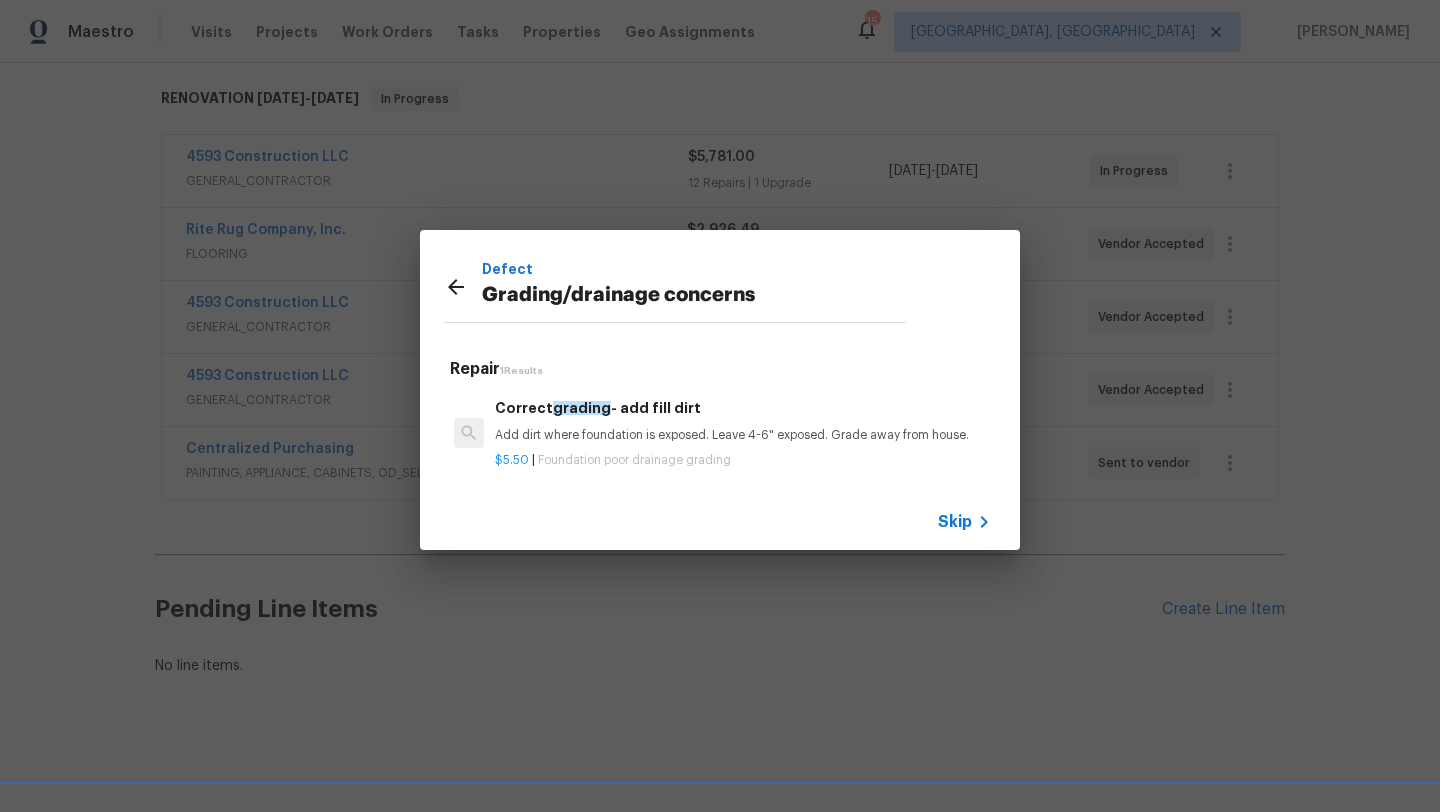 click on "Add dirt where foundation is exposed. Leave 4-6" exposed. Grade away from house." at bounding box center [743, 435] 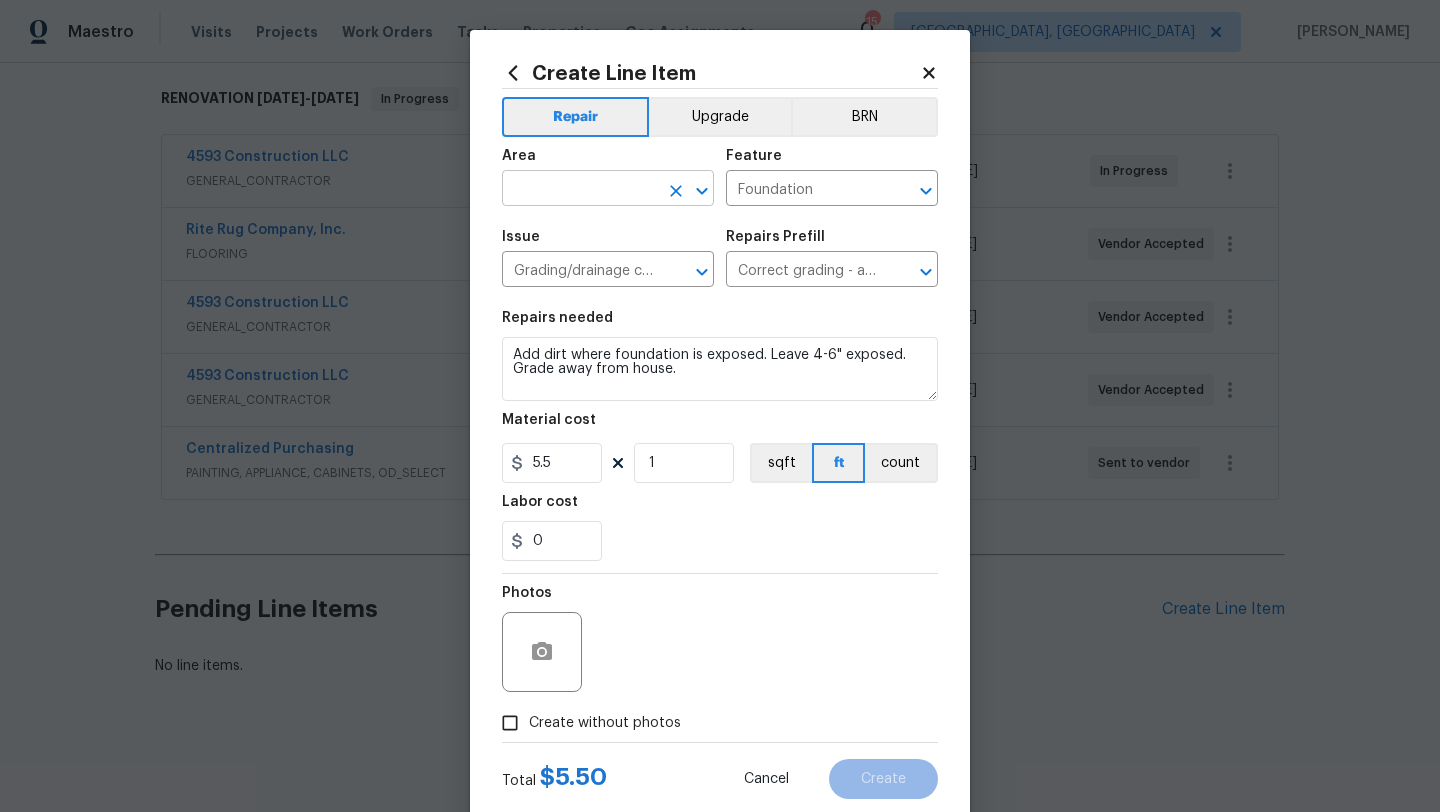 click at bounding box center [580, 190] 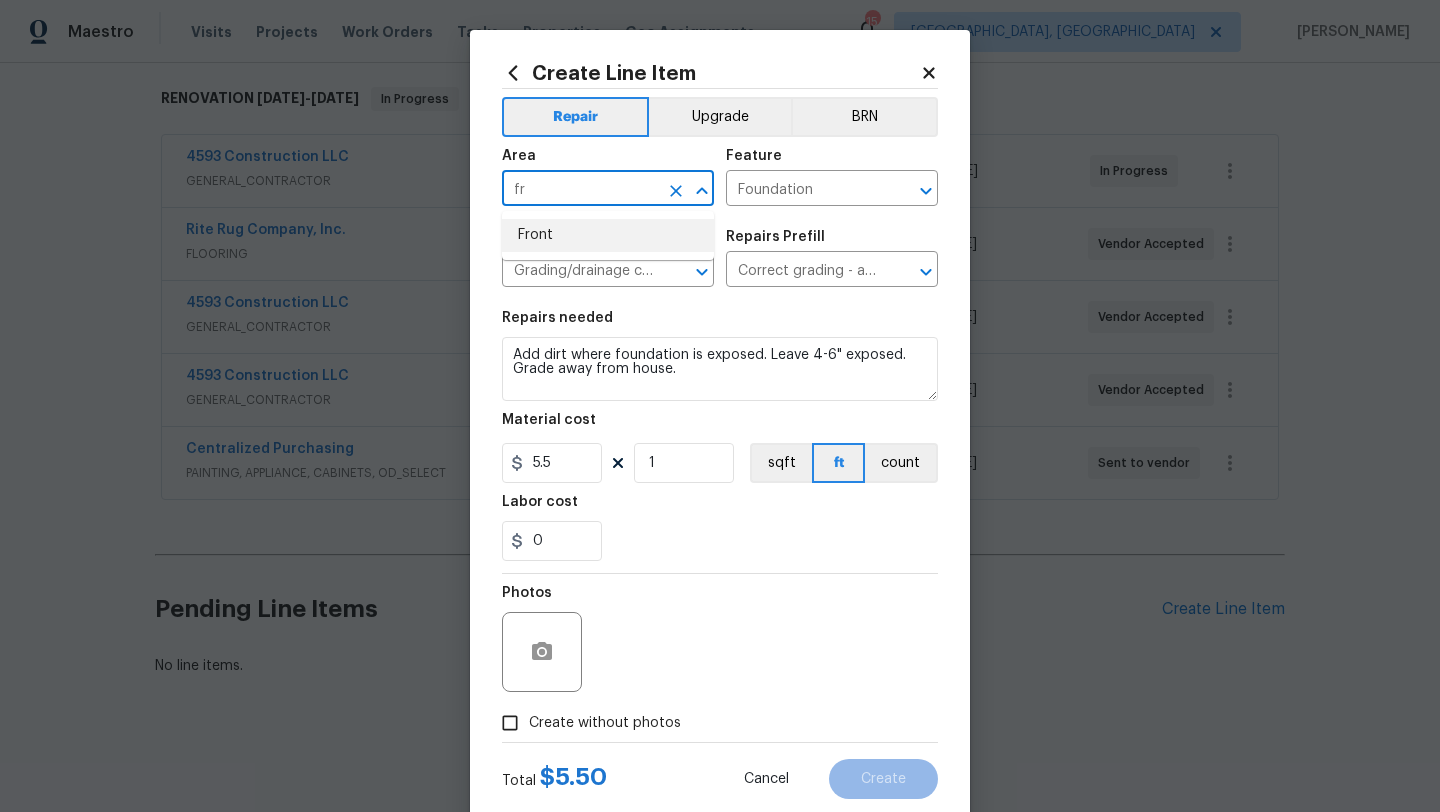 click on "Front" at bounding box center (608, 235) 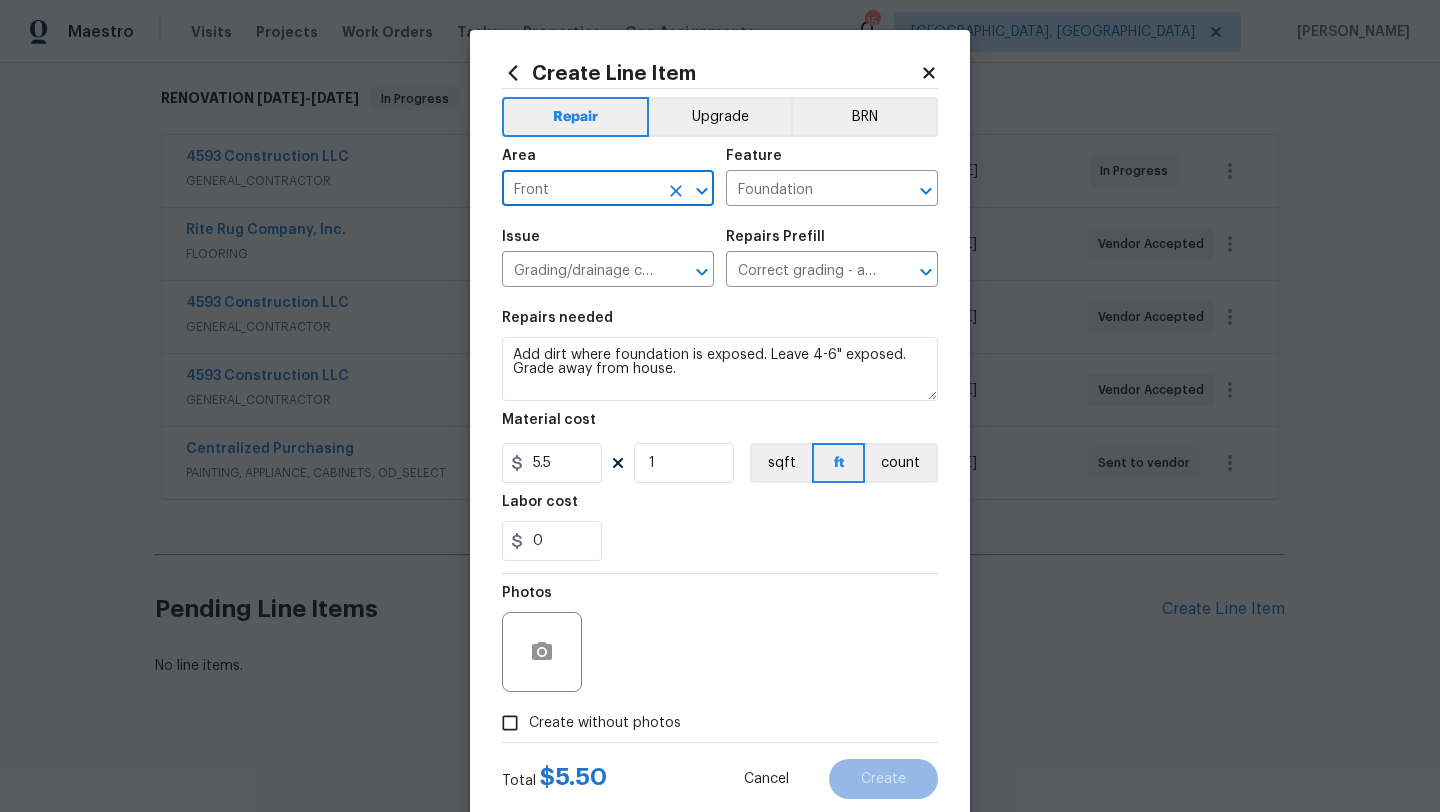 type on "Front" 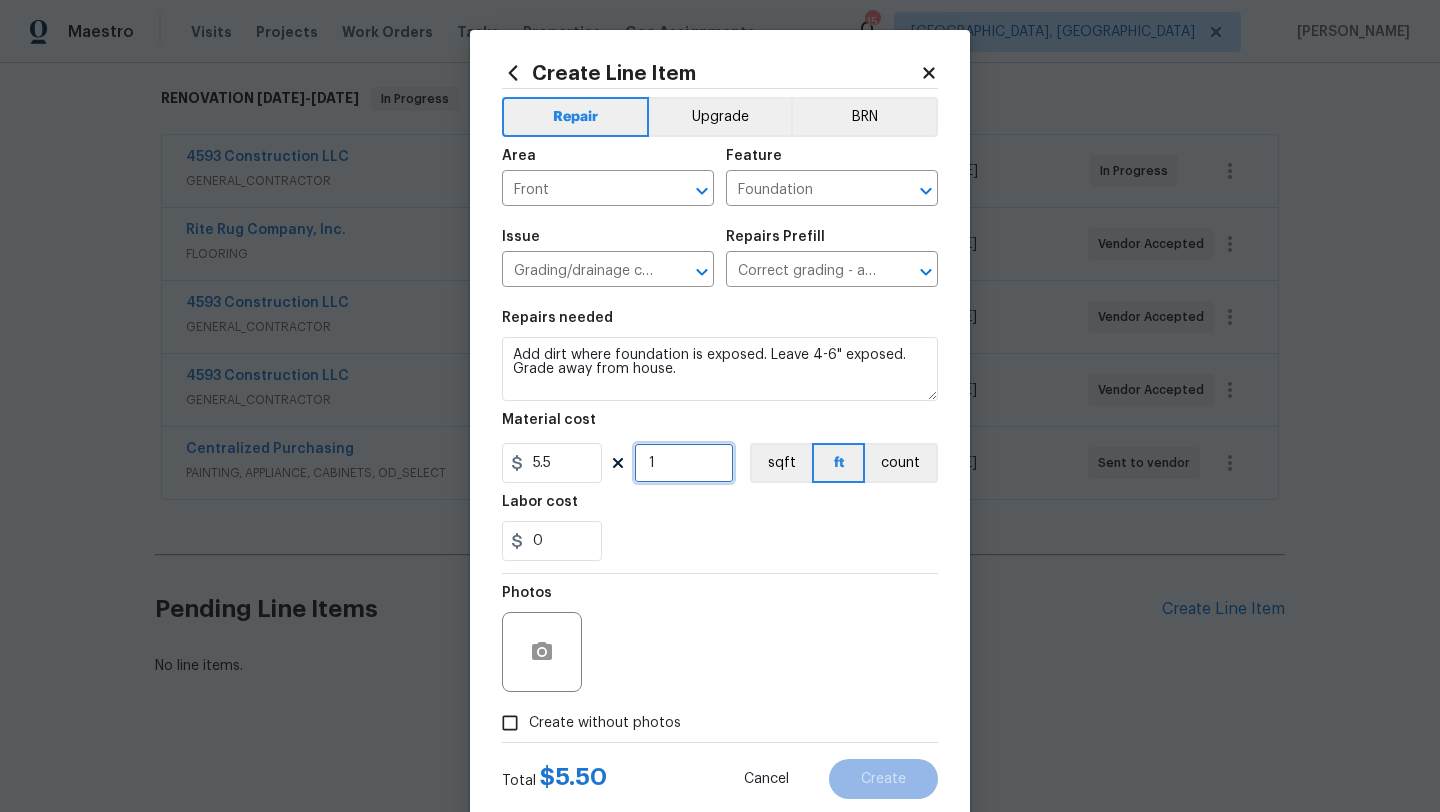 drag, startPoint x: 673, startPoint y: 465, endPoint x: 632, endPoint y: 464, distance: 41.01219 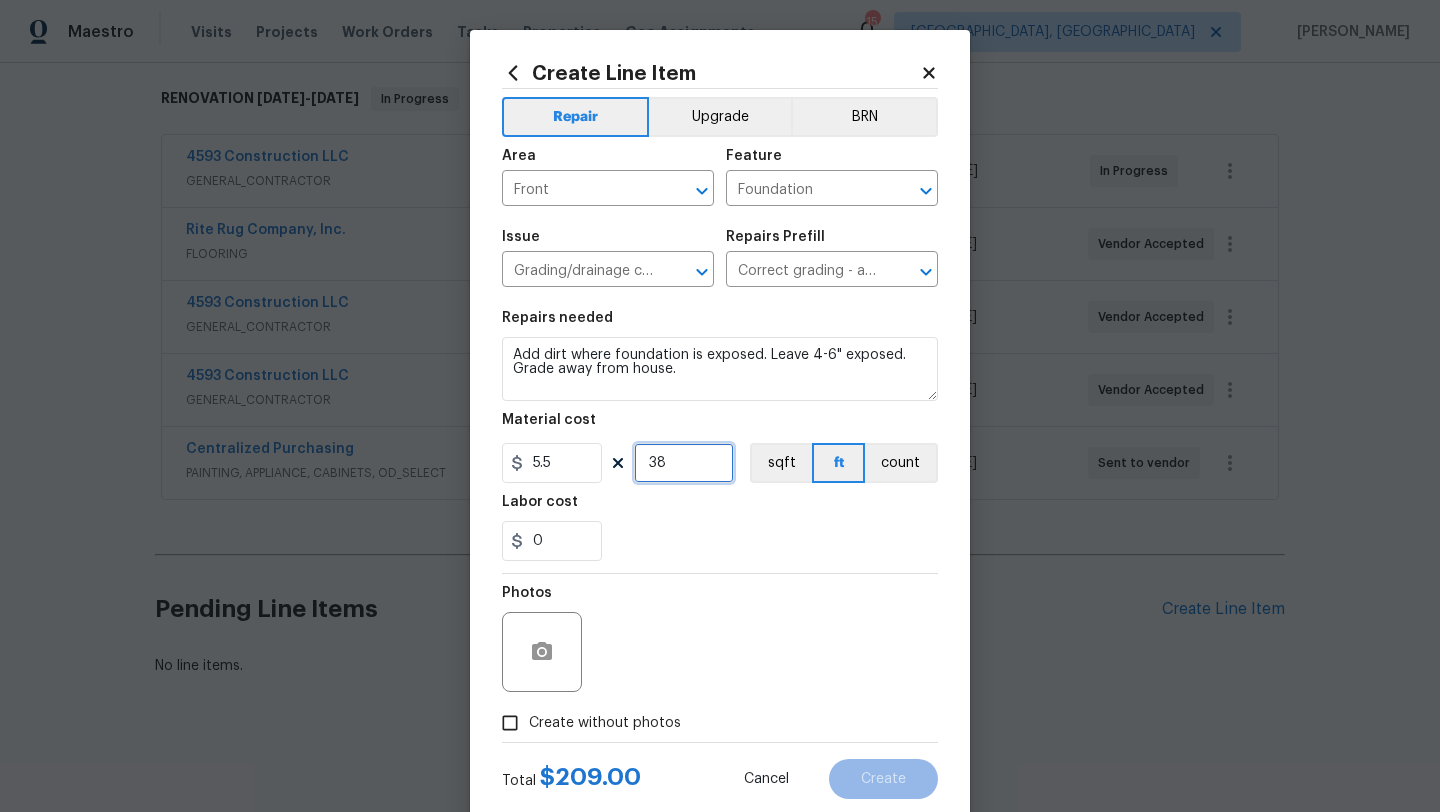 type on "38" 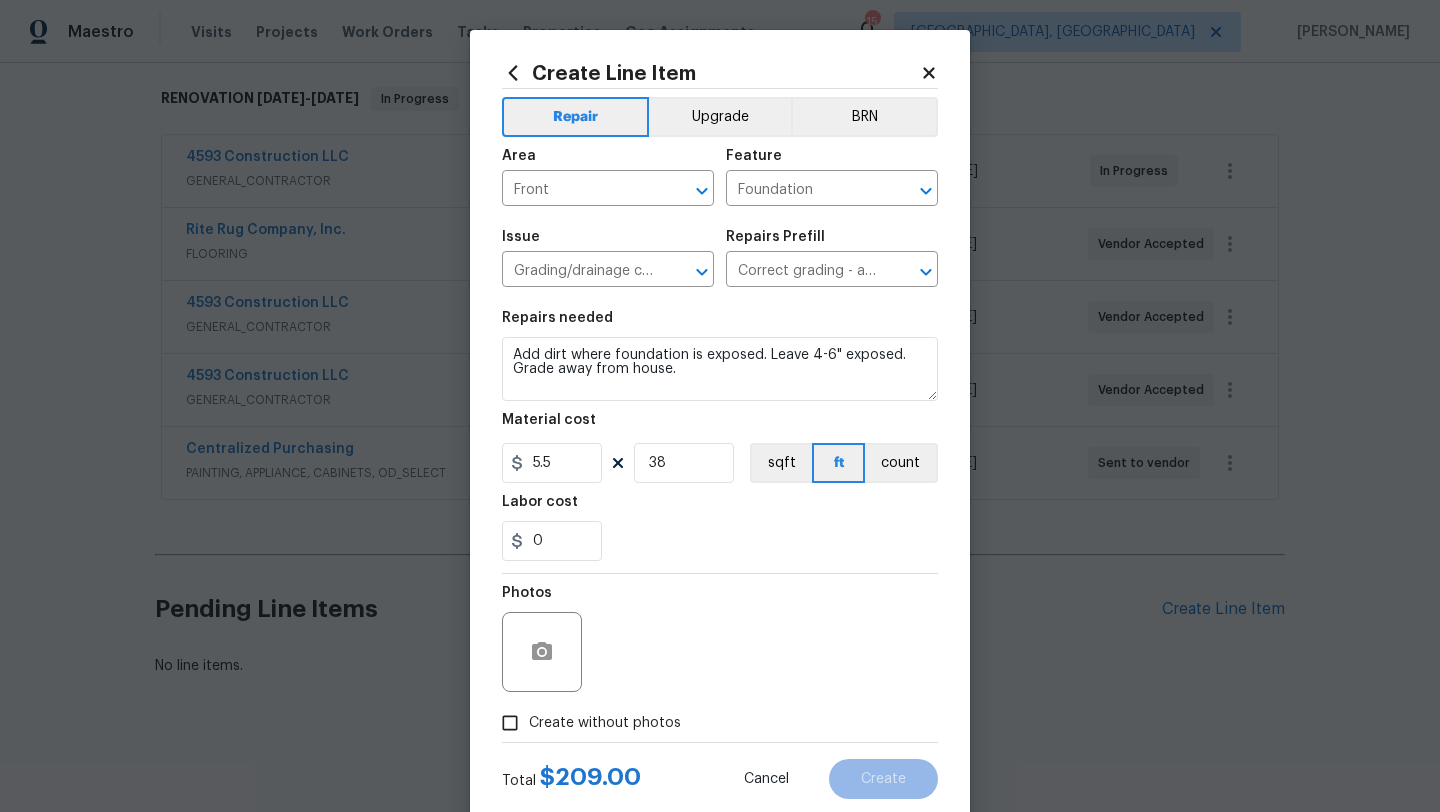 click on "Photos" at bounding box center [720, 639] 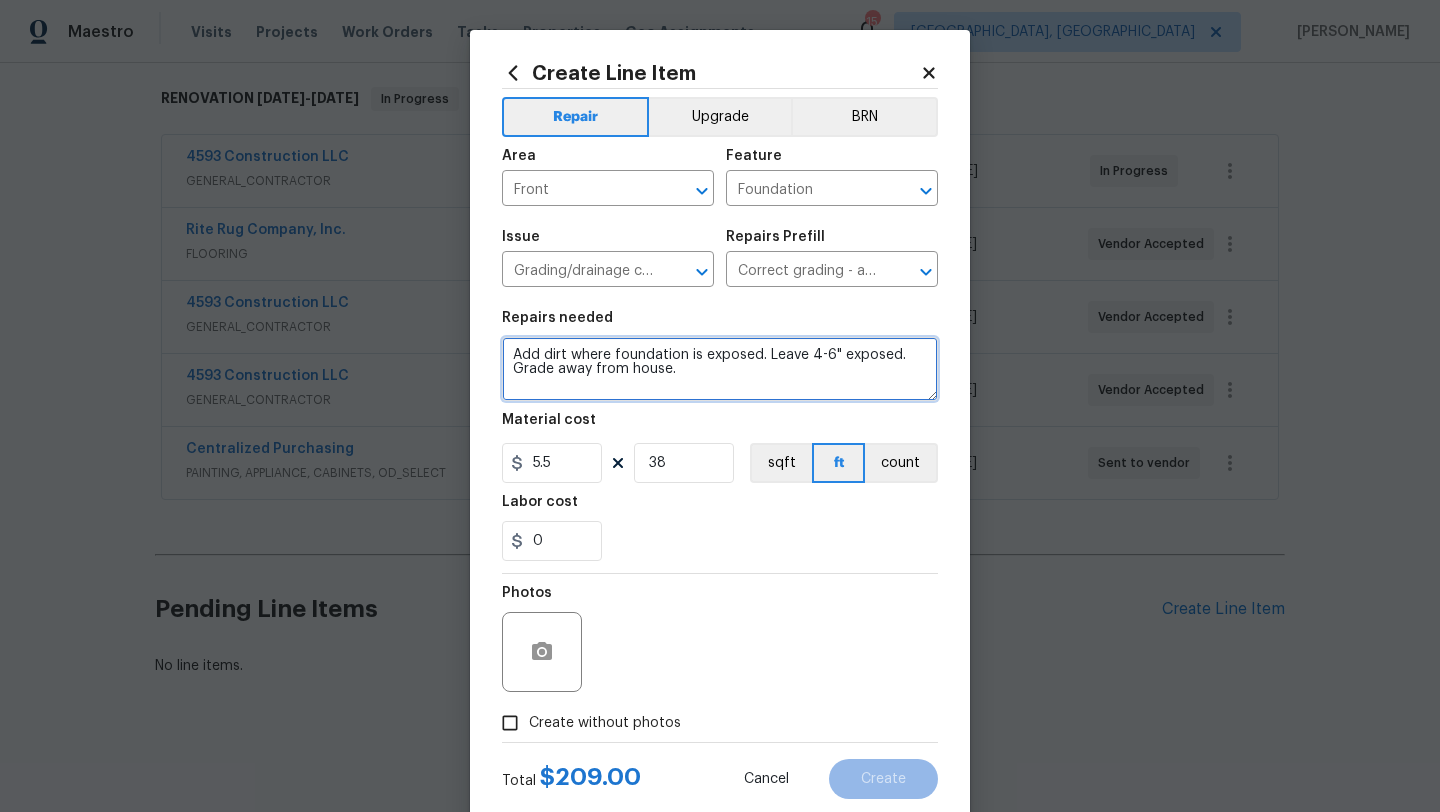 drag, startPoint x: 688, startPoint y: 372, endPoint x: 480, endPoint y: 329, distance: 212.39821 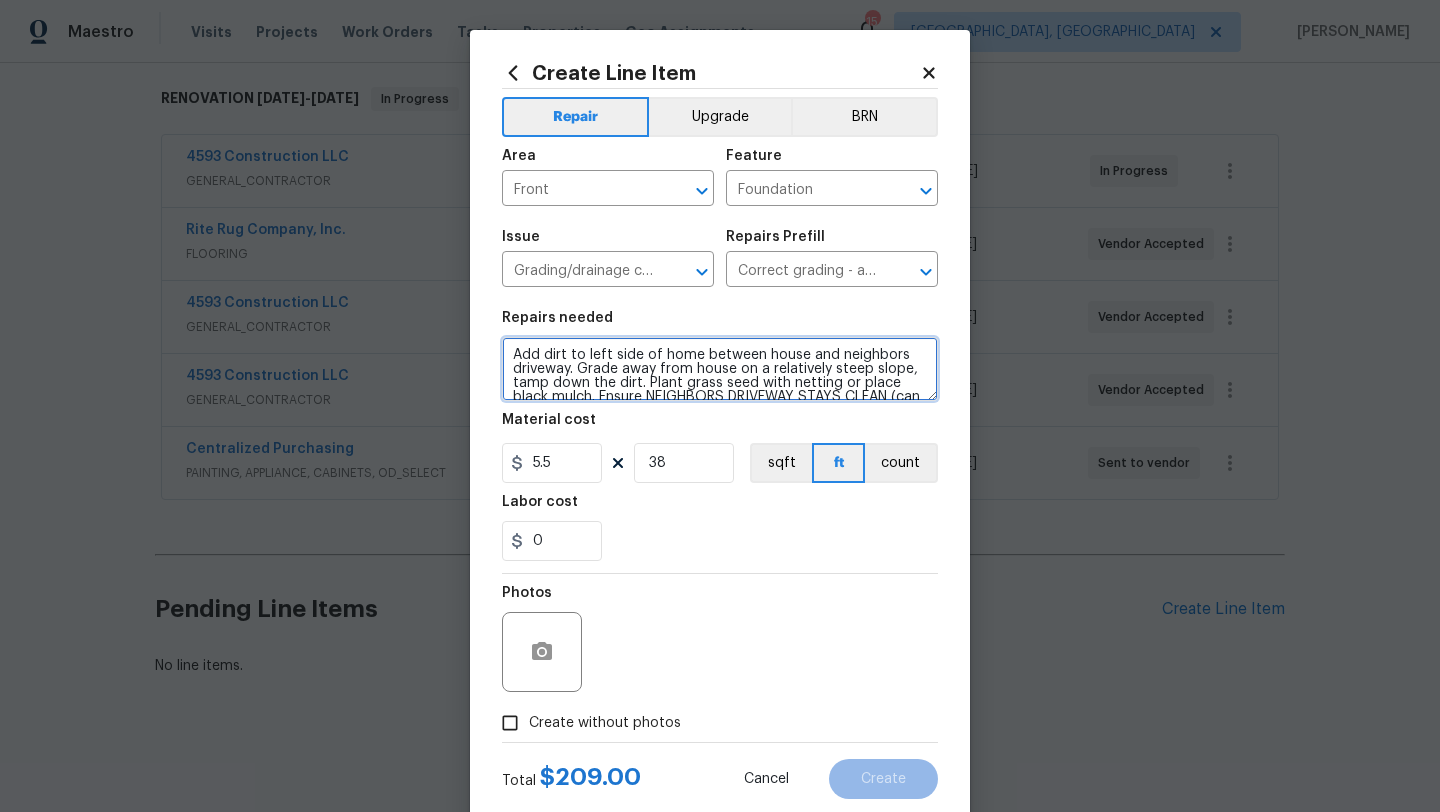scroll, scrollTop: 18, scrollLeft: 0, axis: vertical 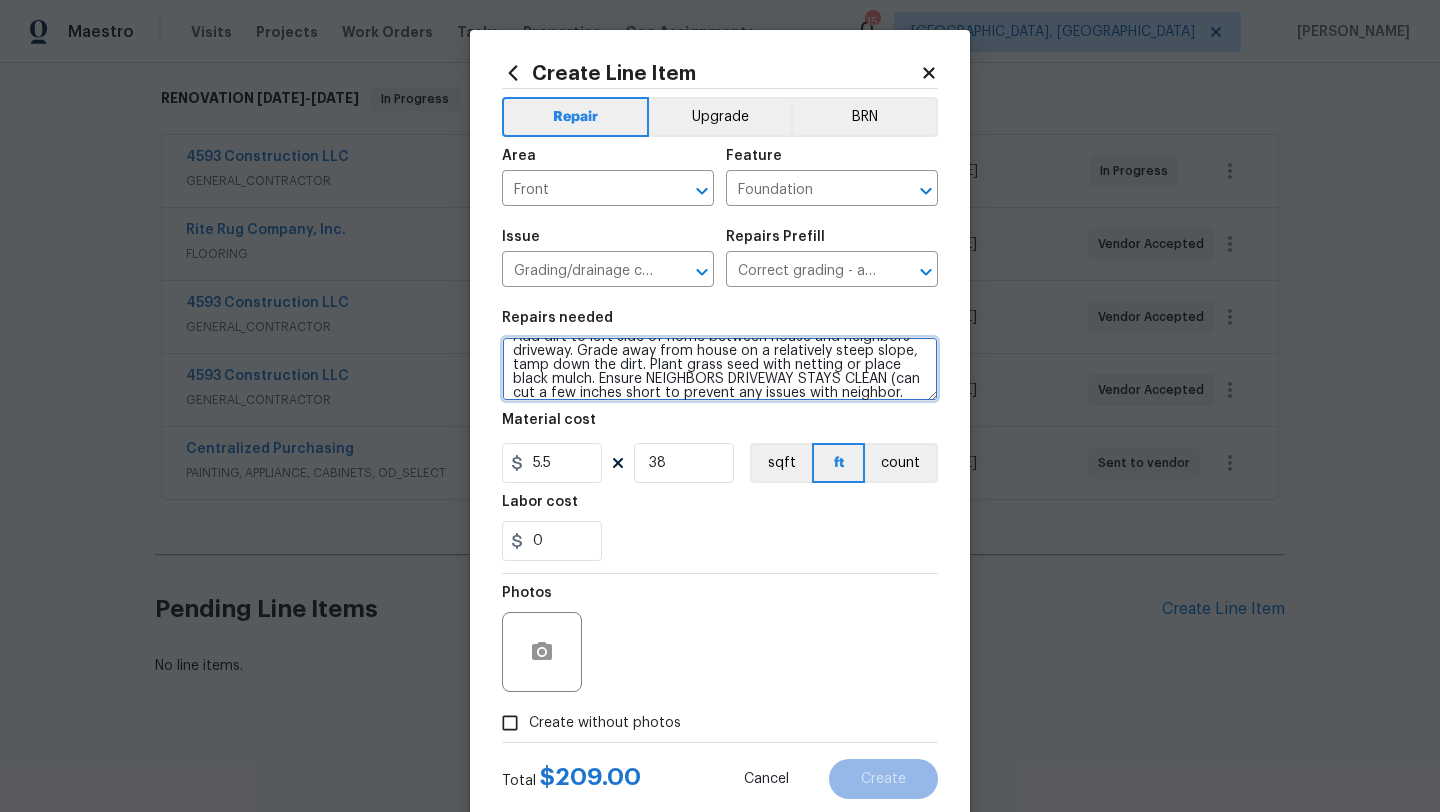 type on "Add dirt to left side of home between house and neighbors driveway. Grade away from house on a relatively steep slope, tamp down the dirt. Plant grass seed with netting or place black mulch. Ensure NEIGHBORS DRIVEWAY STAYS CLEAN (can cut a few inches short to prevent any issues with neighbor." 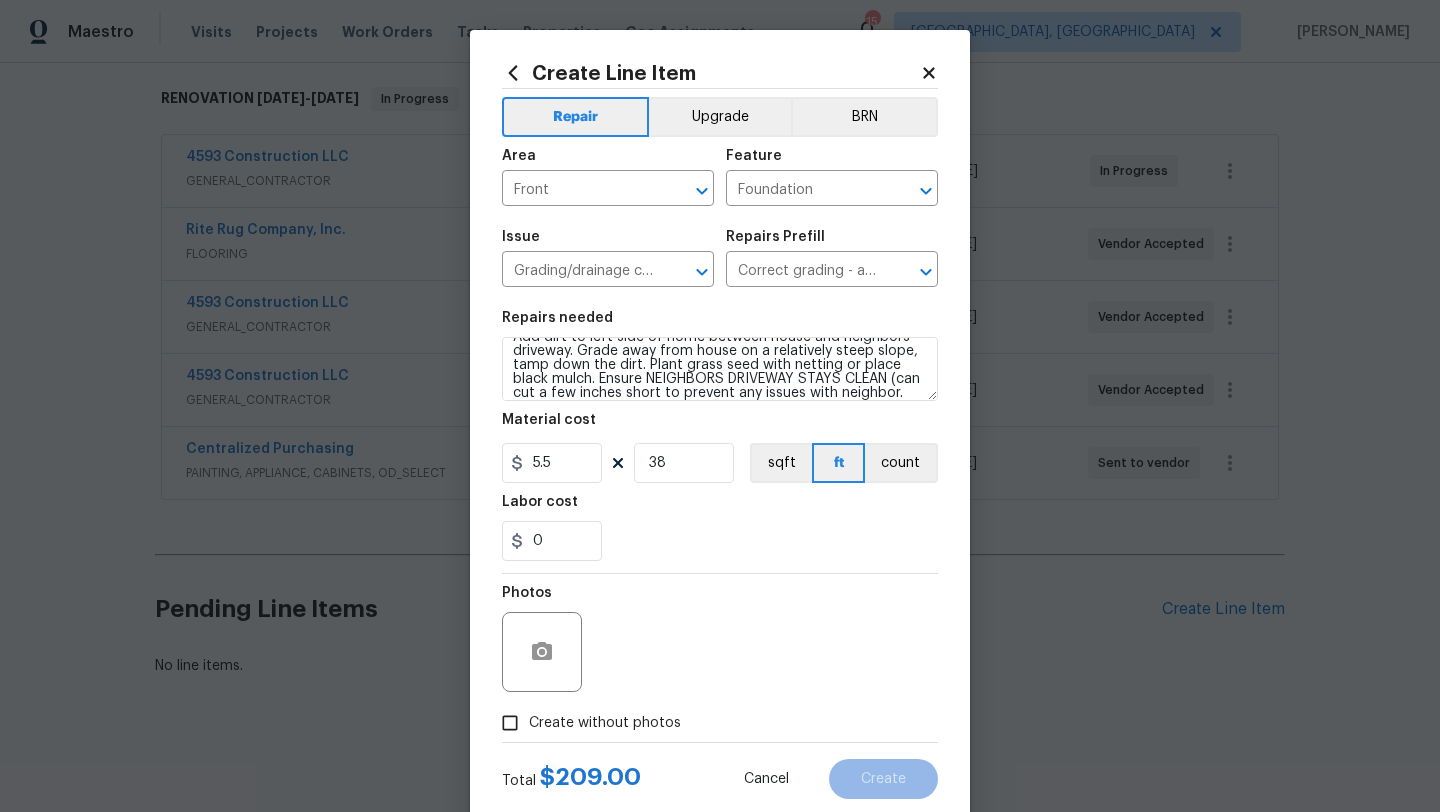 click on "Create without photos" at bounding box center (510, 723) 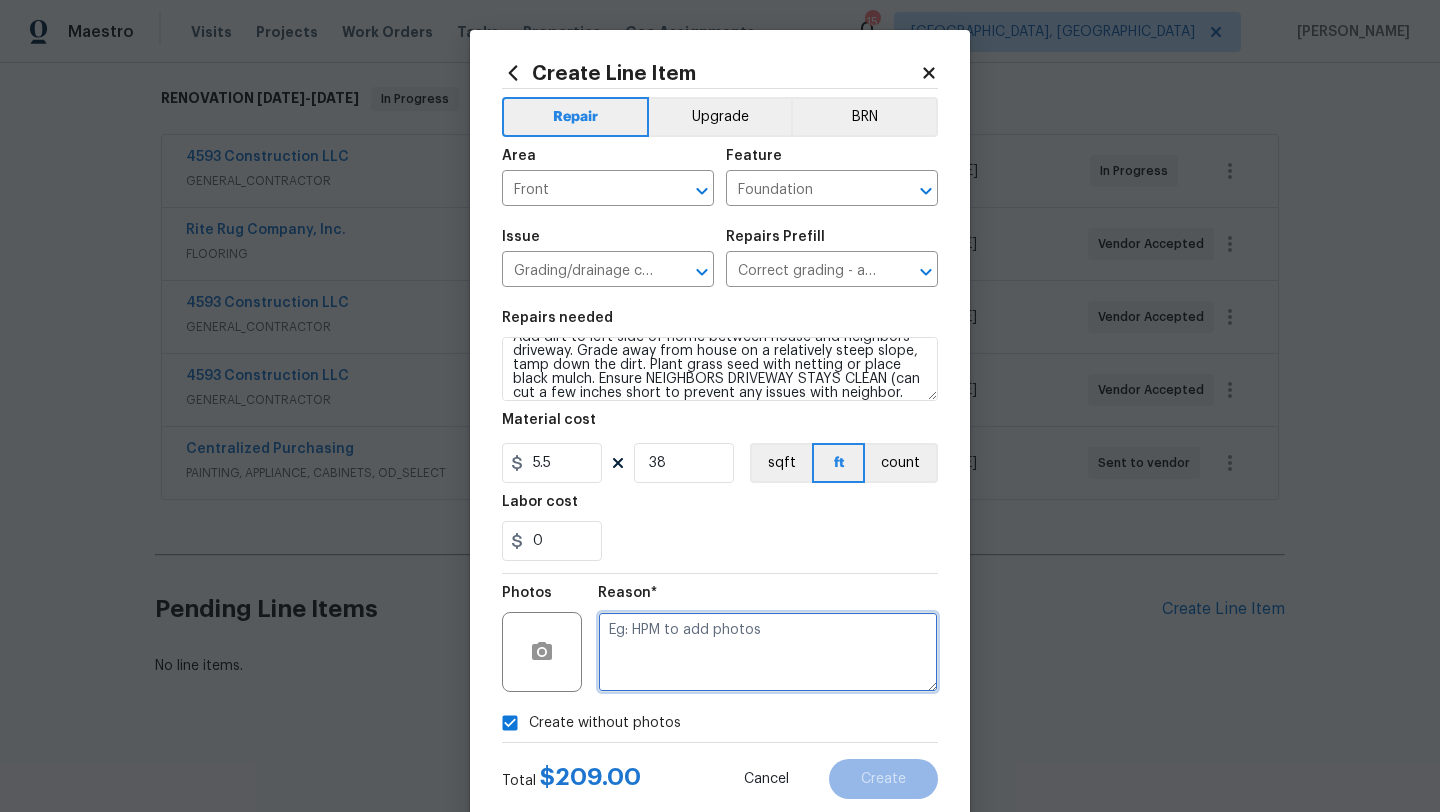 click at bounding box center [768, 652] 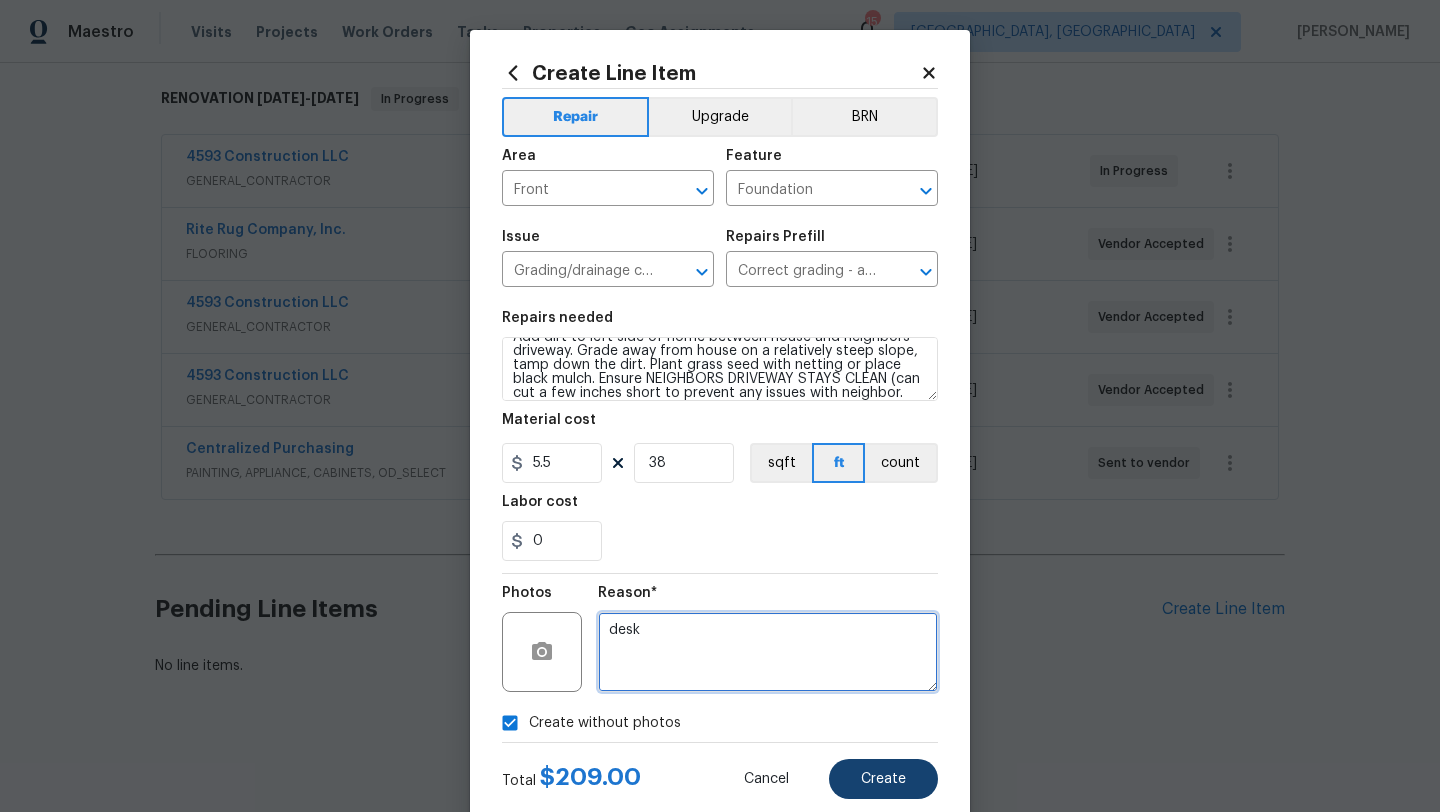 type on "desk" 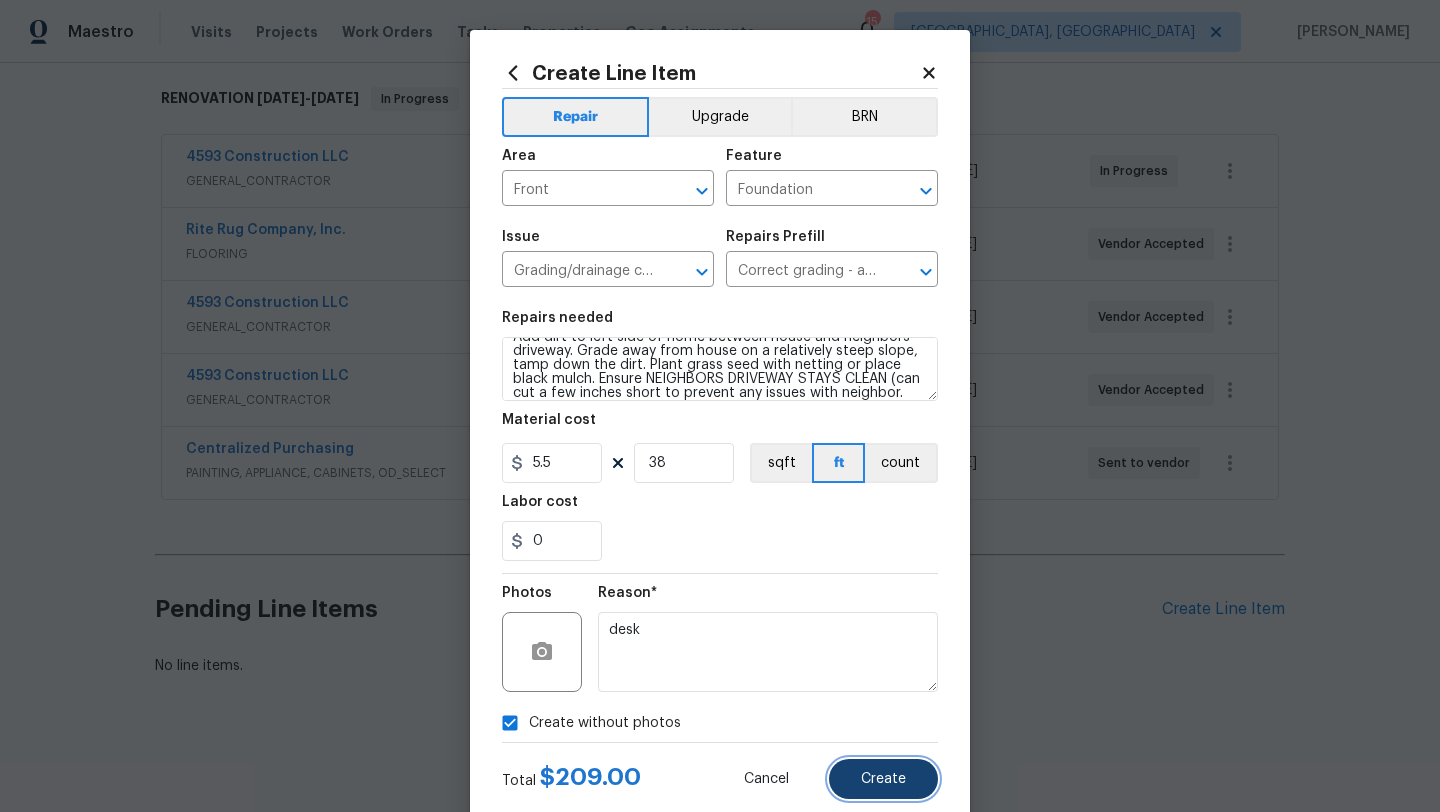 click on "Create" at bounding box center [883, 779] 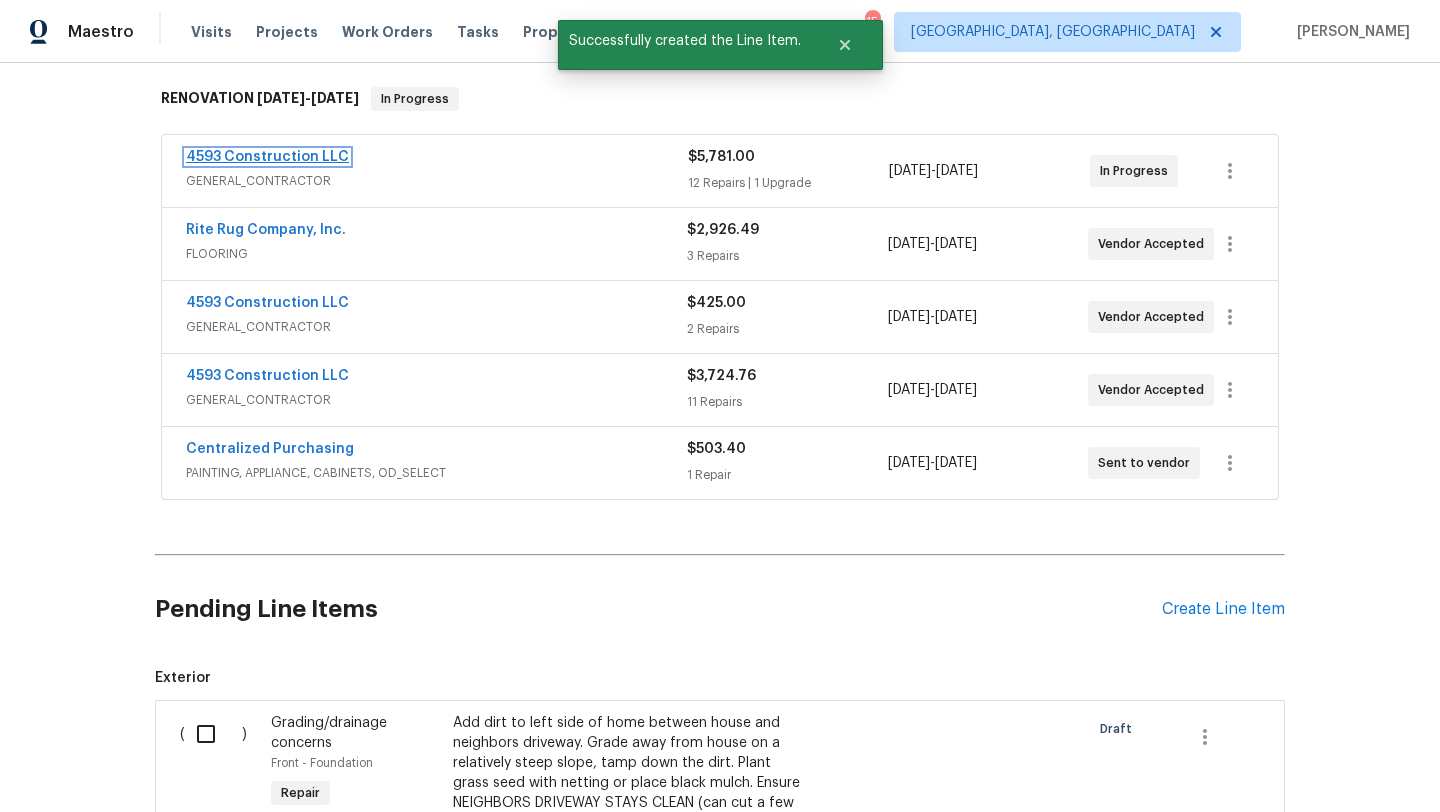click on "4593 Construction LLC" at bounding box center [267, 157] 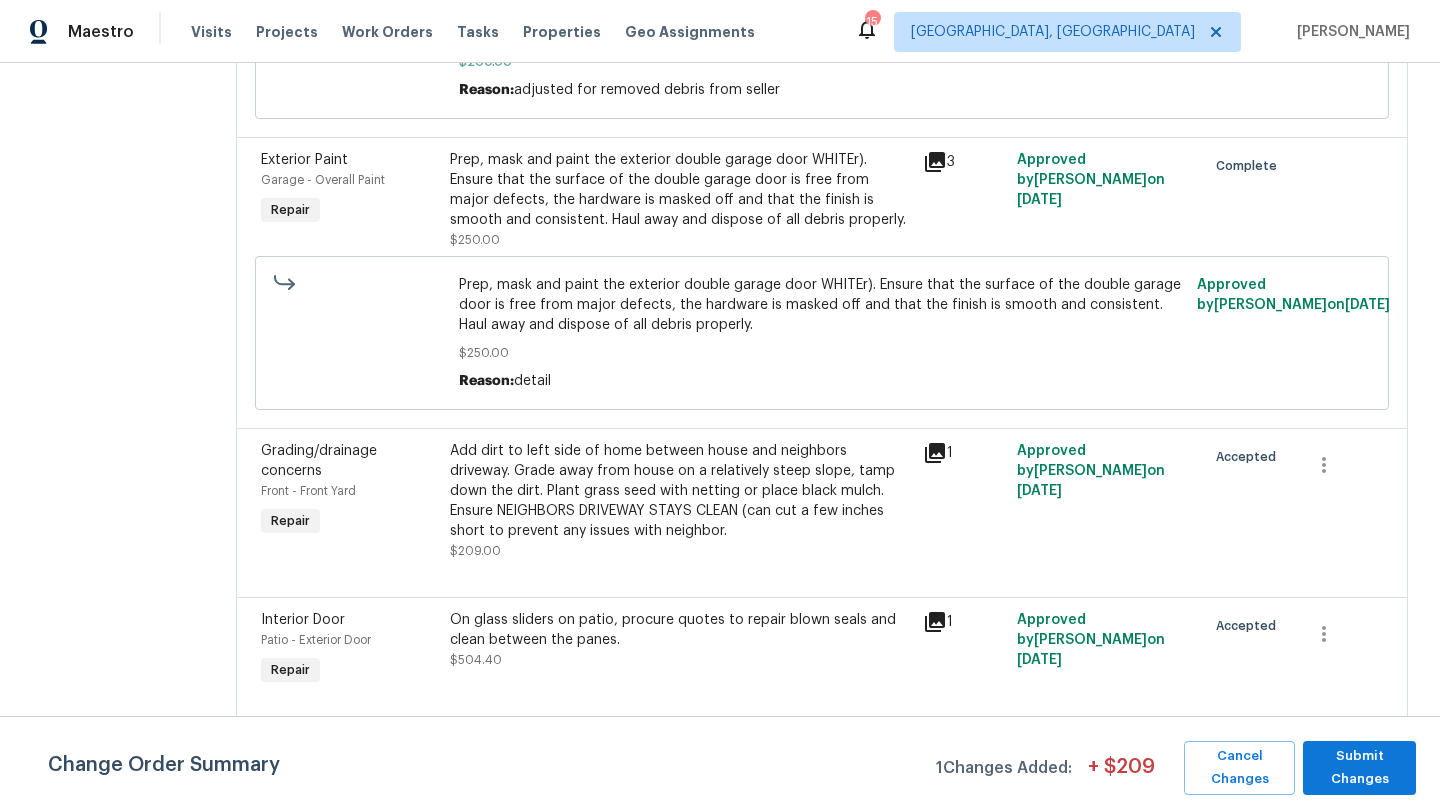 scroll, scrollTop: 677, scrollLeft: 0, axis: vertical 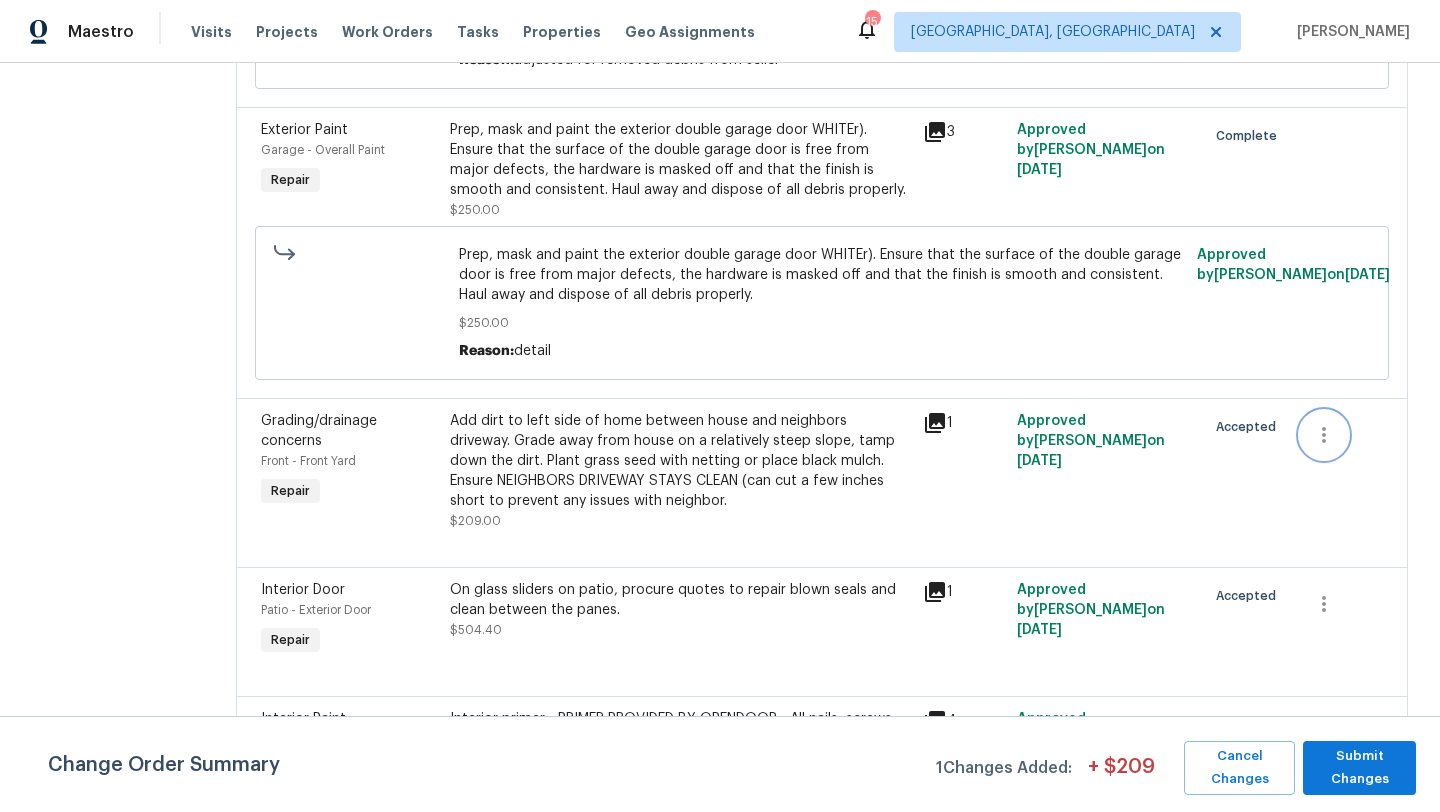 click 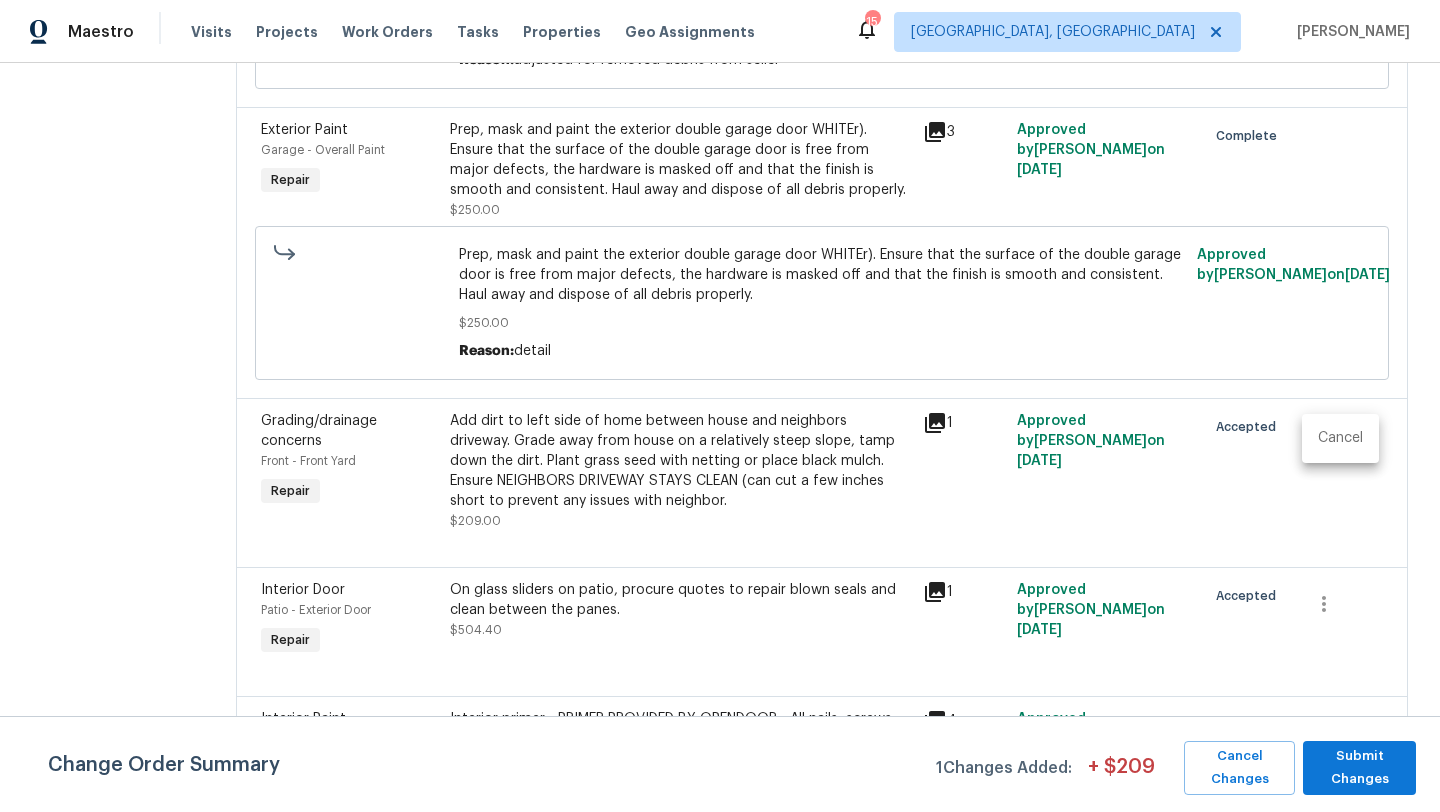click on "Cancel" at bounding box center (1340, 438) 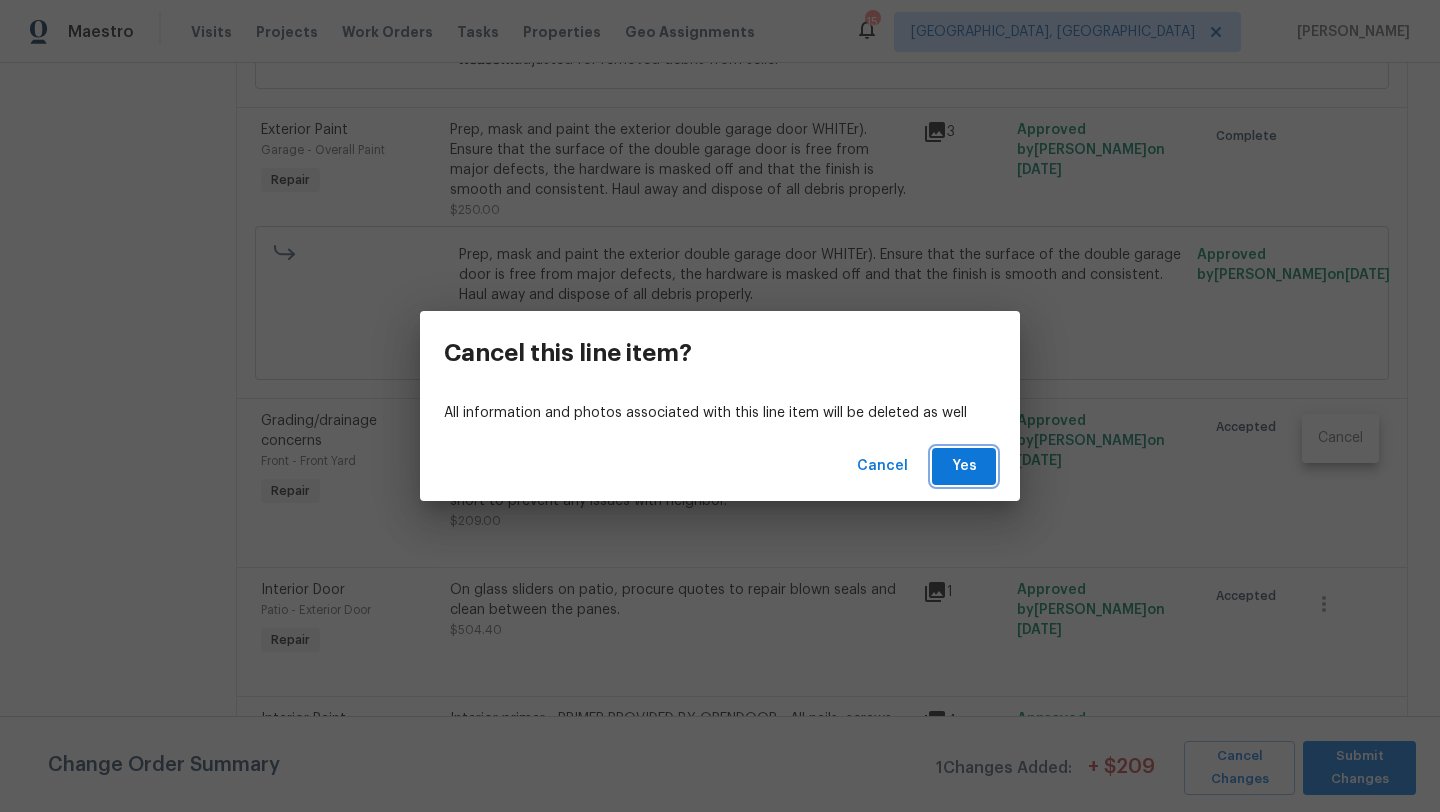 click on "Yes" at bounding box center [964, 466] 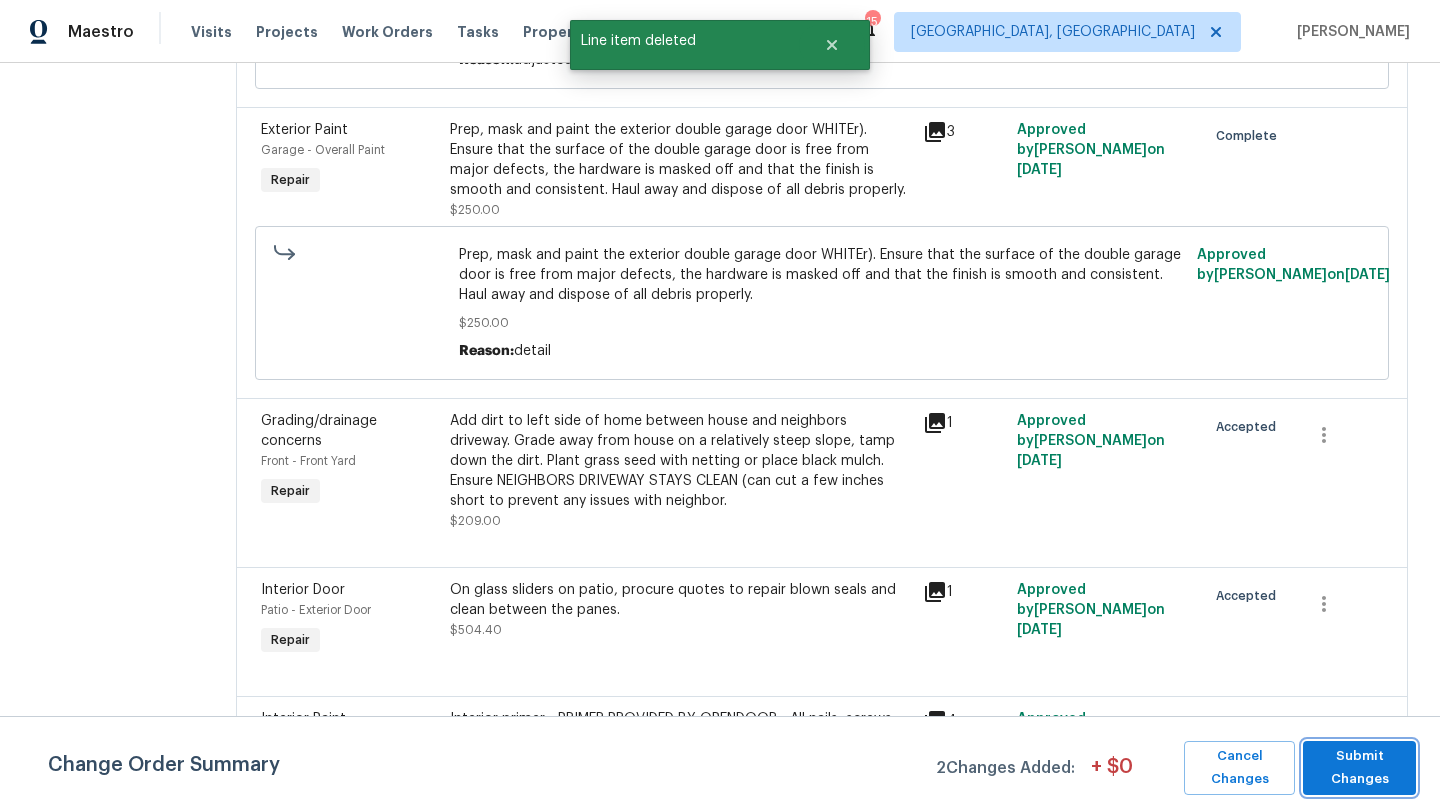 click on "Submit Changes" at bounding box center [1359, 768] 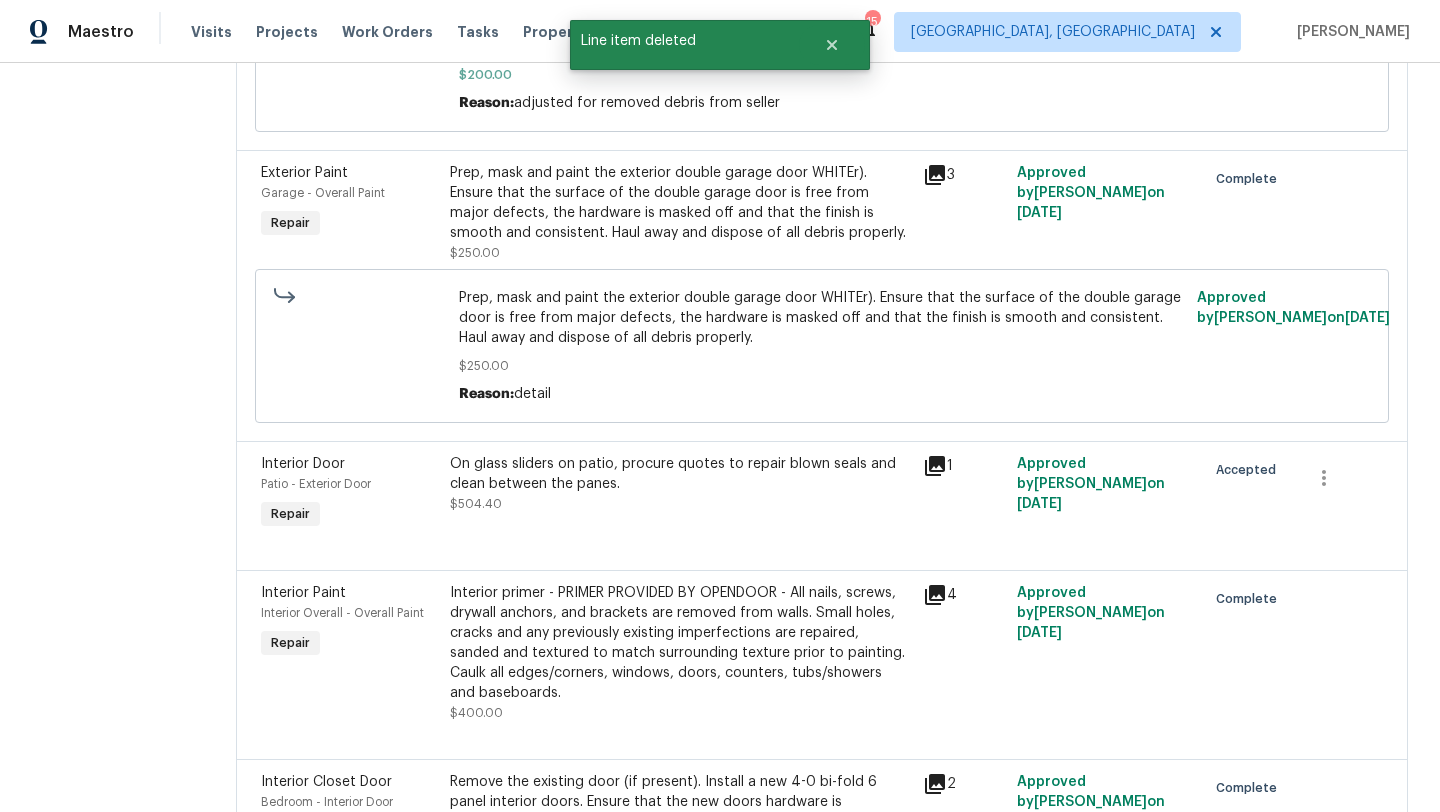scroll, scrollTop: 673, scrollLeft: 0, axis: vertical 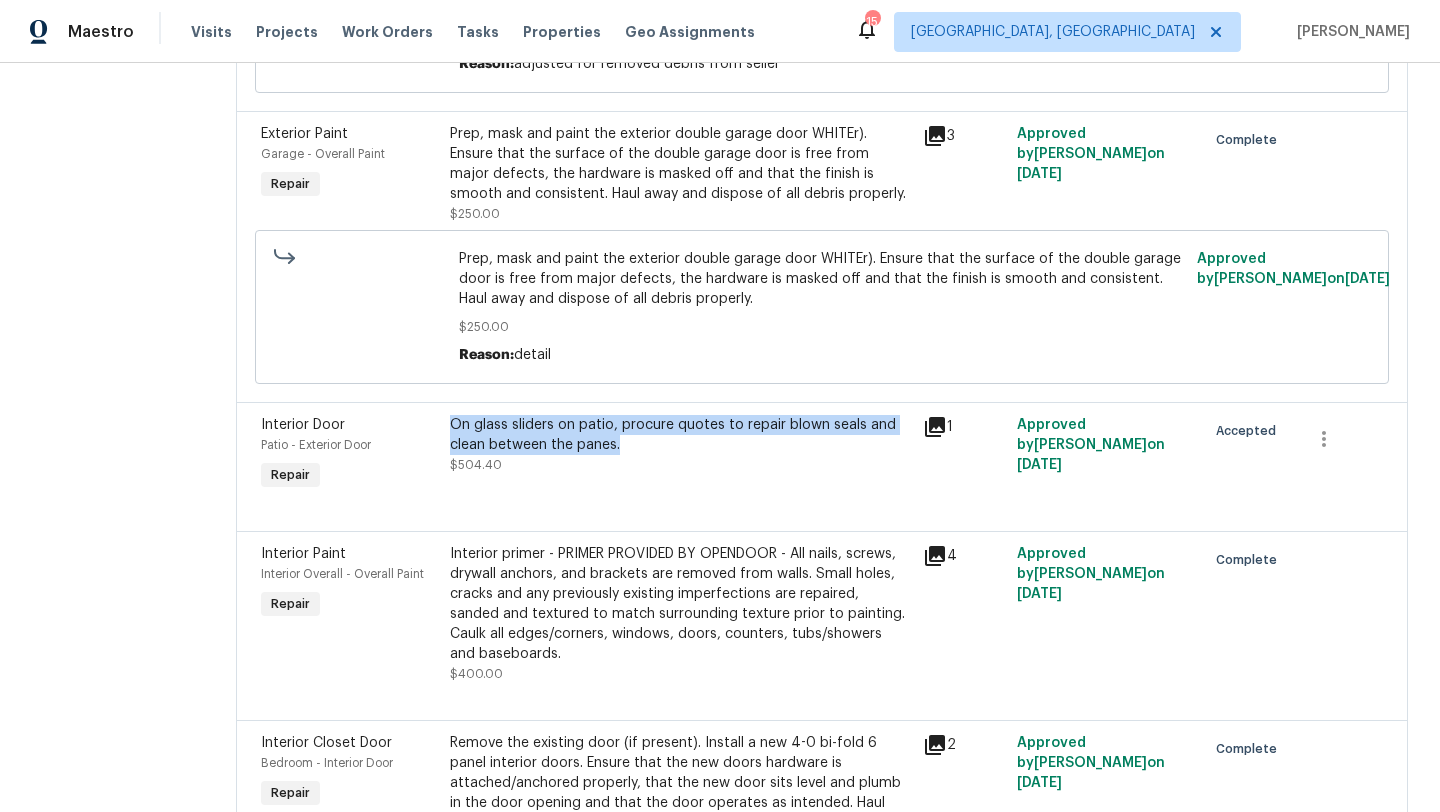 drag, startPoint x: 638, startPoint y: 454, endPoint x: 461, endPoint y: 423, distance: 179.69418 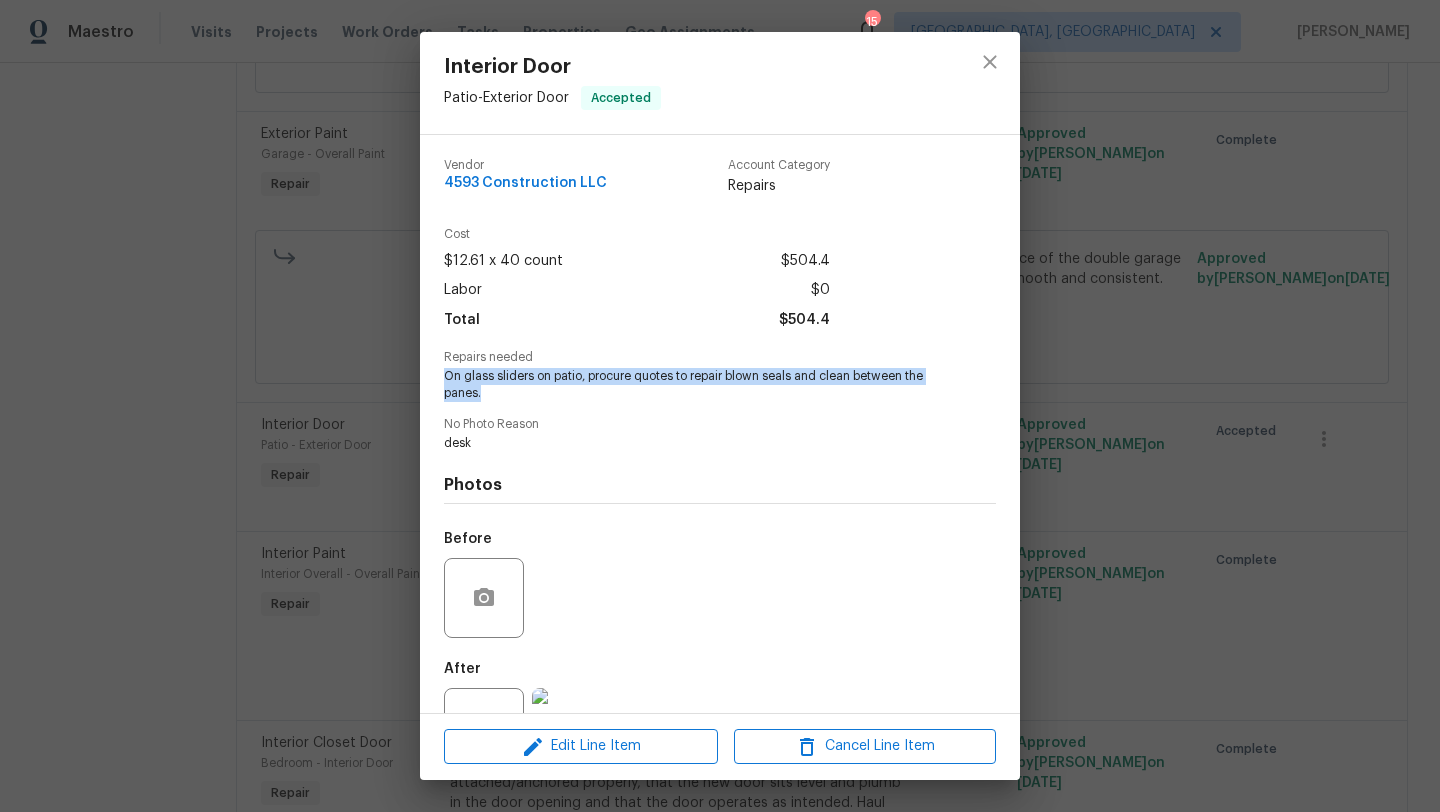 drag, startPoint x: 491, startPoint y: 400, endPoint x: 436, endPoint y: 376, distance: 60.00833 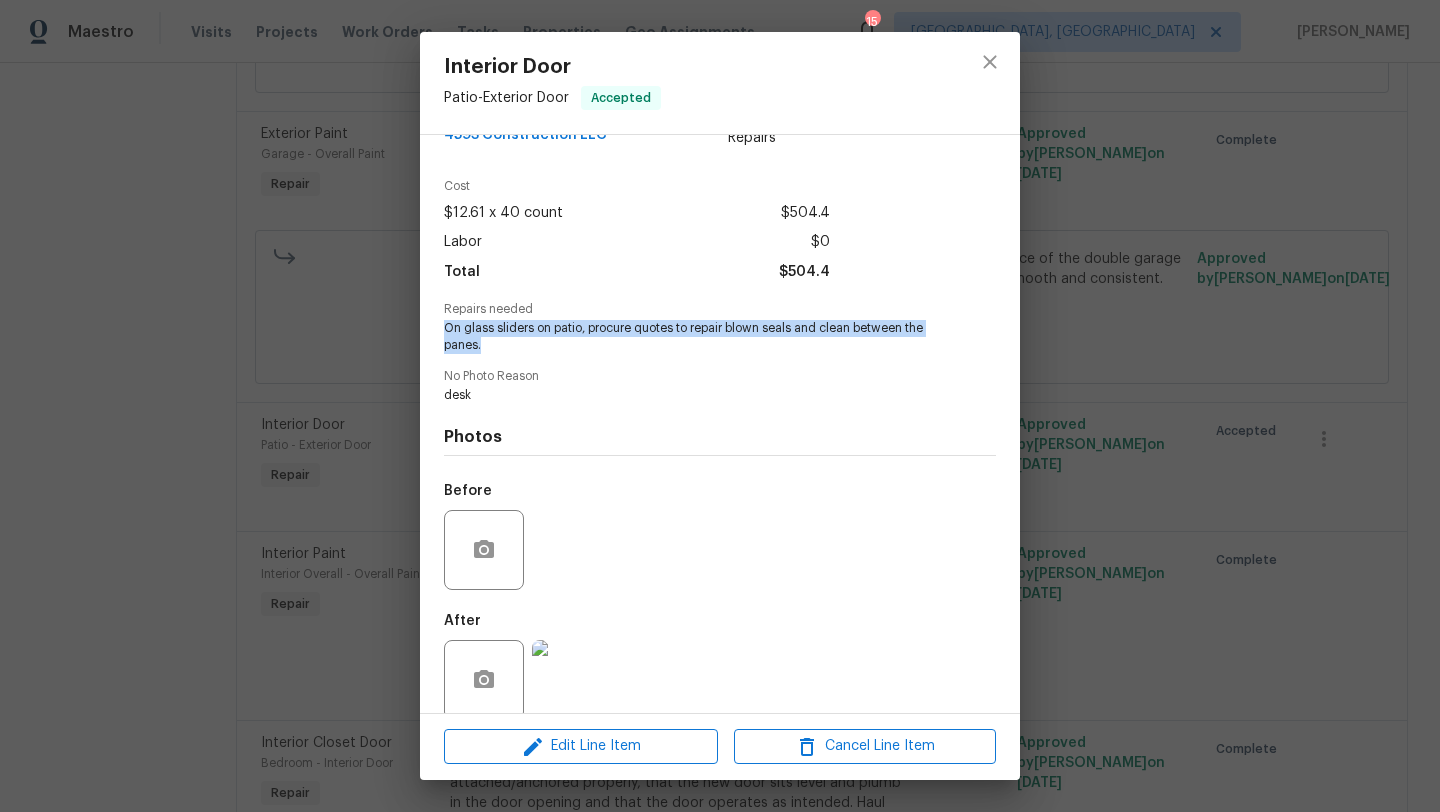 scroll, scrollTop: 76, scrollLeft: 0, axis: vertical 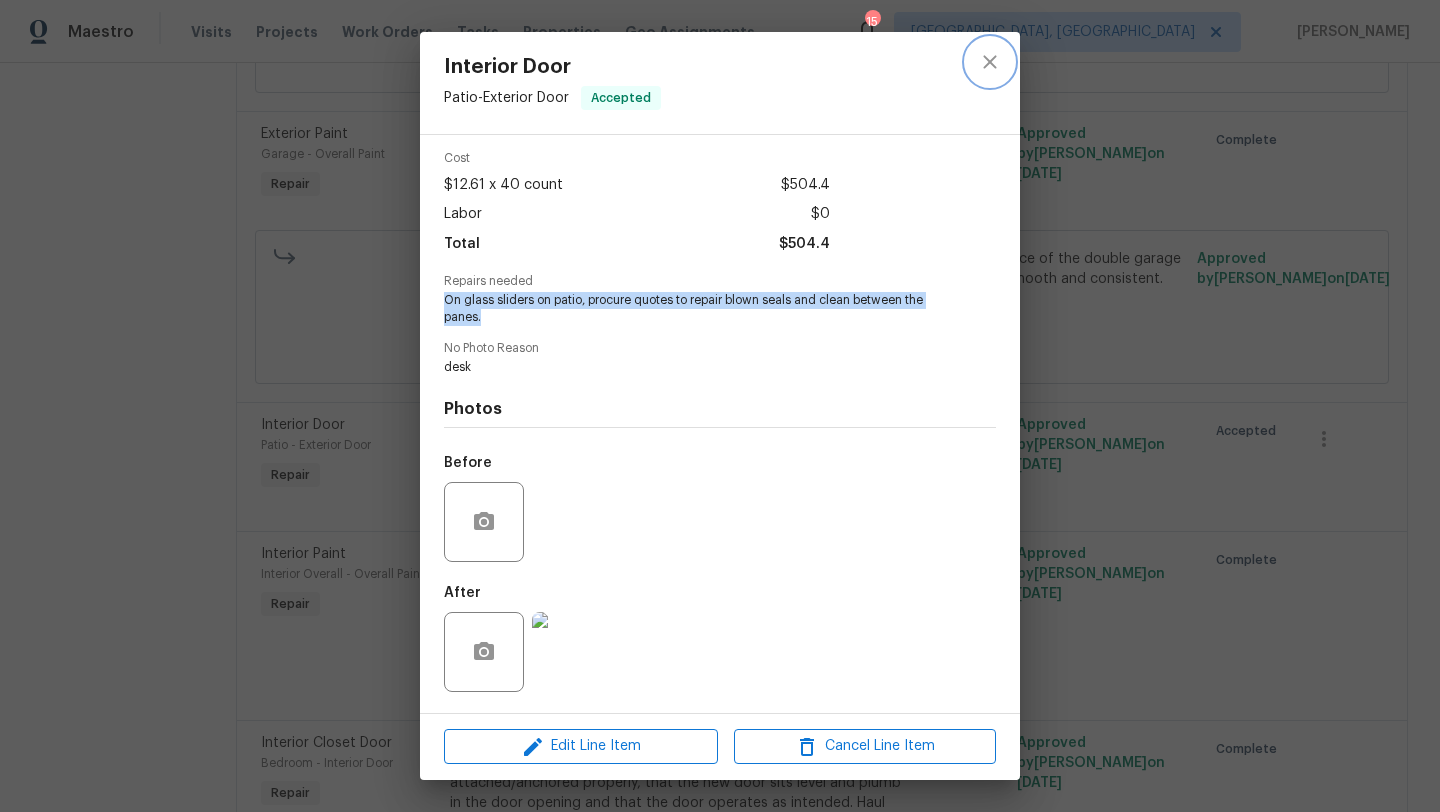 click 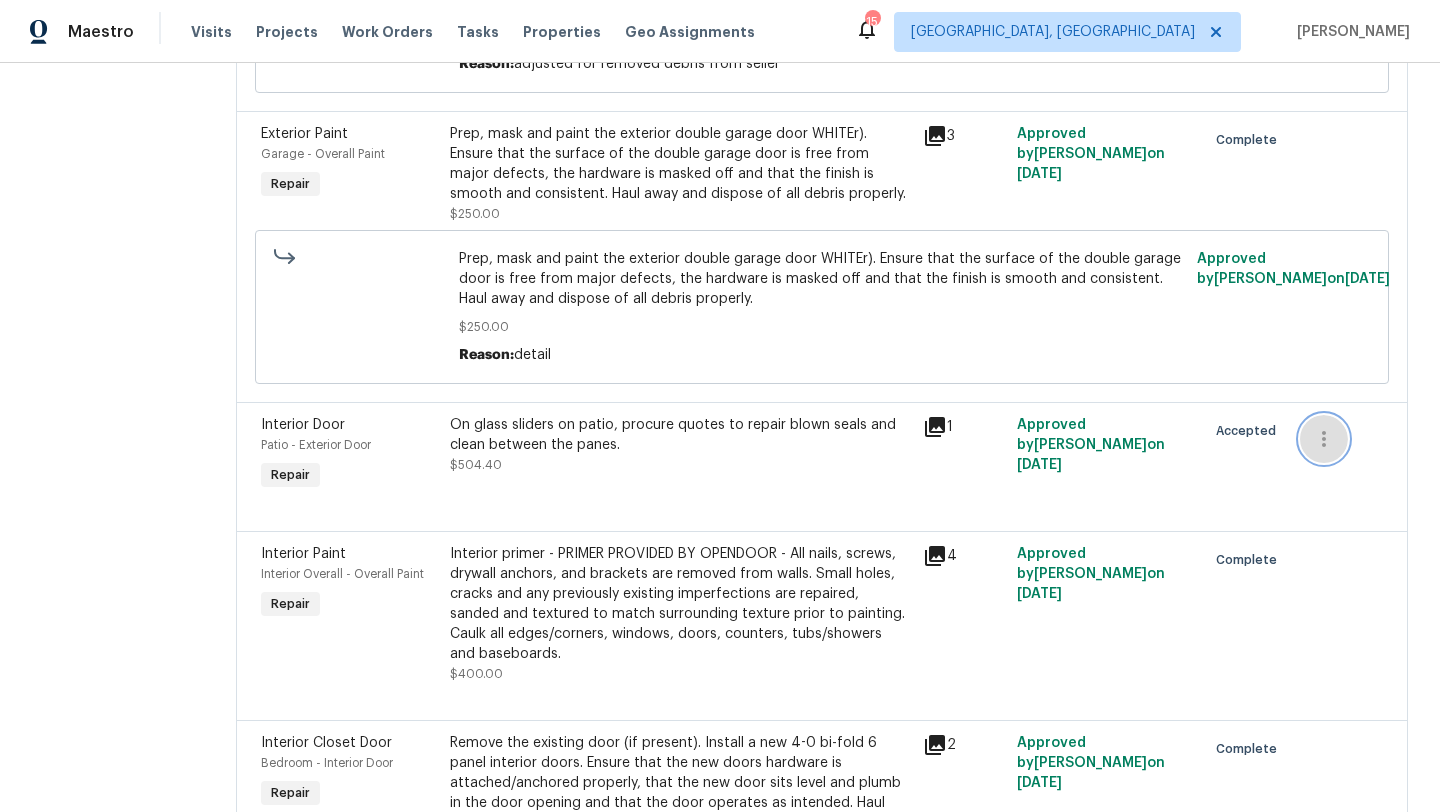 click 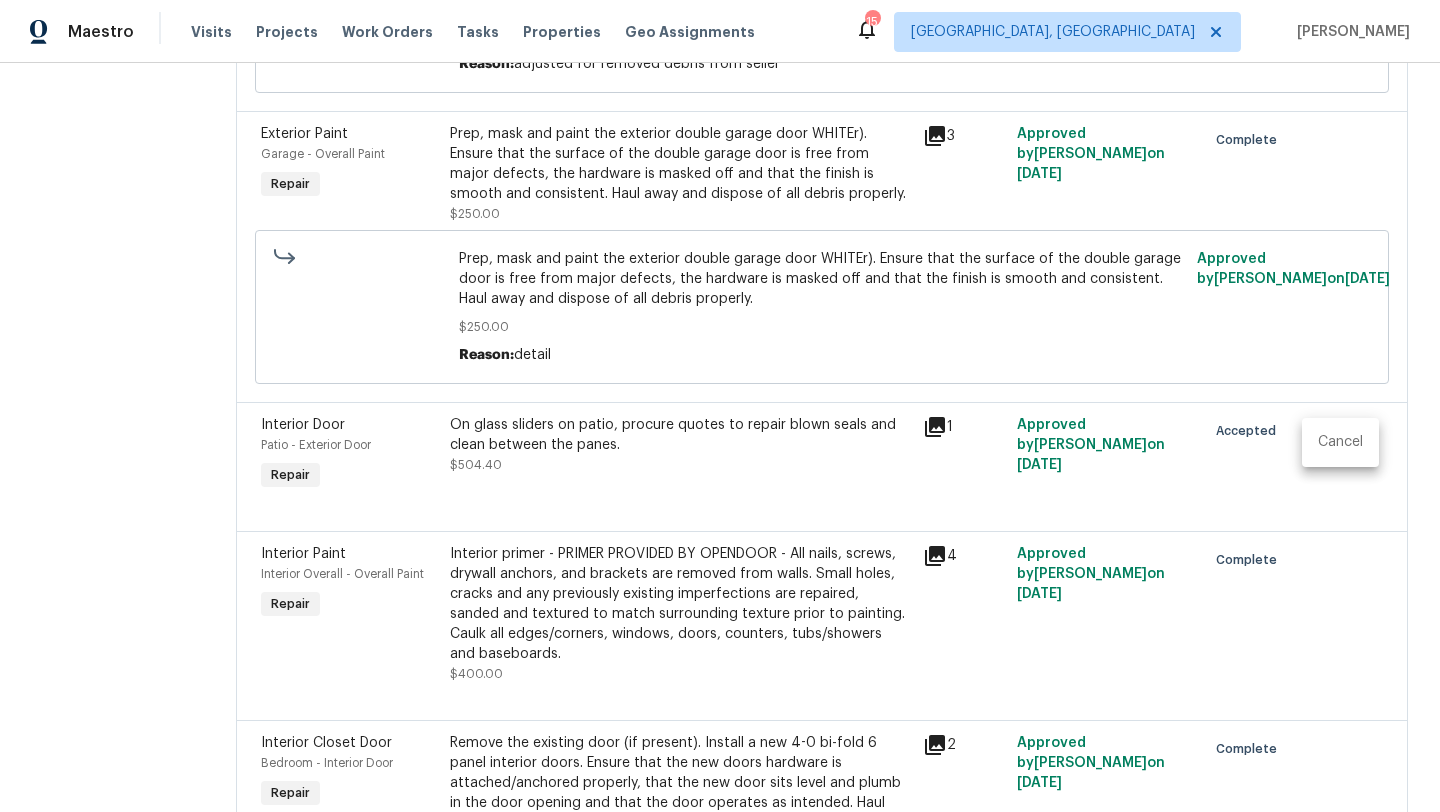 click on "Cancel" at bounding box center (1340, 442) 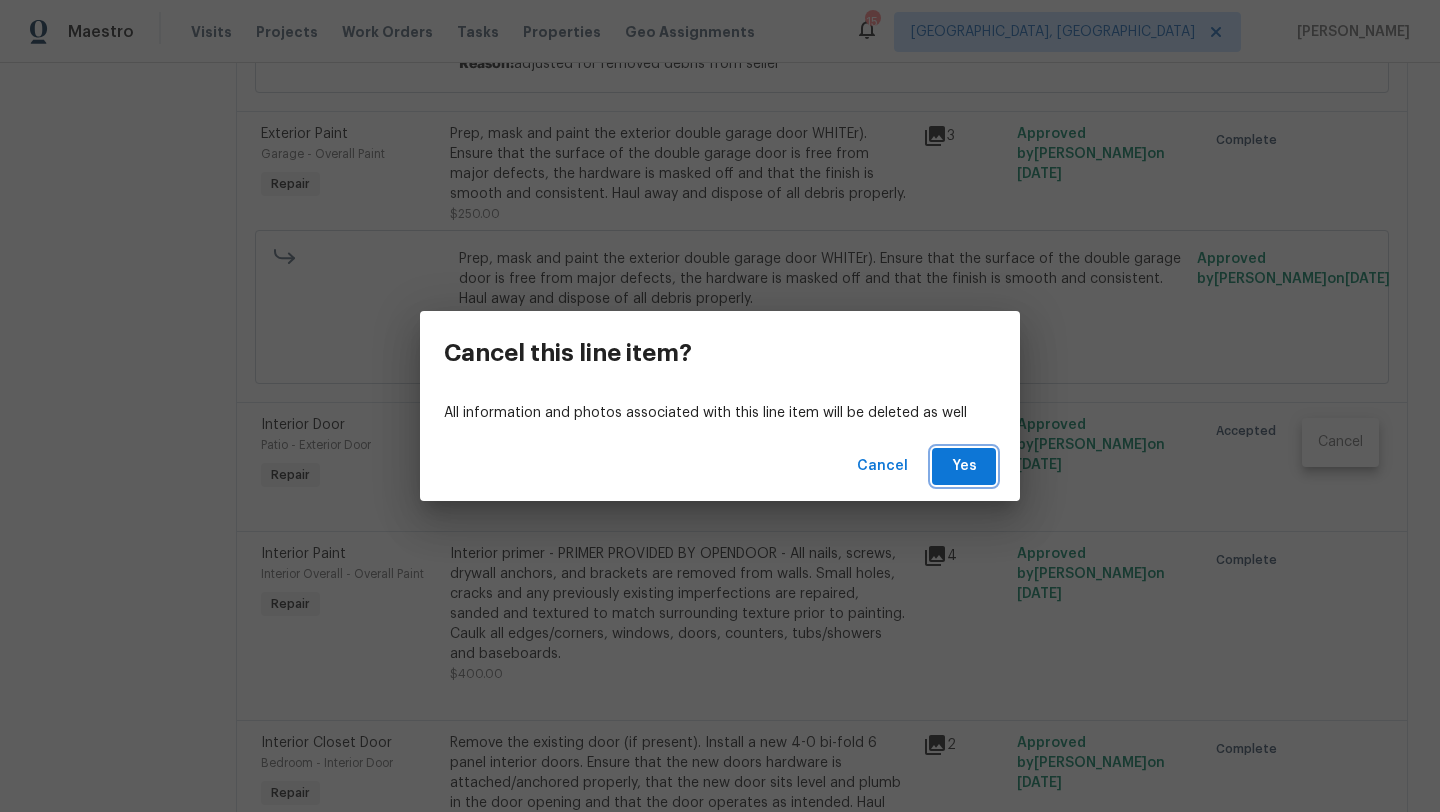 click on "Yes" at bounding box center (964, 466) 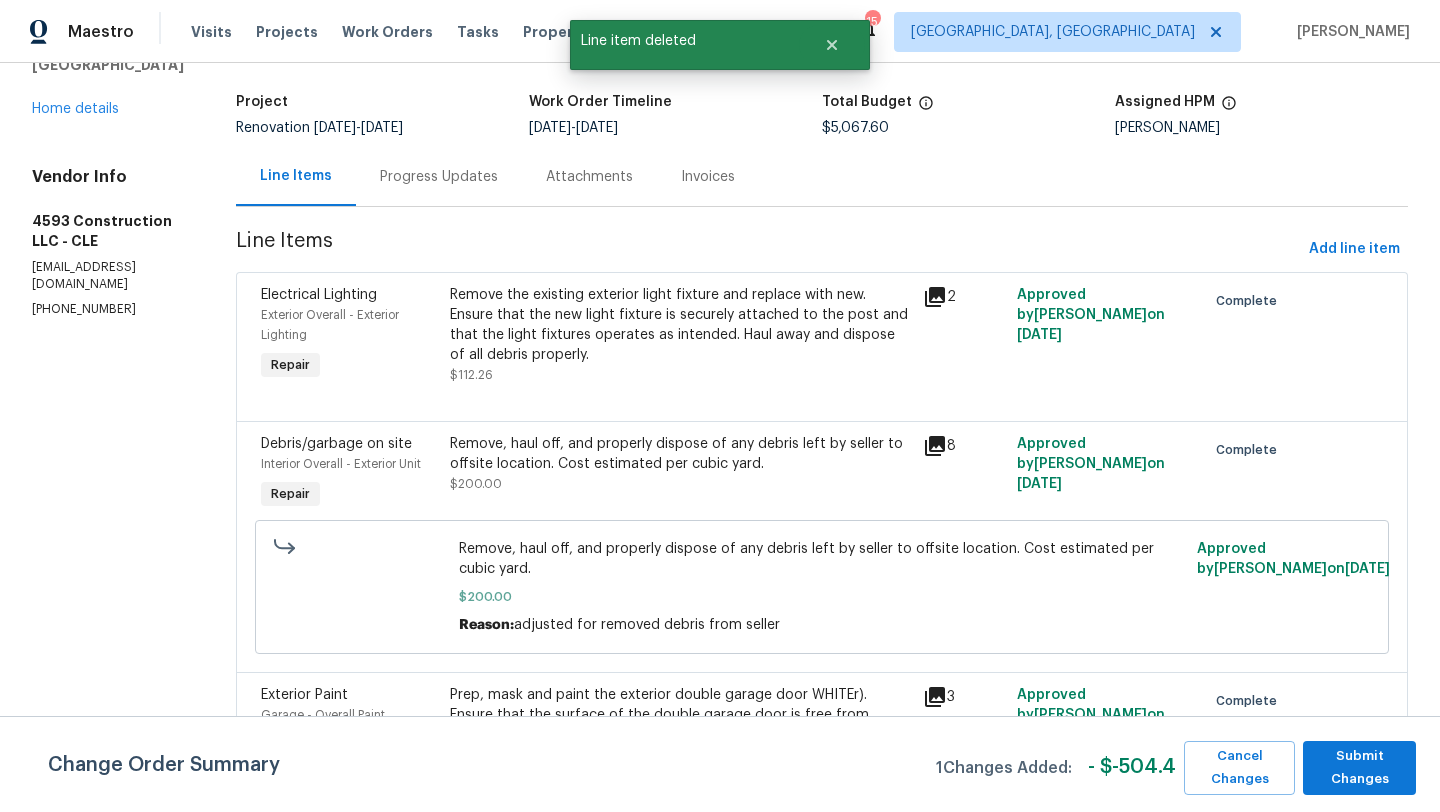 scroll, scrollTop: 0, scrollLeft: 0, axis: both 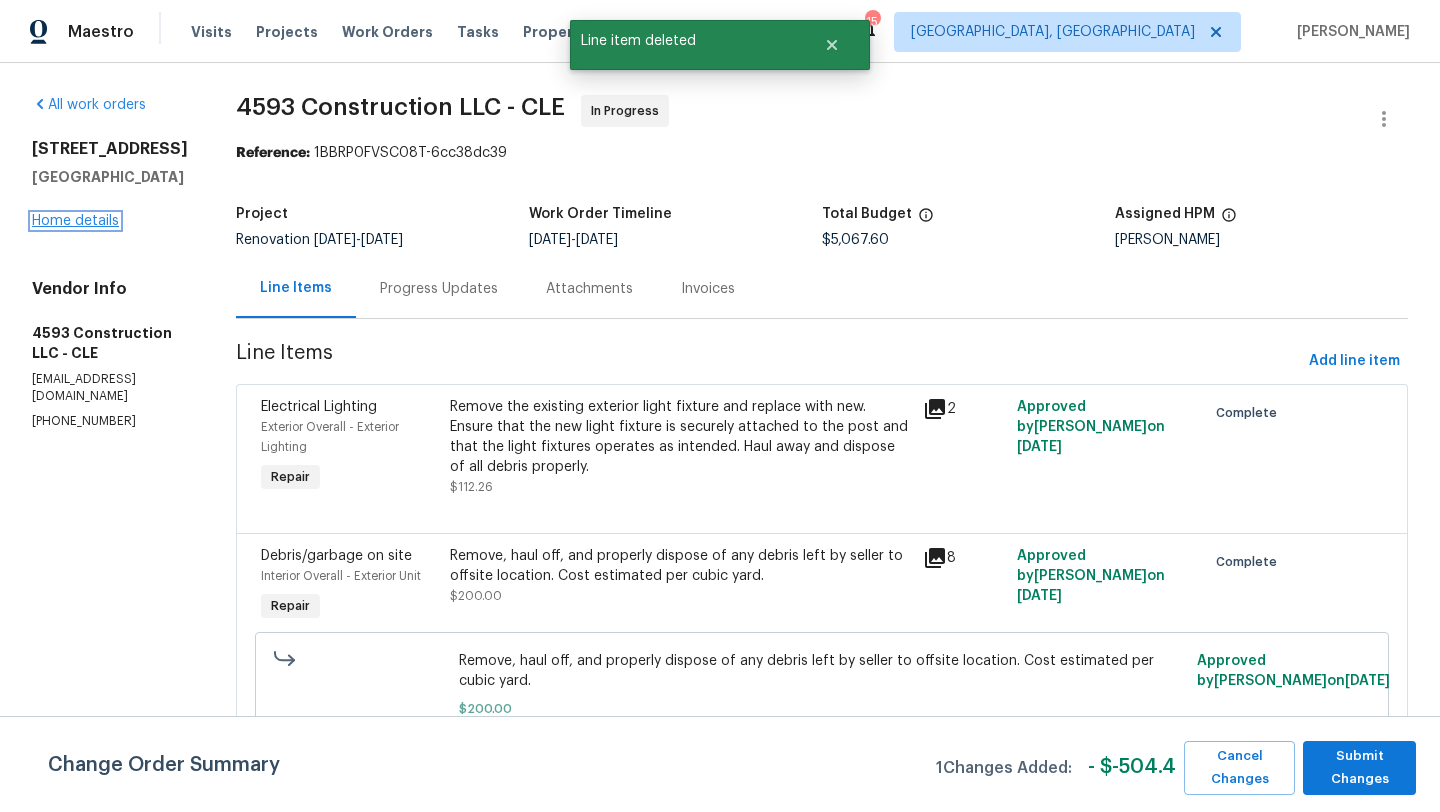 click on "Home details" at bounding box center (75, 221) 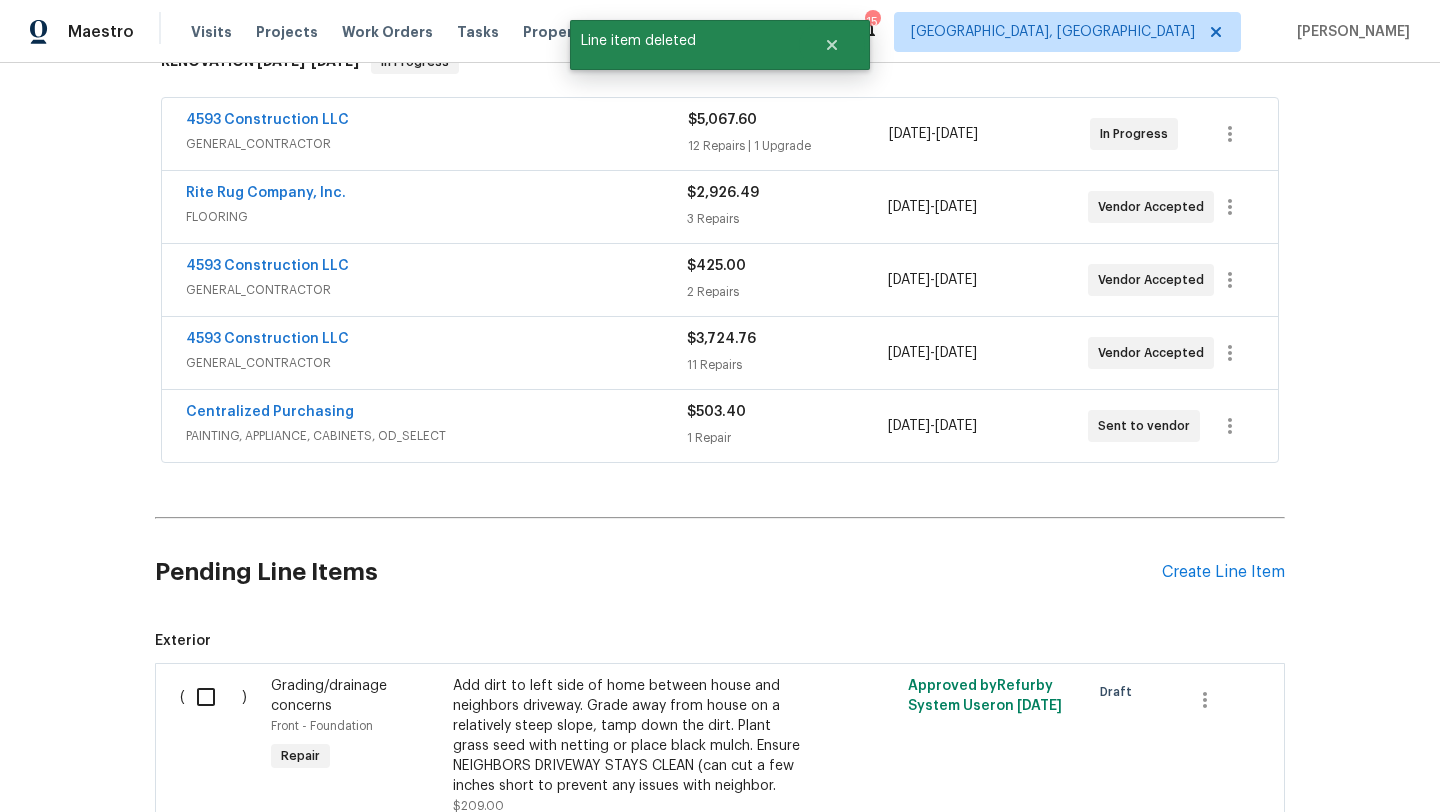 scroll, scrollTop: 526, scrollLeft: 0, axis: vertical 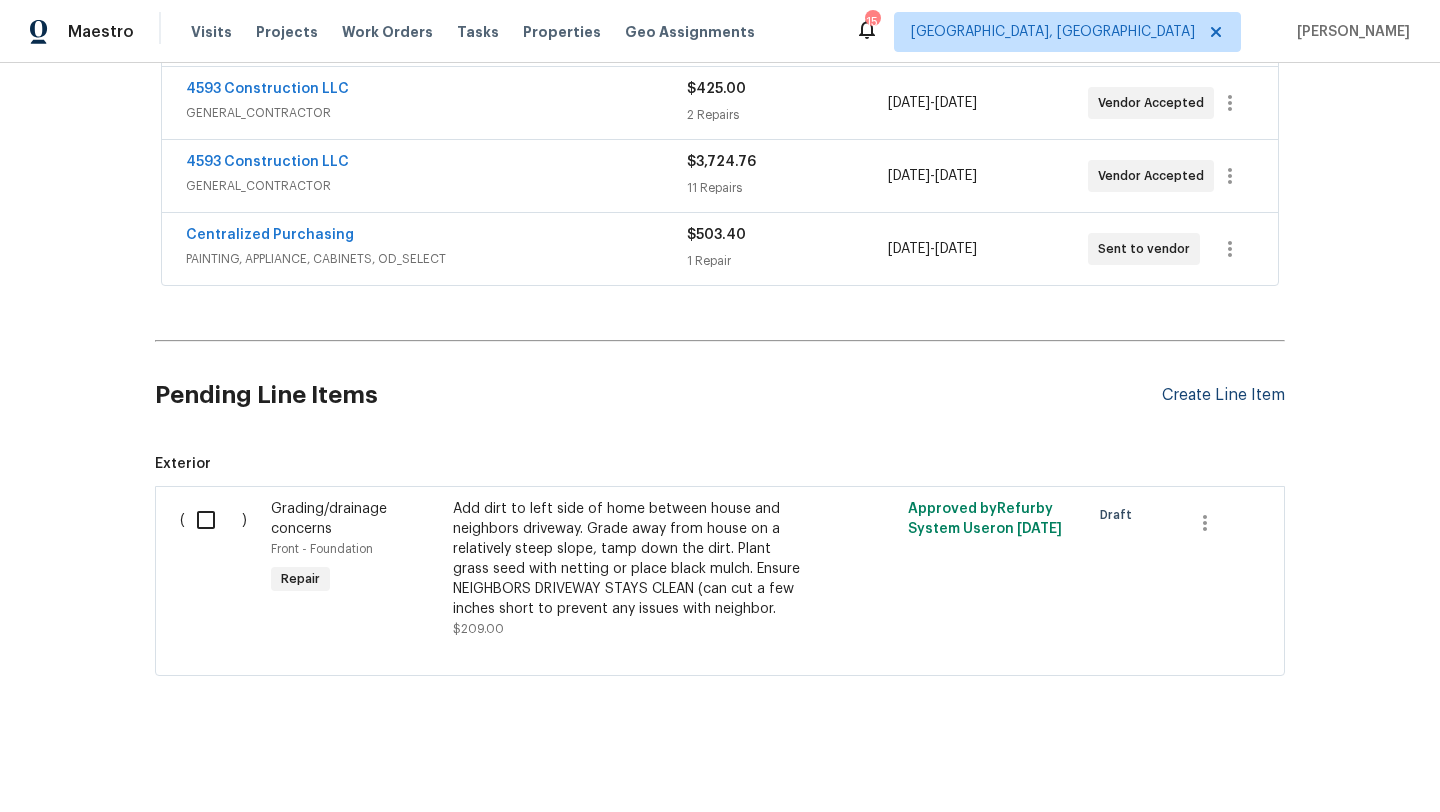 click on "Create Line Item" at bounding box center (1223, 395) 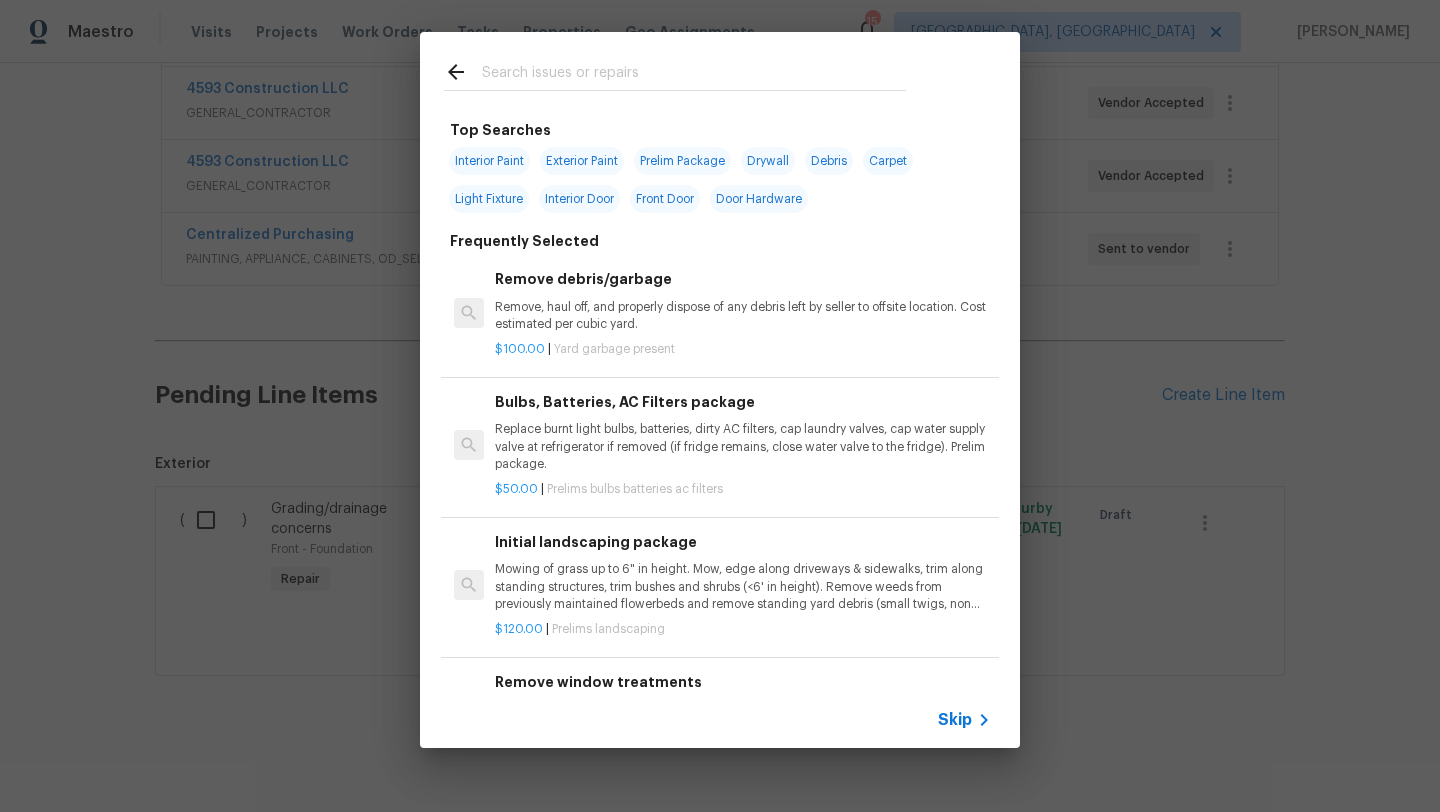 click at bounding box center (694, 75) 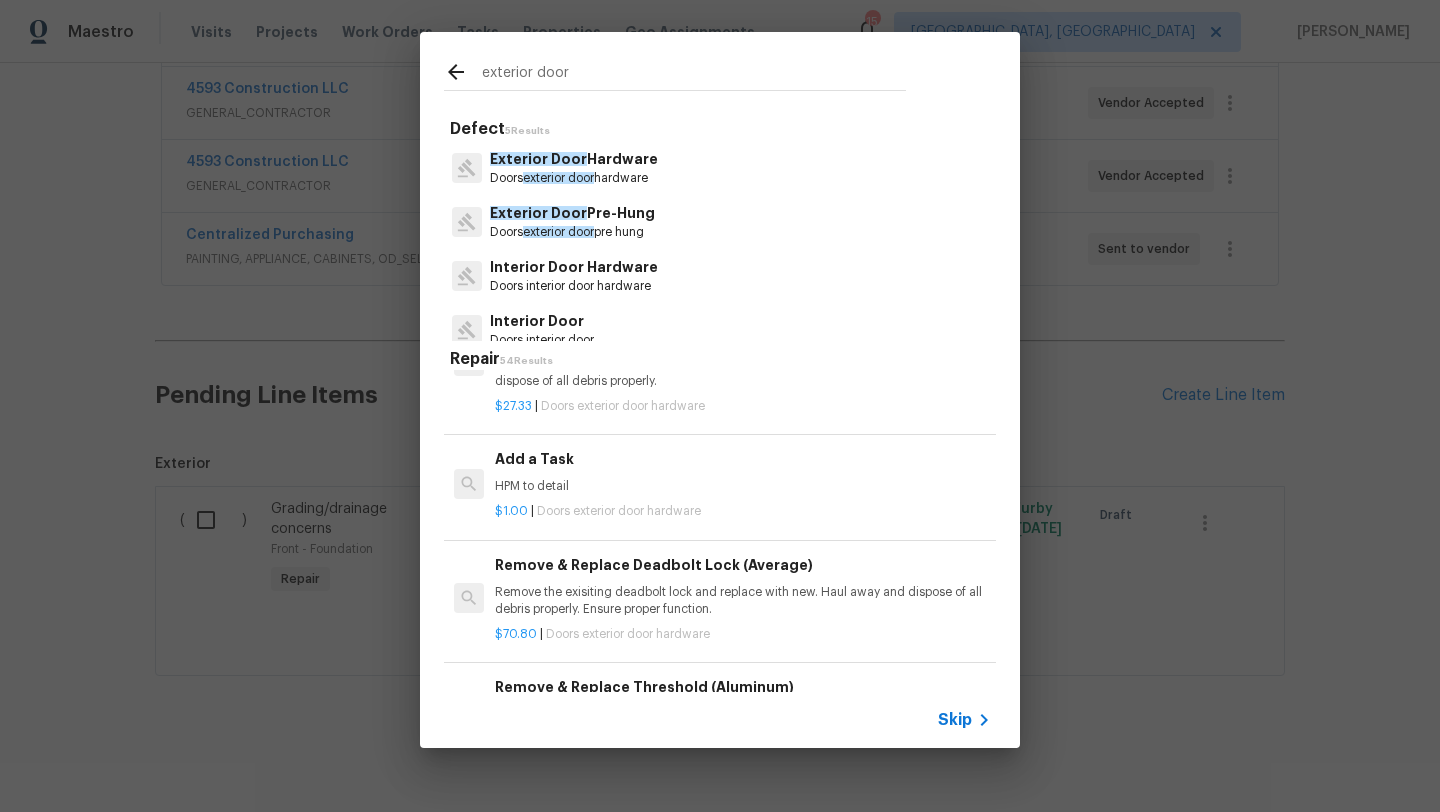 scroll, scrollTop: 468, scrollLeft: 0, axis: vertical 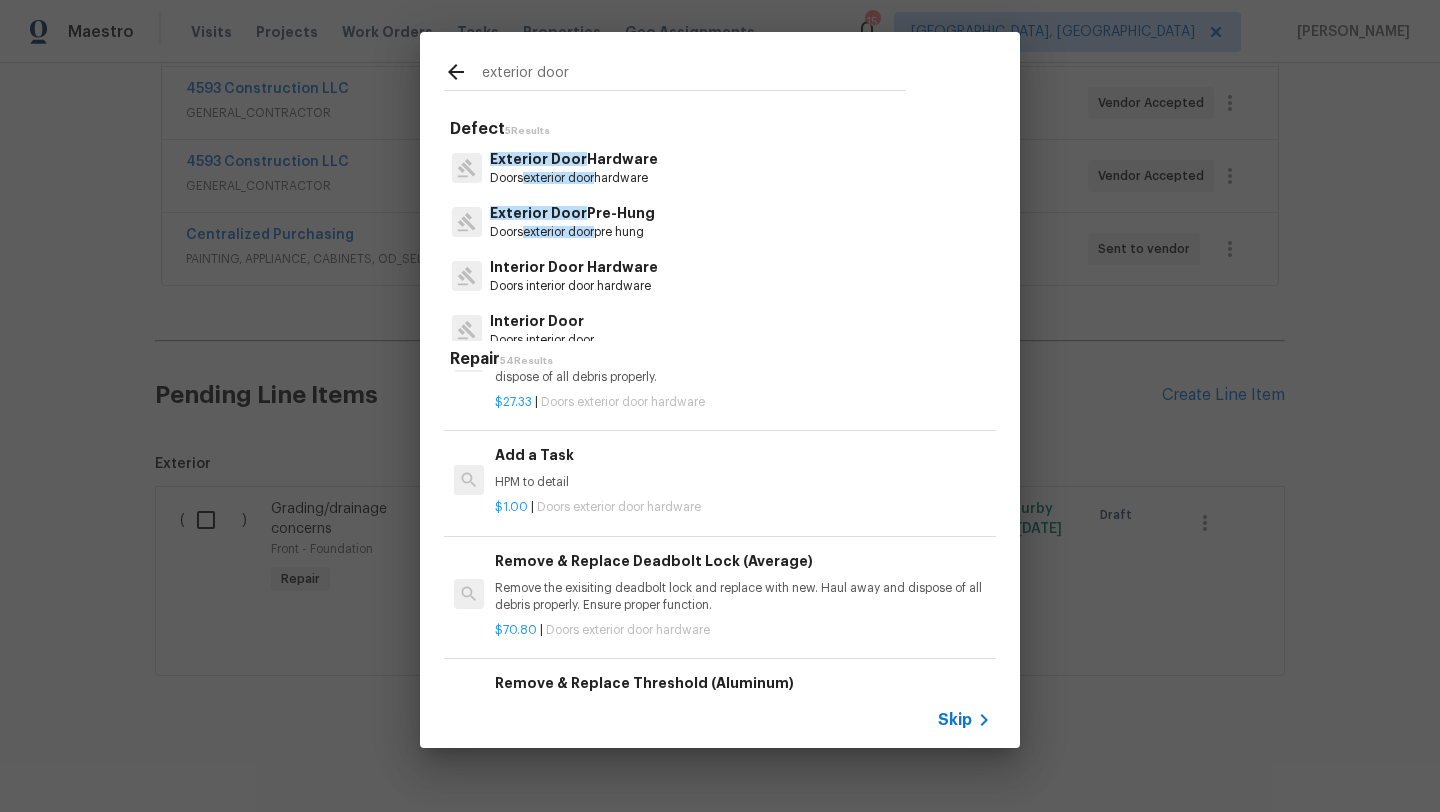 type on "exterior door" 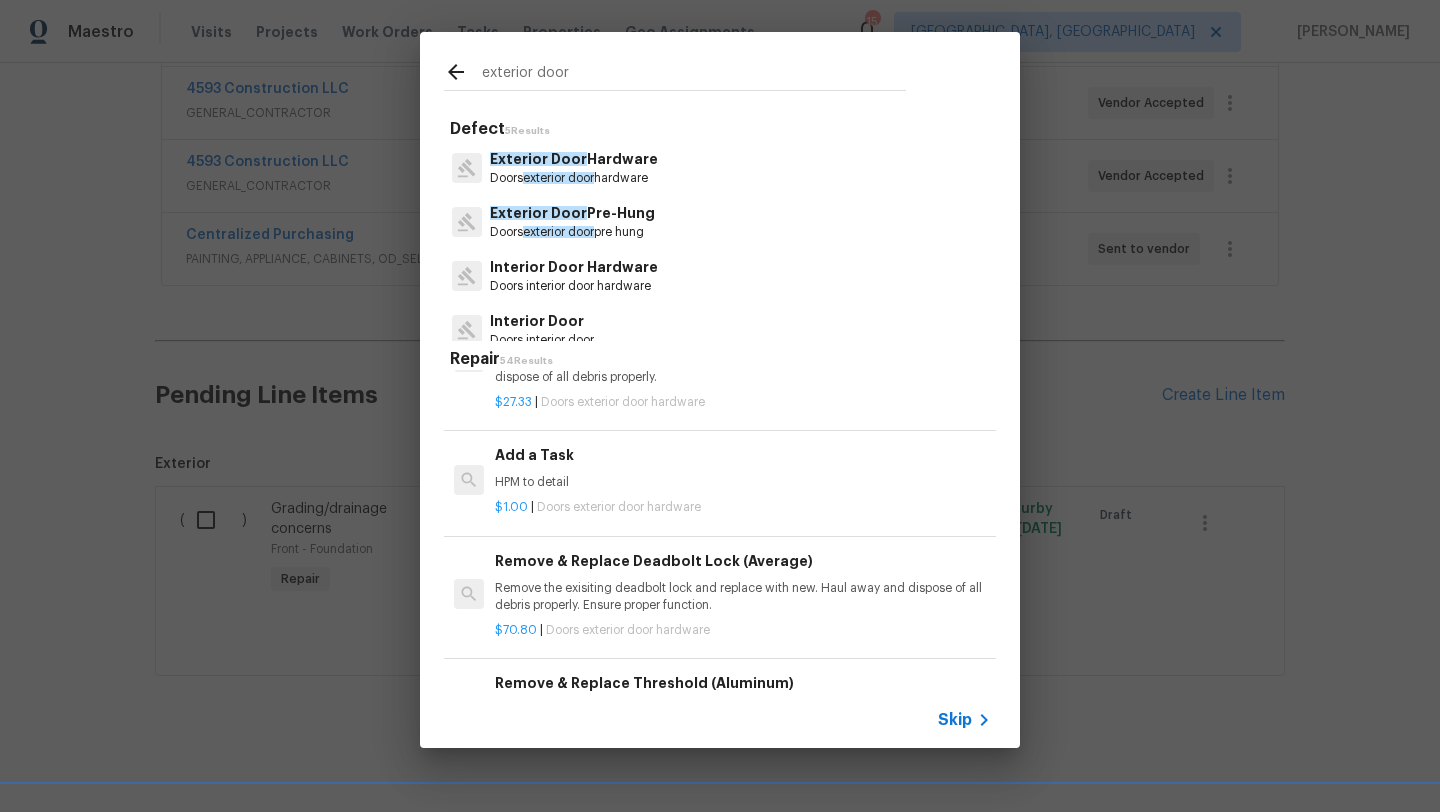 click on "HPM to detail" at bounding box center [743, 482] 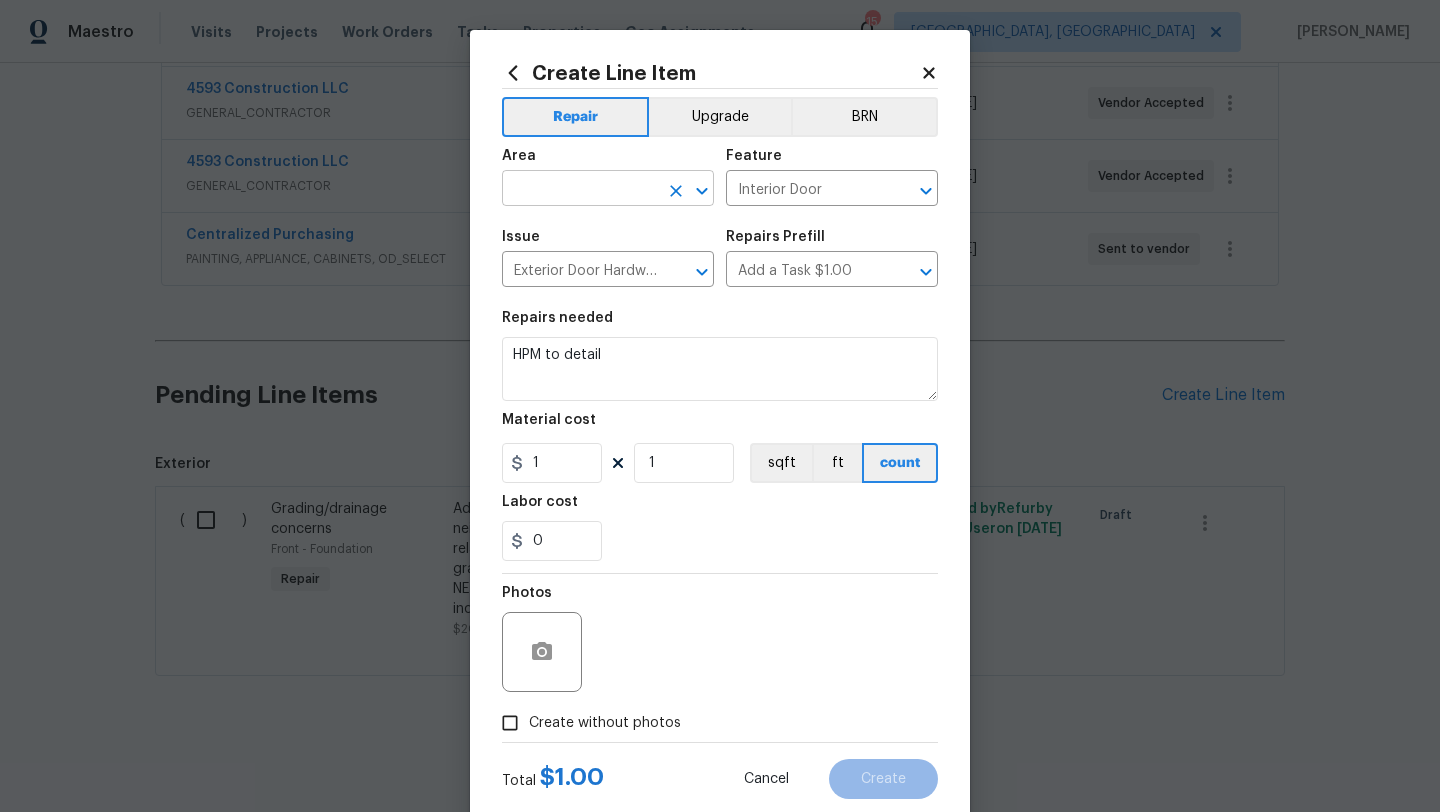 click at bounding box center (580, 190) 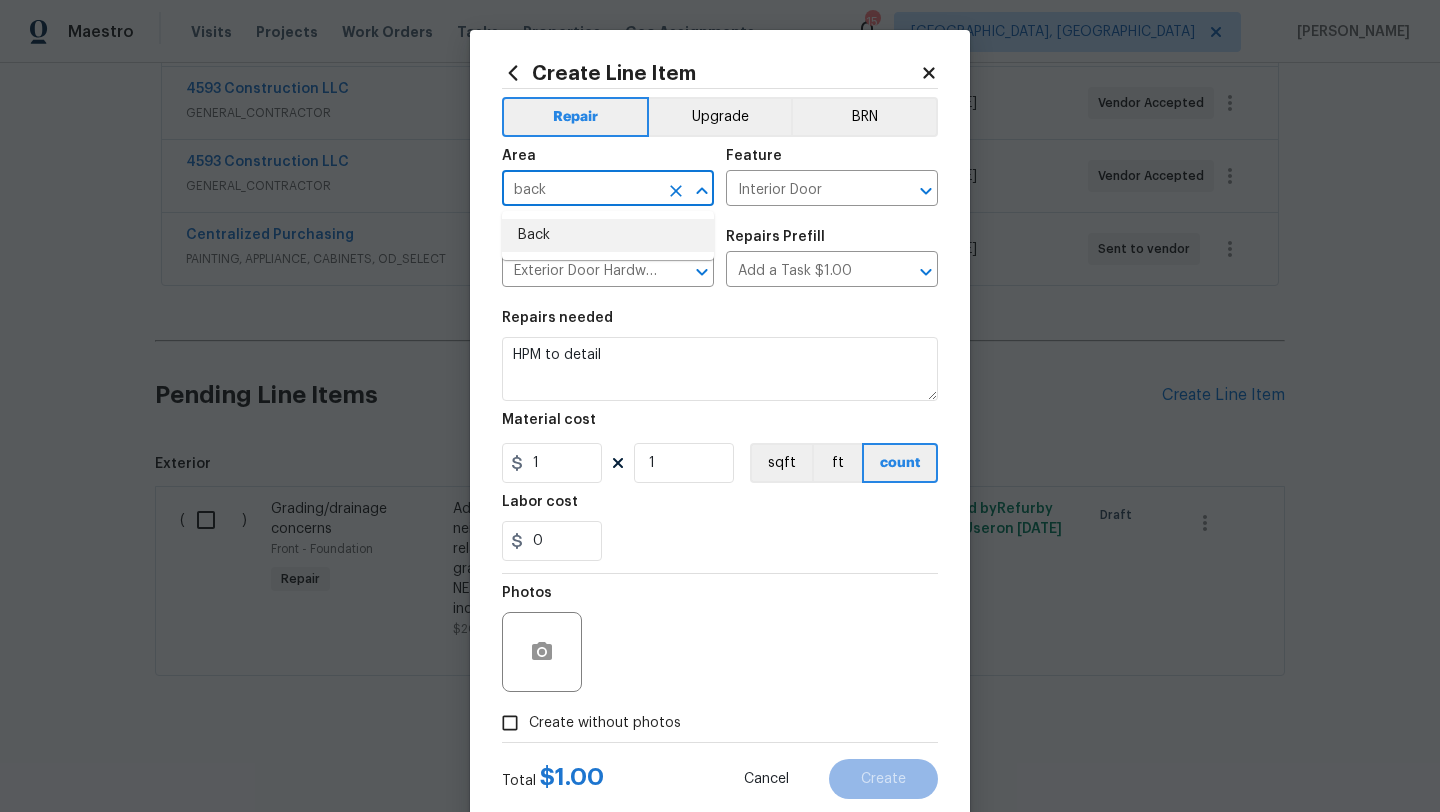 click on "Back" at bounding box center (608, 235) 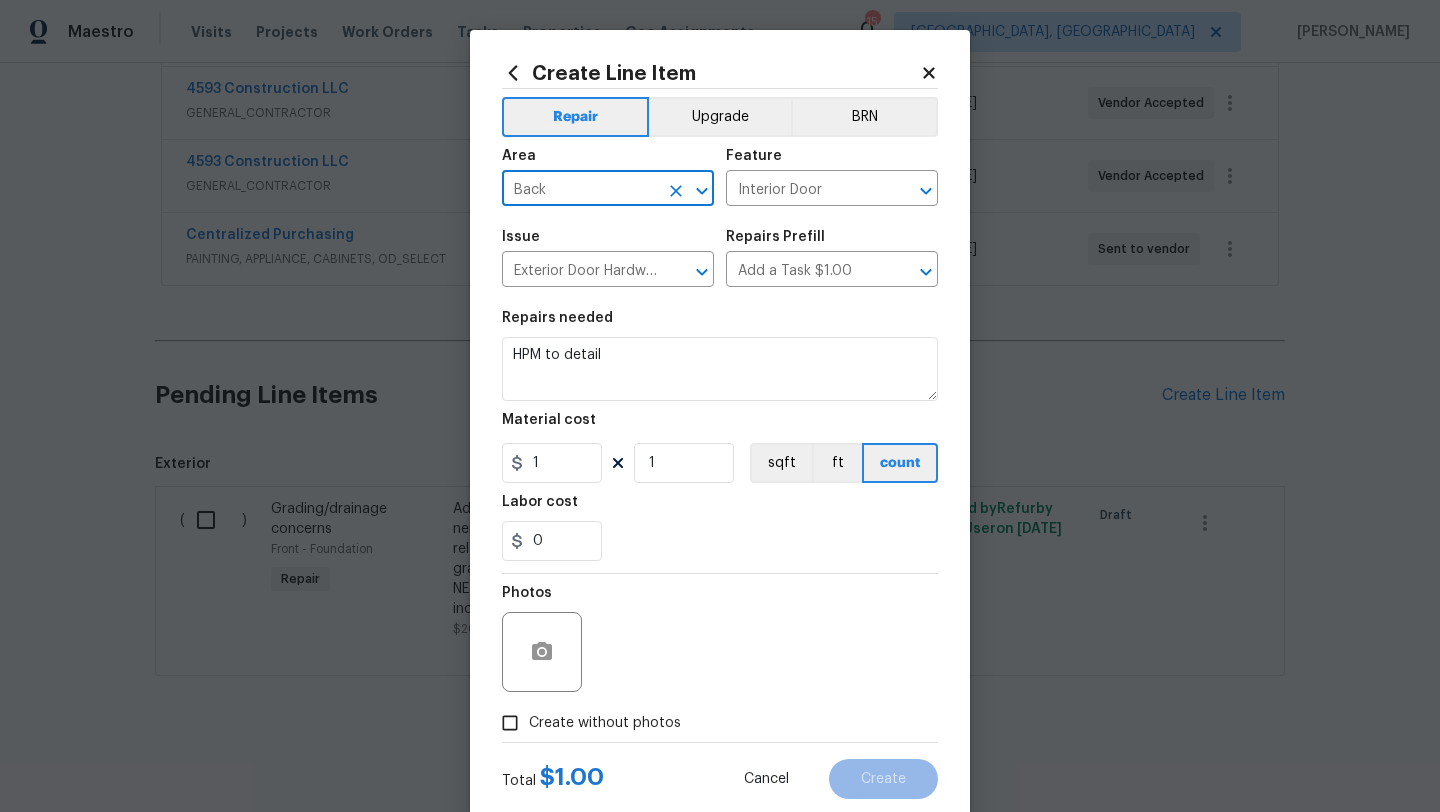type on "Back" 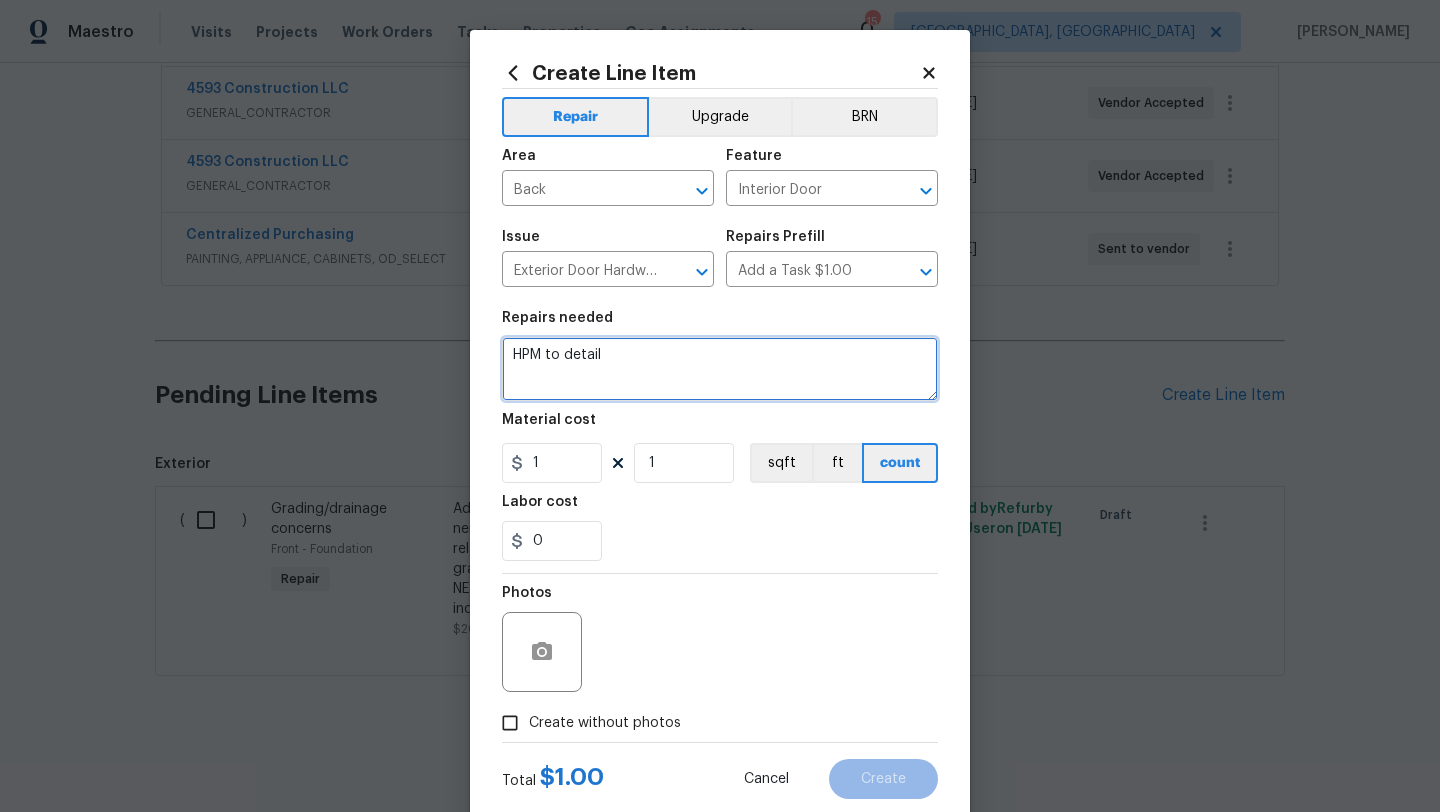 drag, startPoint x: 627, startPoint y: 365, endPoint x: 461, endPoint y: 341, distance: 167.72597 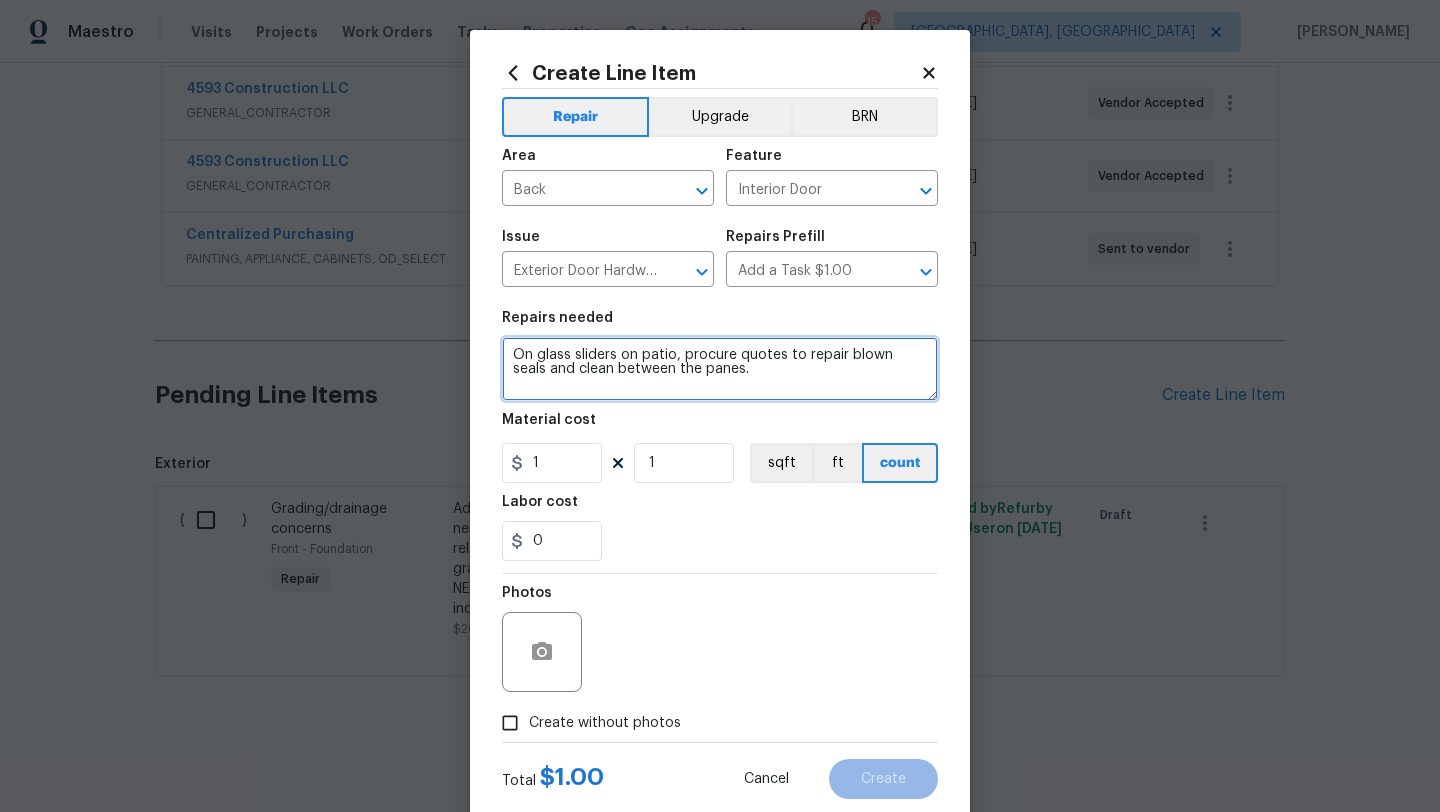 type on "On glass sliders on patio, procure quotes to repair blown seals and clean between the panes." 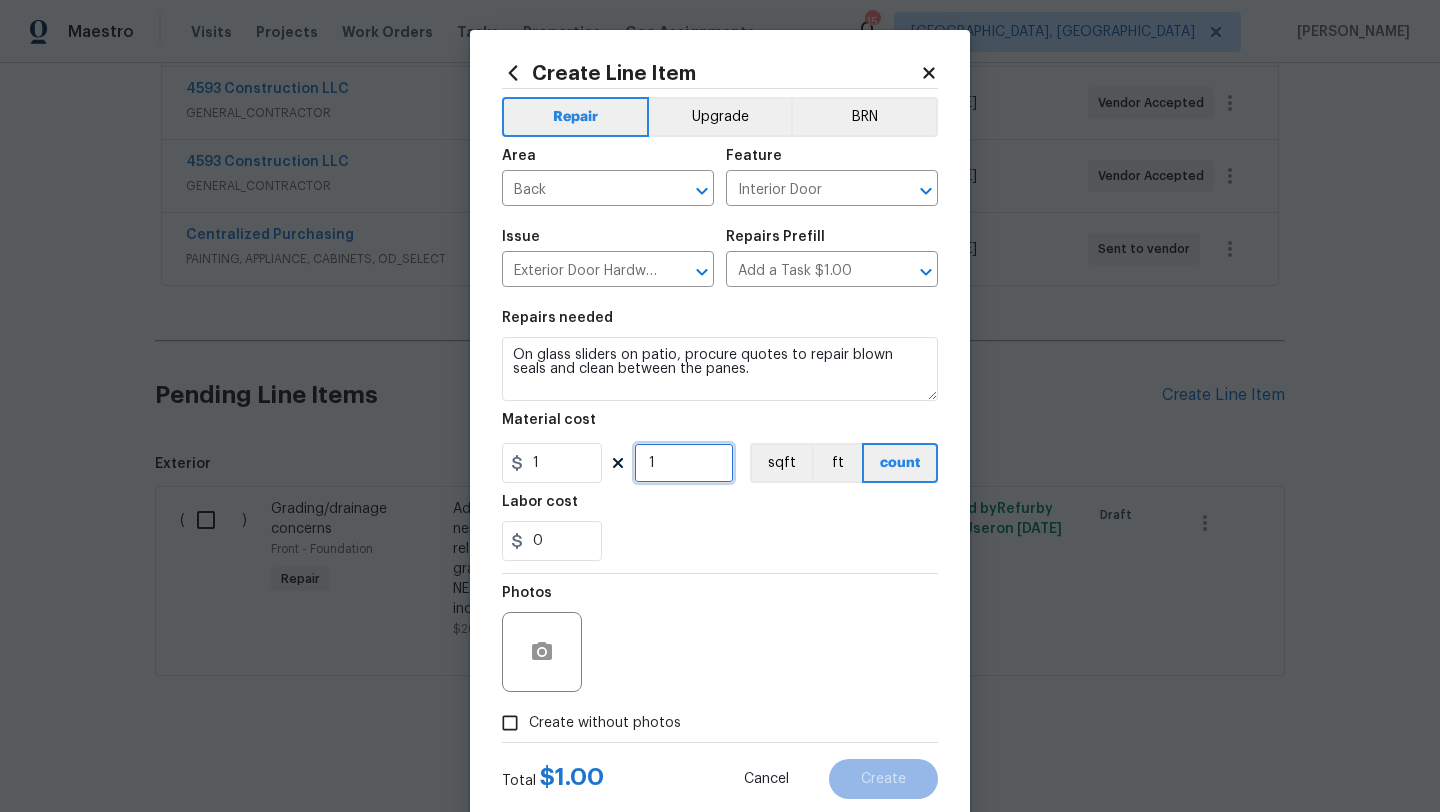 drag, startPoint x: 672, startPoint y: 467, endPoint x: 649, endPoint y: 466, distance: 23.021729 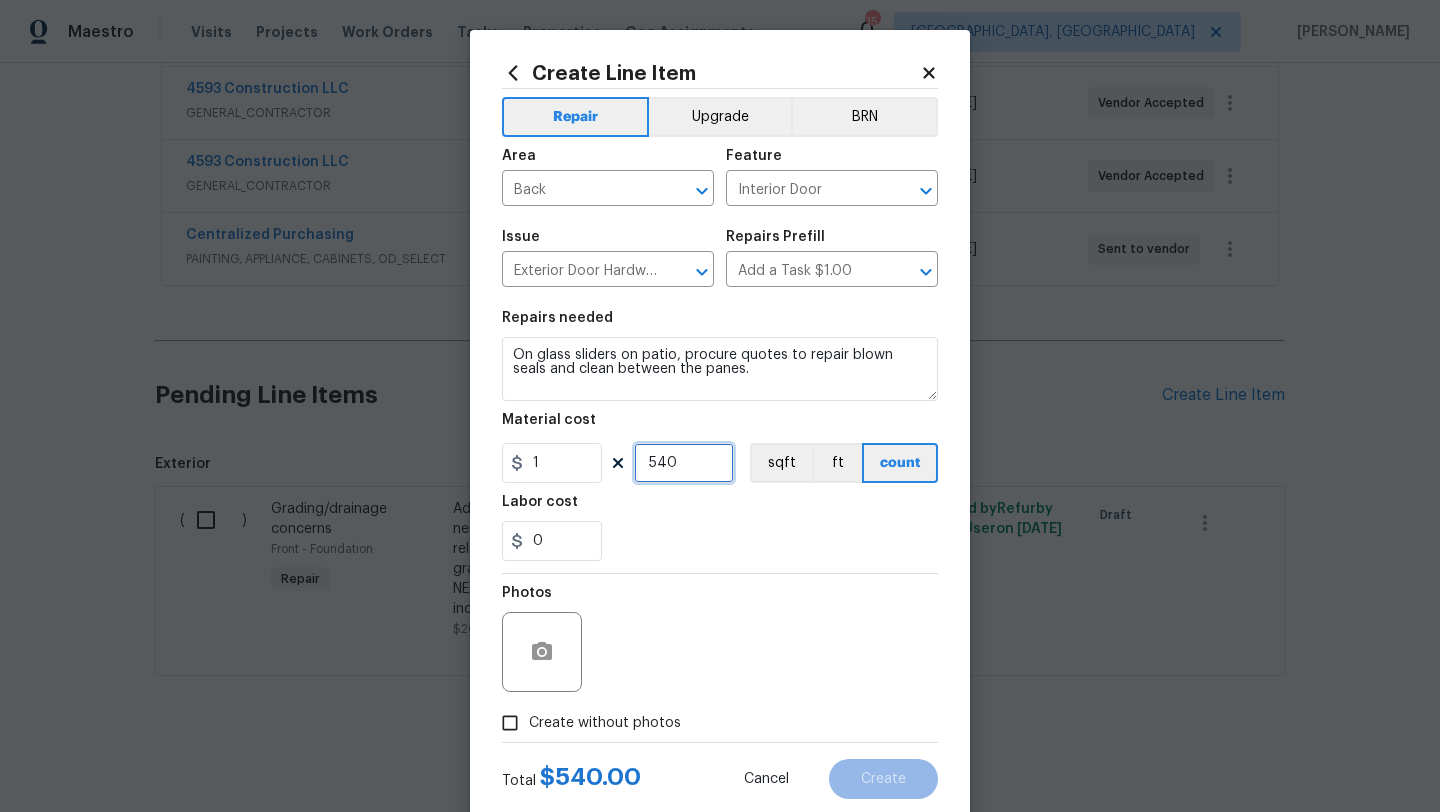 type on "540" 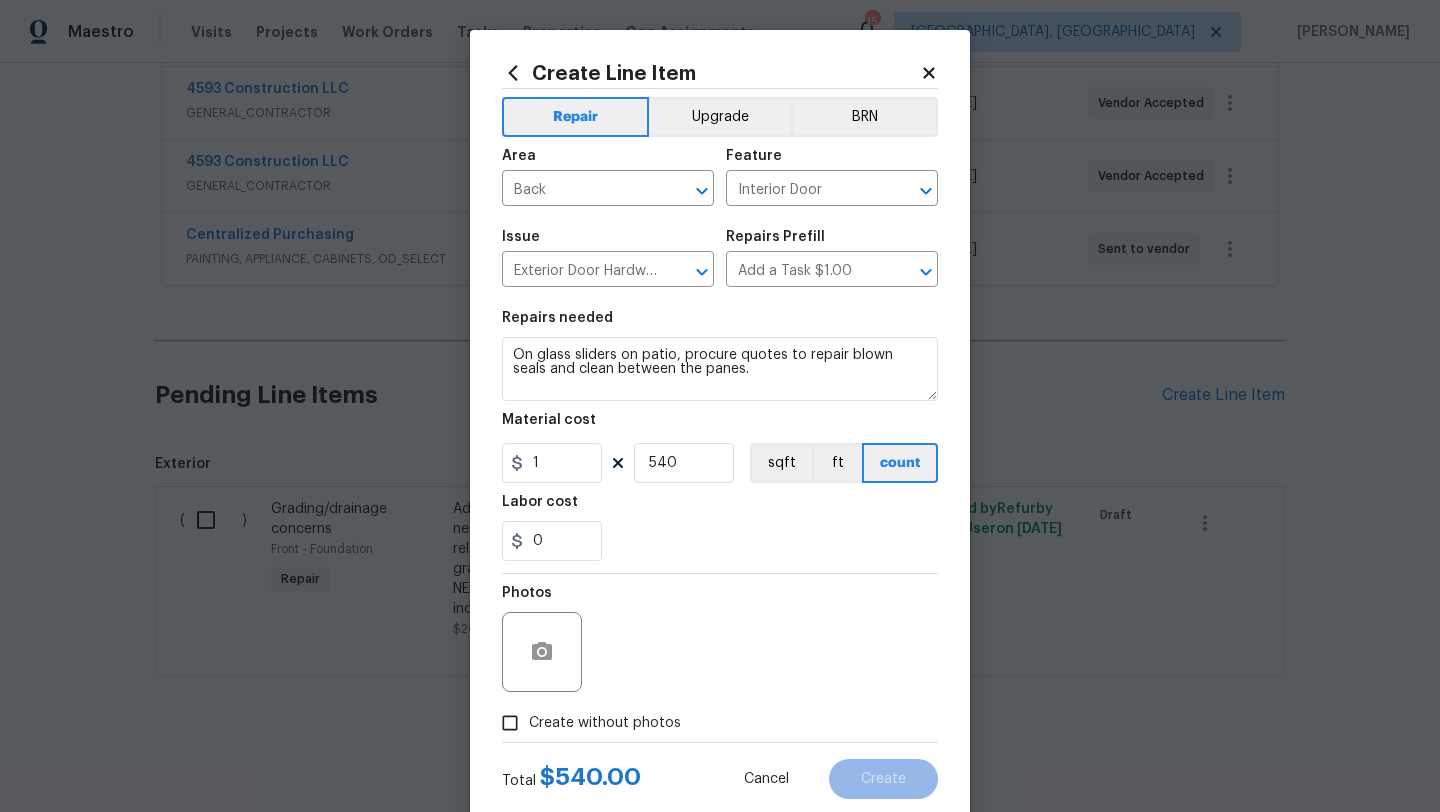 click on "Create without photos" at bounding box center (510, 723) 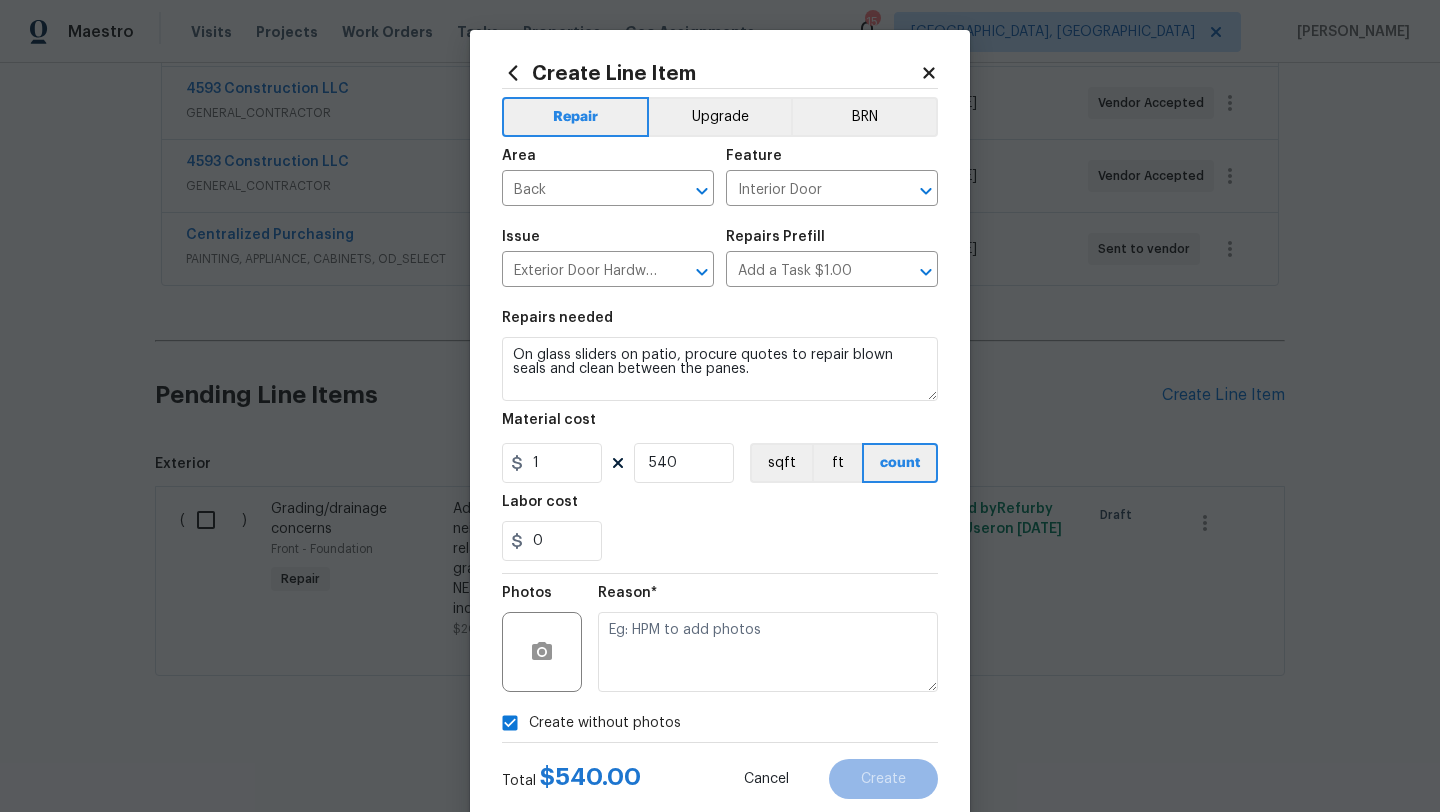 click on "Reason*" at bounding box center [768, 639] 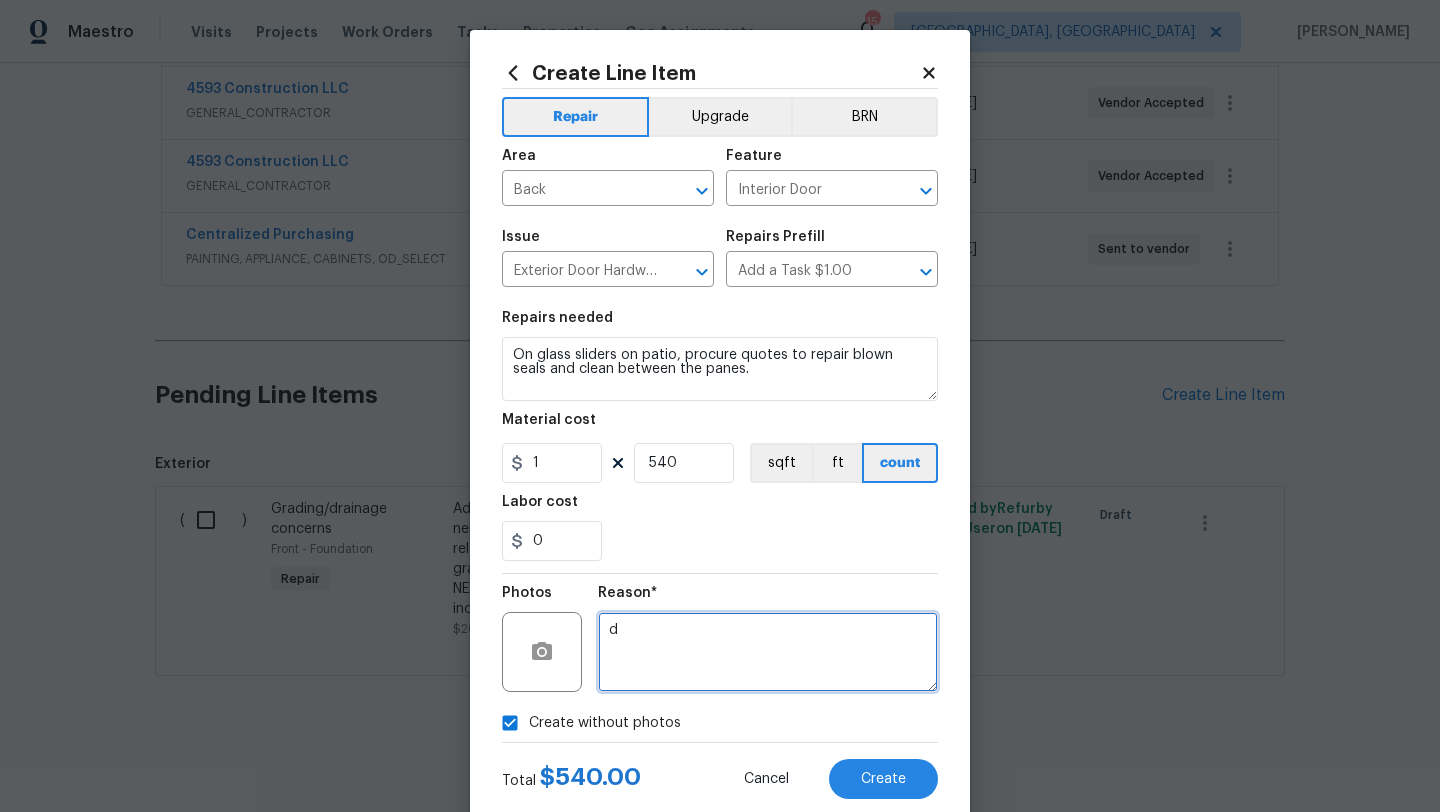 click on "d" at bounding box center (768, 652) 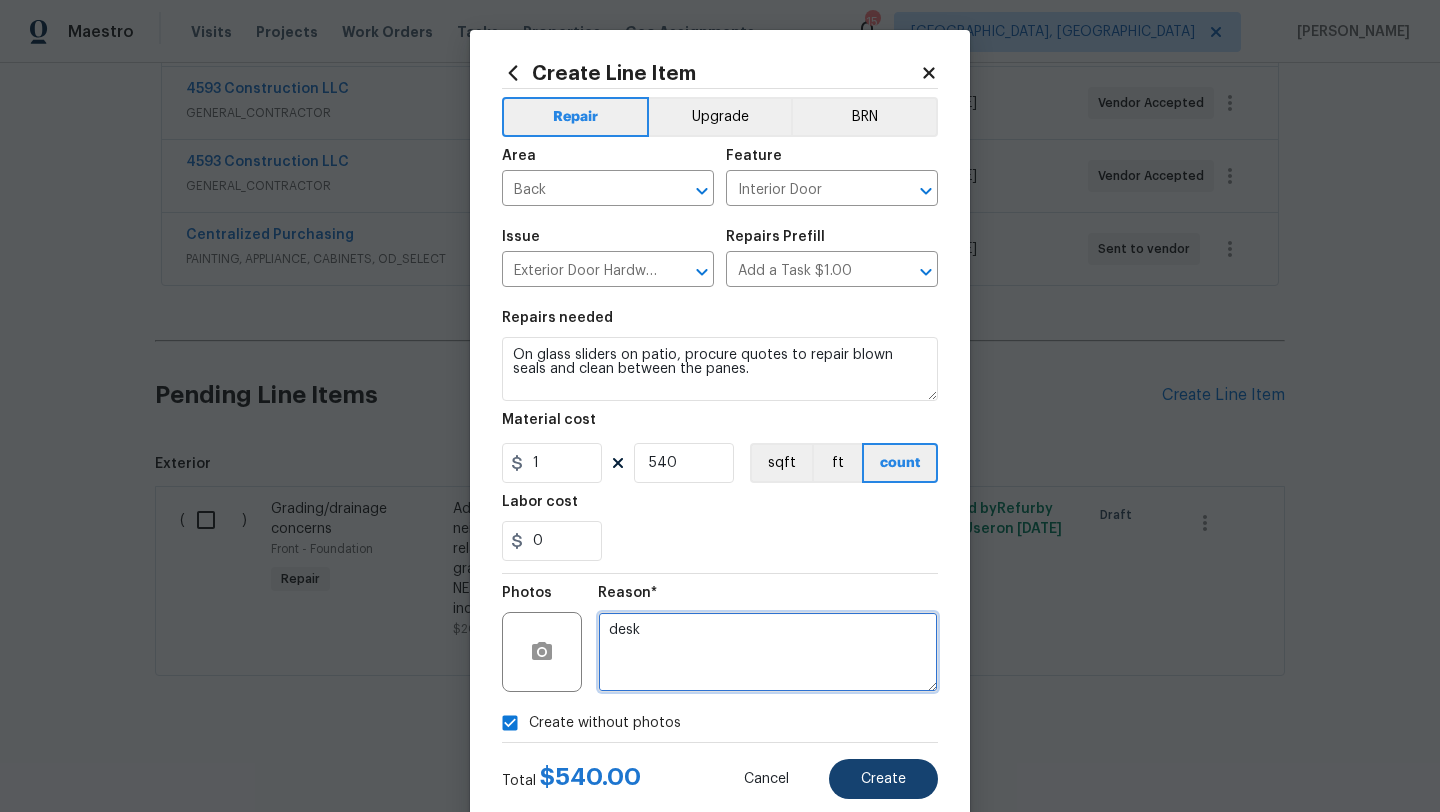 type on "desk" 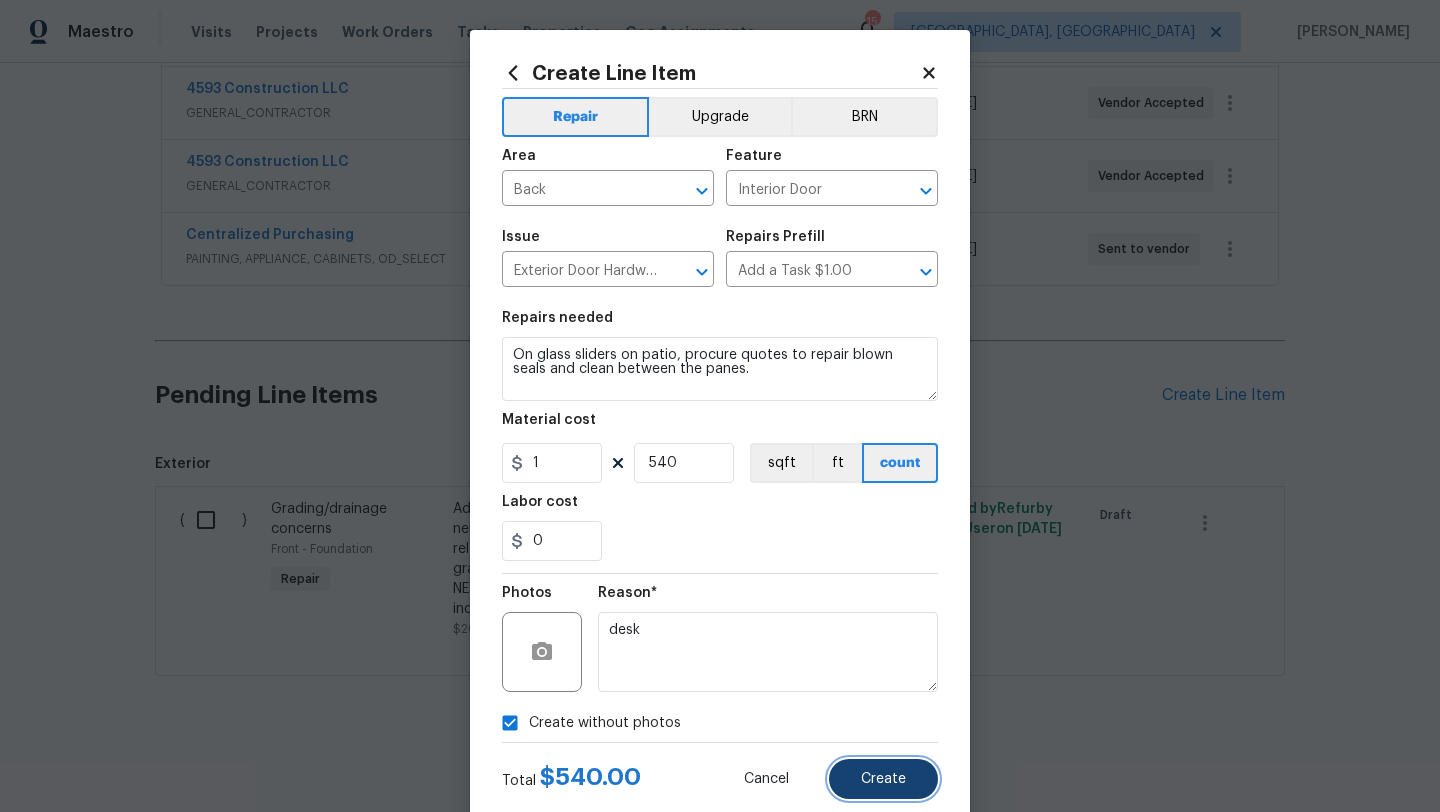 click on "Create" at bounding box center (883, 779) 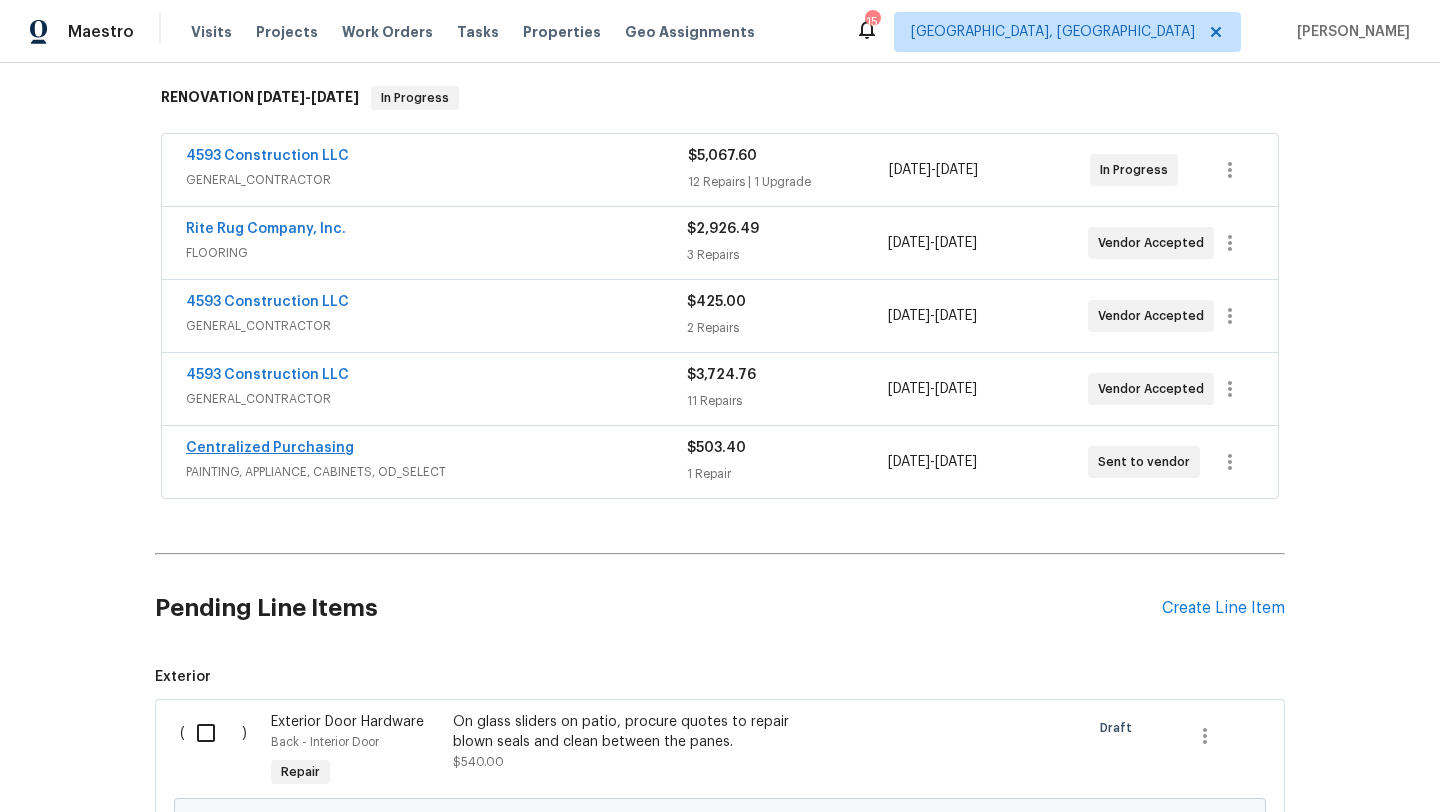 scroll, scrollTop: 288, scrollLeft: 0, axis: vertical 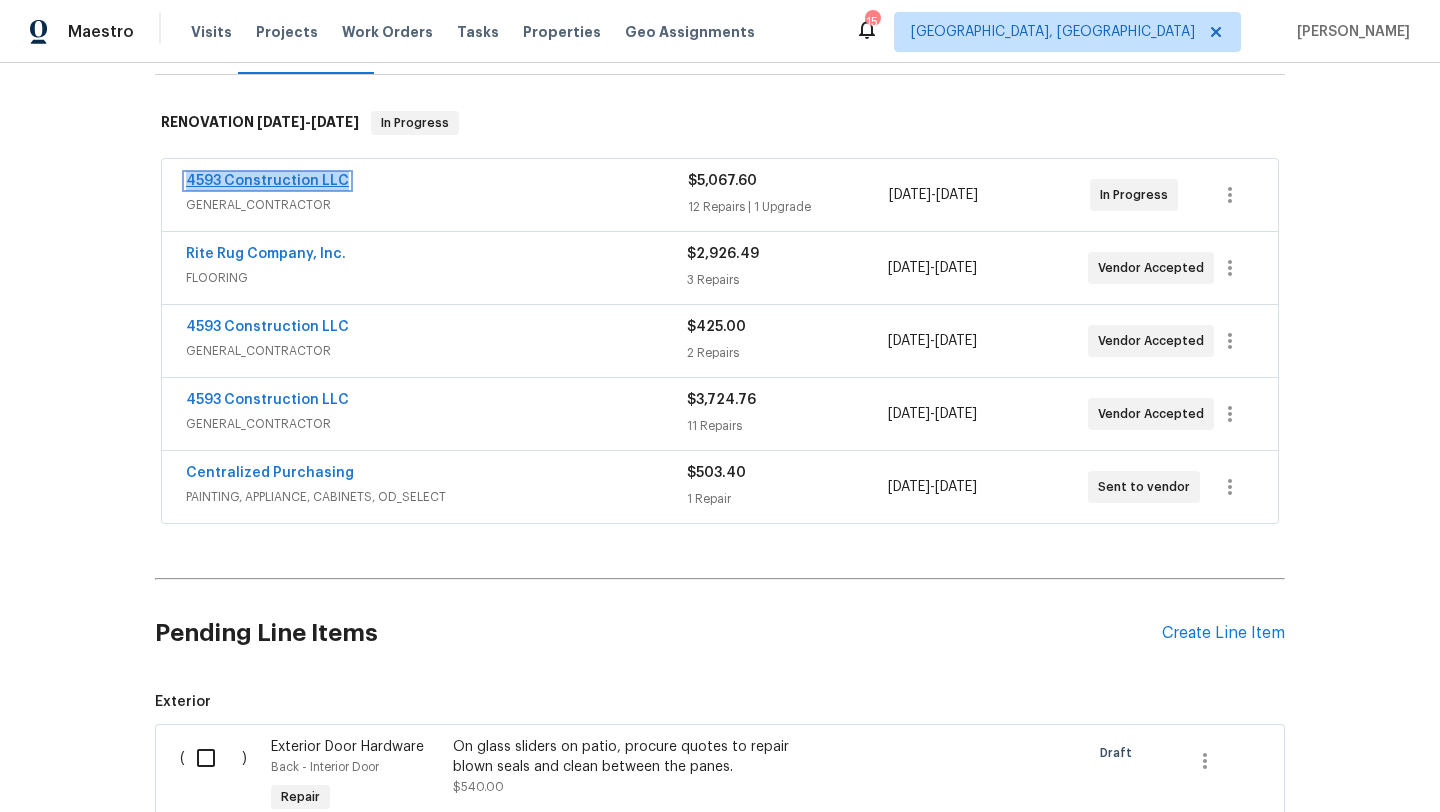 click on "4593 Construction LLC" at bounding box center [267, 181] 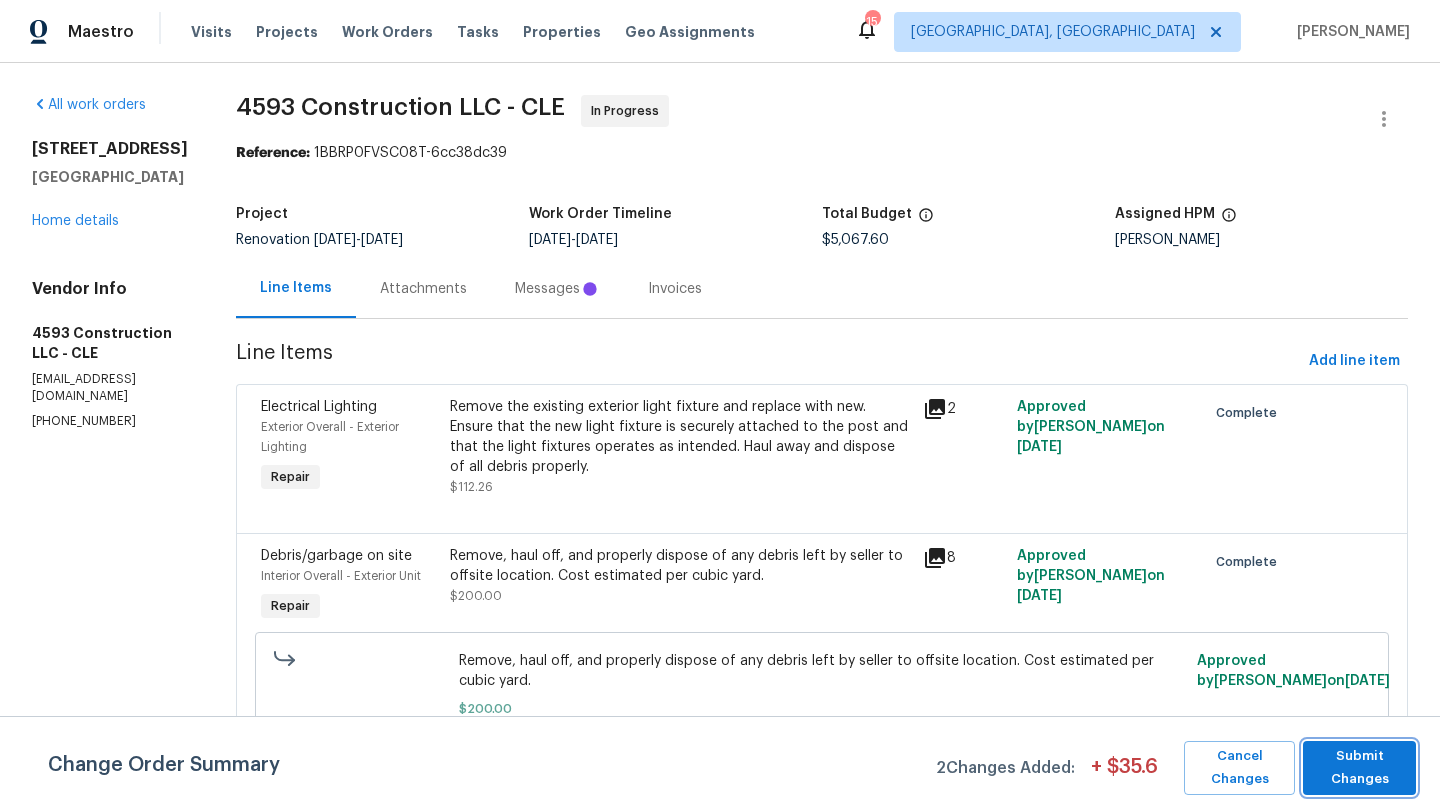 click on "Submit Changes" at bounding box center [1359, 768] 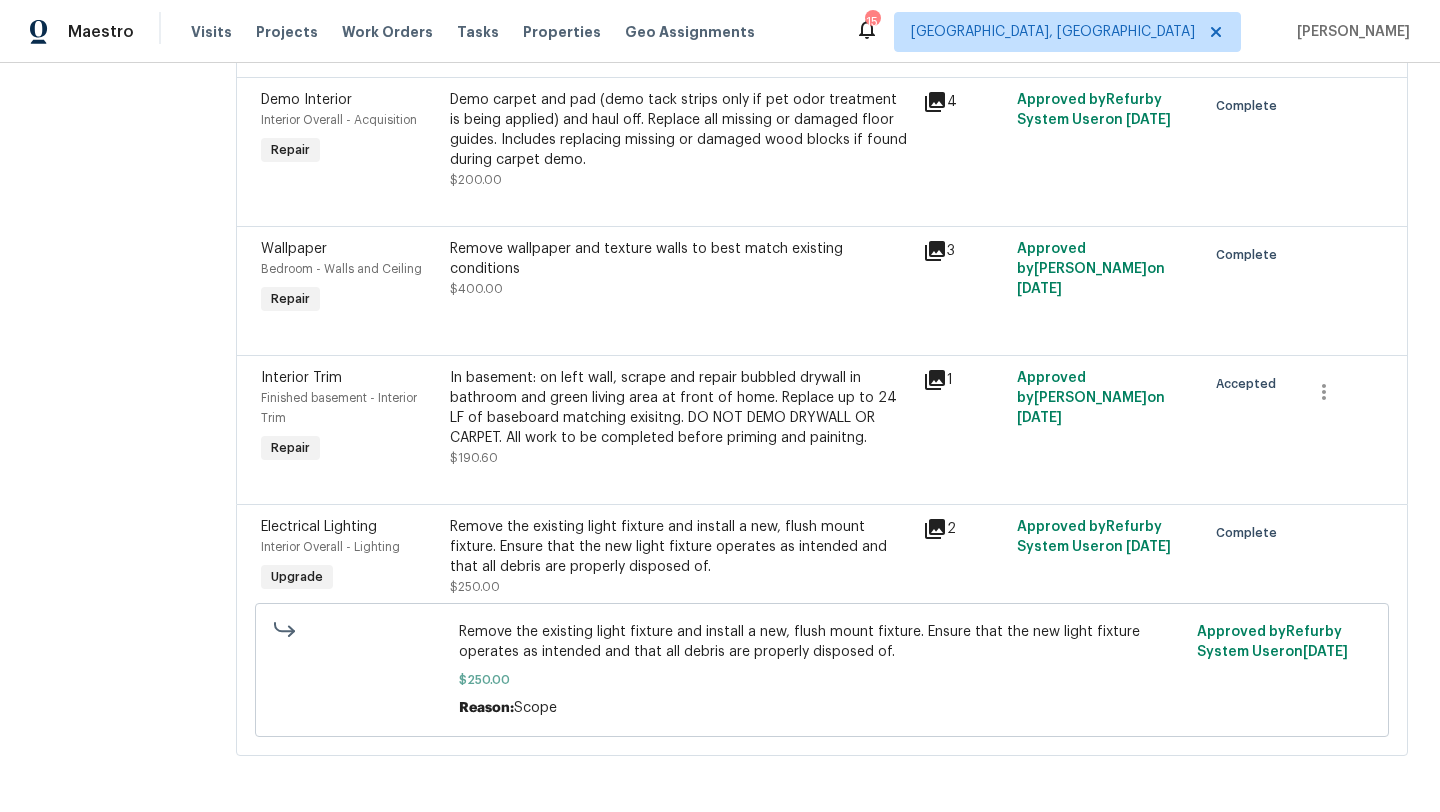 scroll, scrollTop: 1633, scrollLeft: 0, axis: vertical 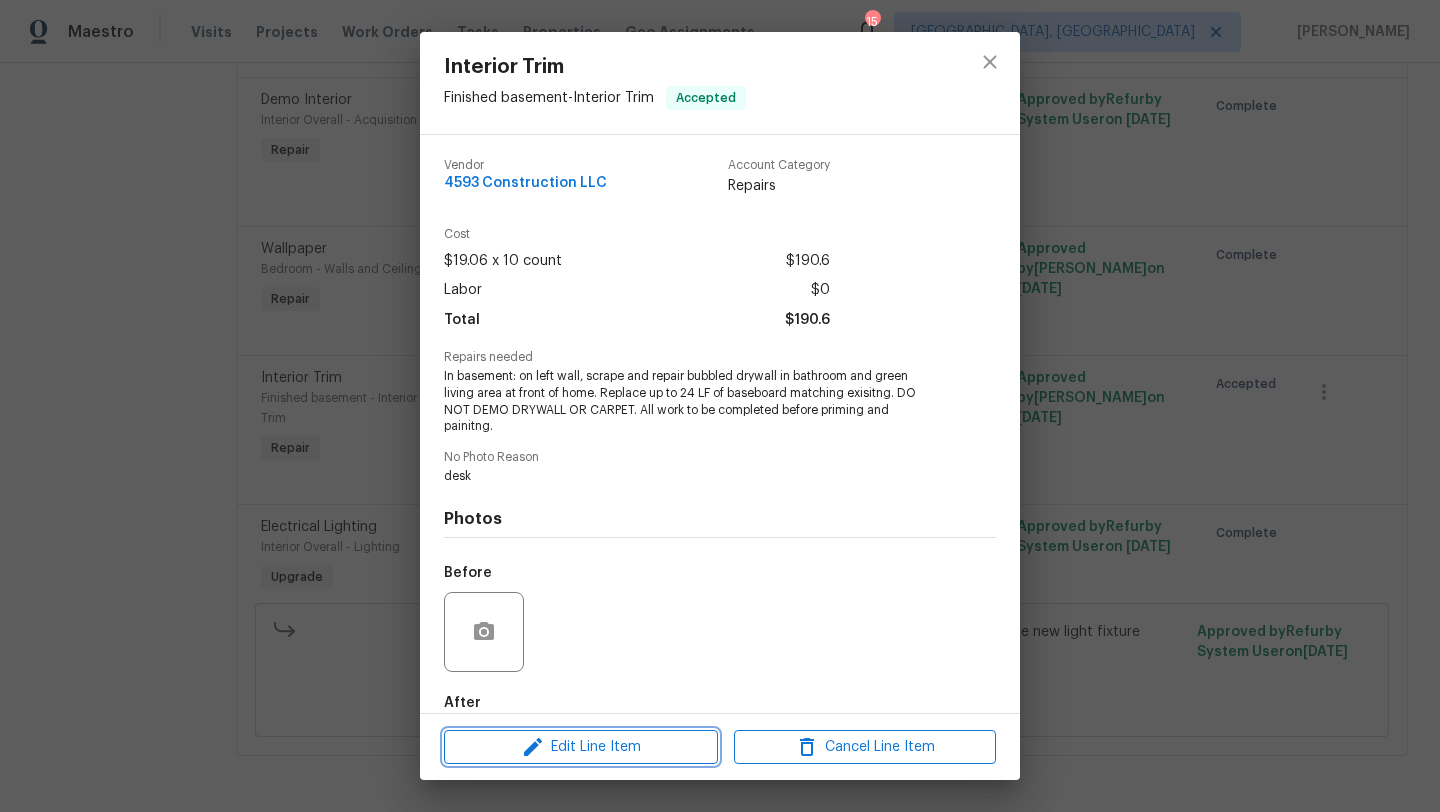 click on "Edit Line Item" at bounding box center [581, 747] 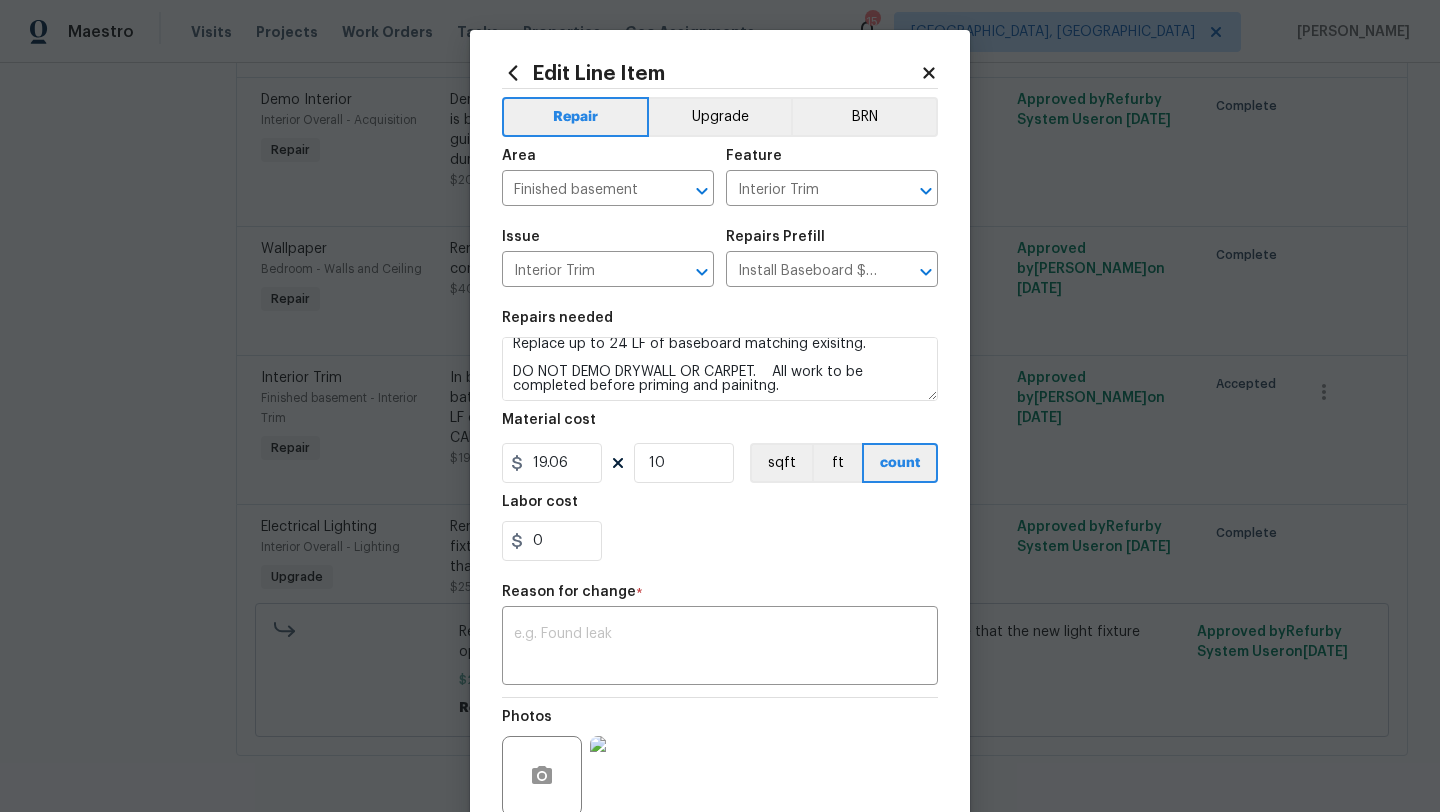 scroll, scrollTop: 56, scrollLeft: 0, axis: vertical 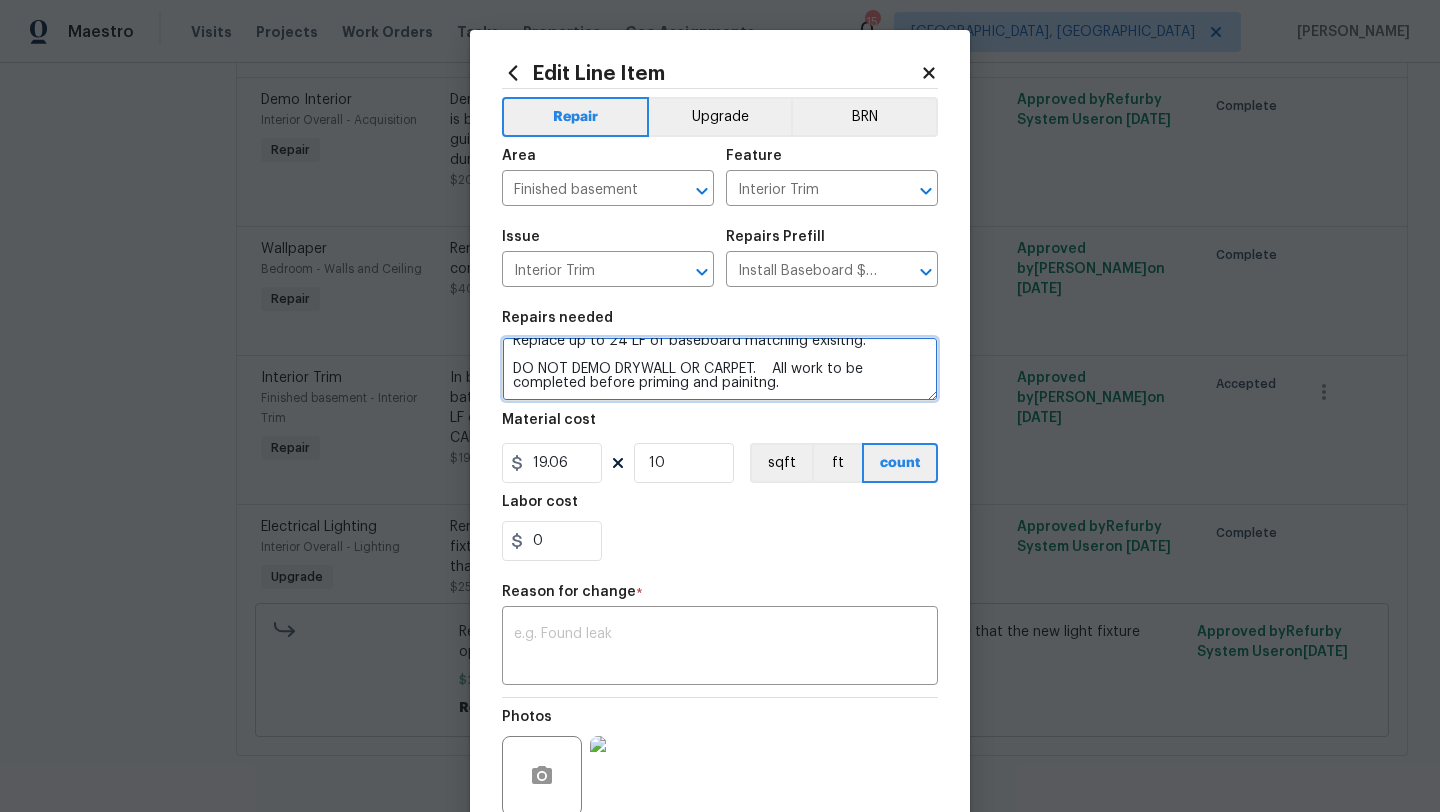 drag, startPoint x: 682, startPoint y: 368, endPoint x: 761, endPoint y: 376, distance: 79.40403 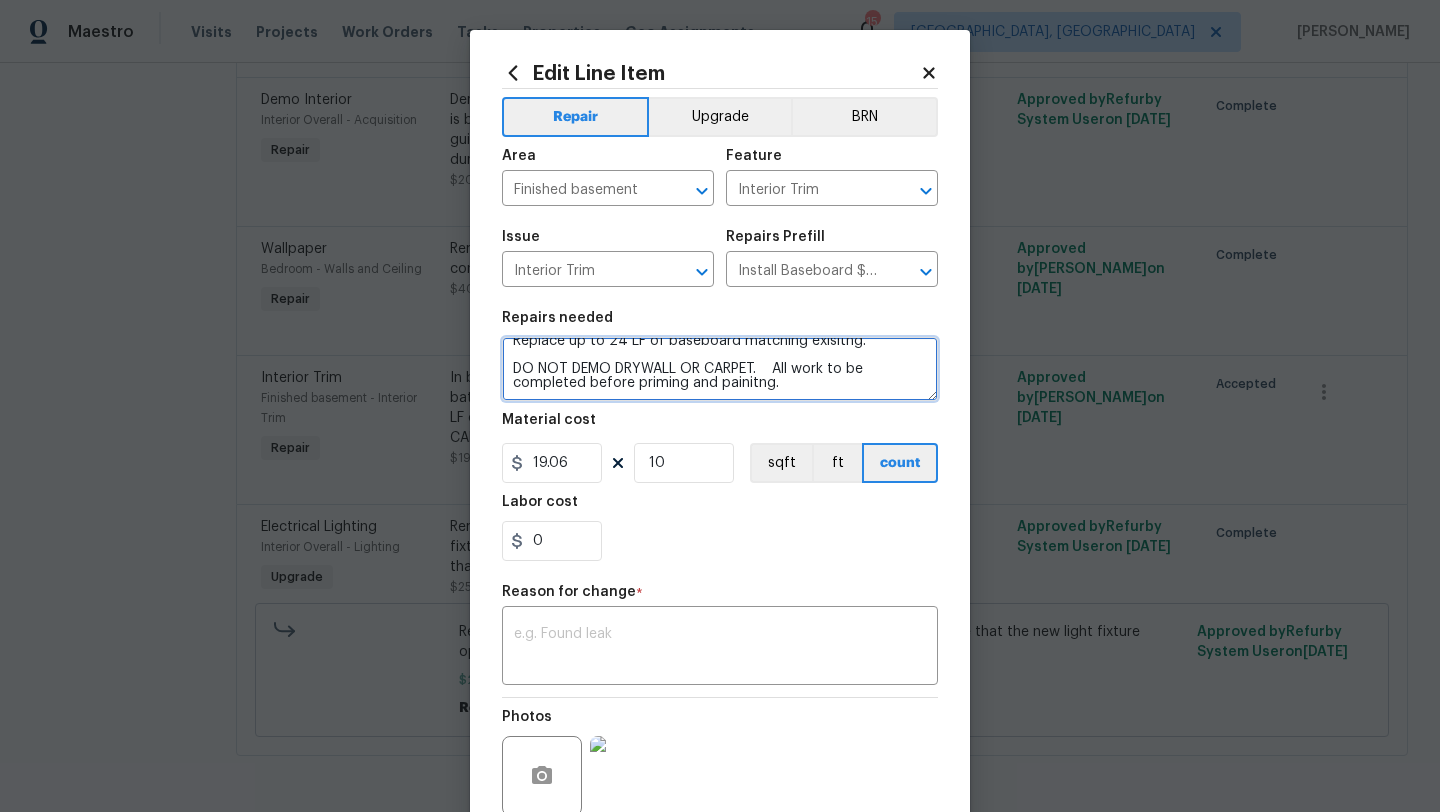 click on "In basement:    on left wall,   scrape and repair bubbled drywall in bathroom and green living area at front of home.
Replace up to 24 LF of baseboard matching exisitng.
DO NOT DEMO DRYWALL OR CARPET.    All work to be completed before priming and painitng." at bounding box center (720, 369) 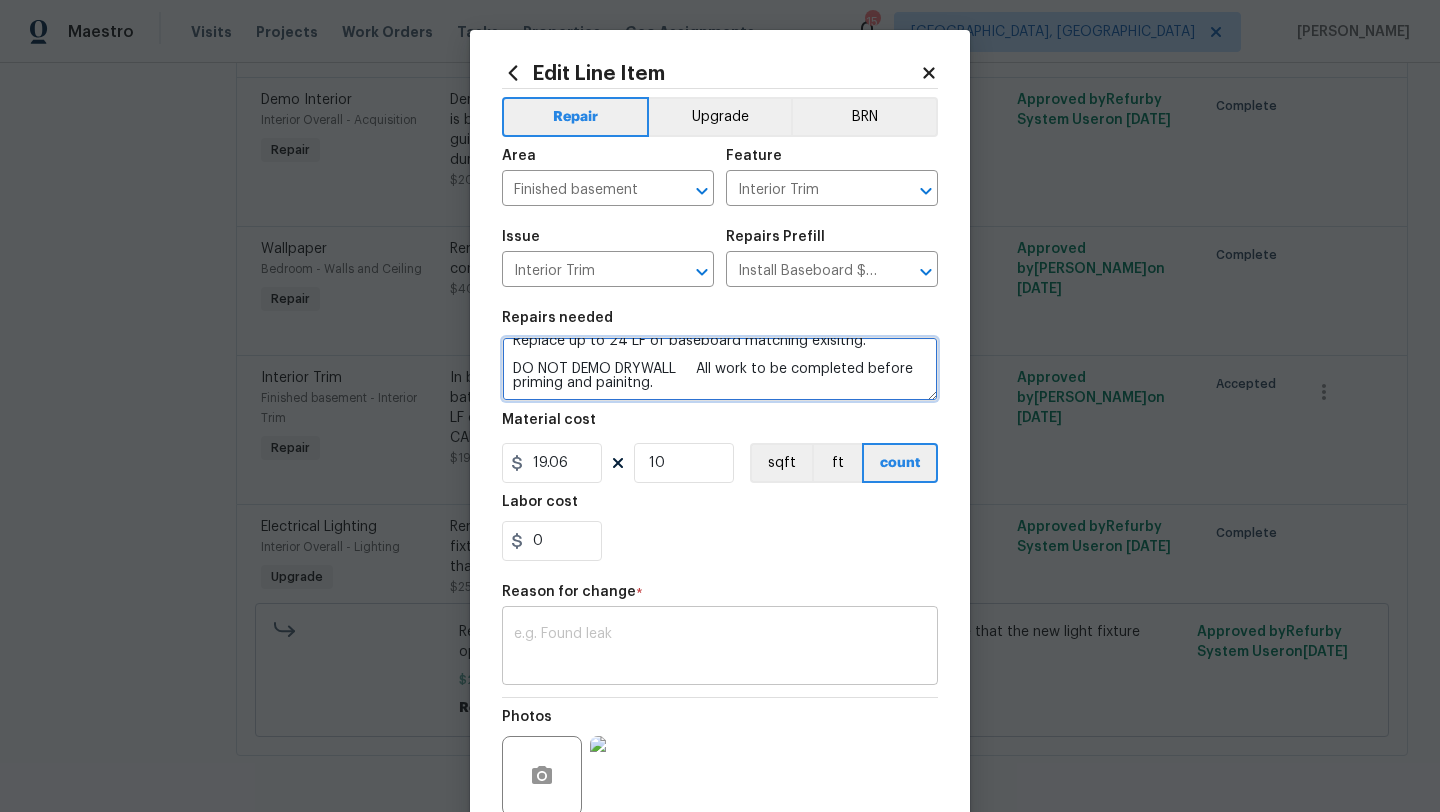 type on "In basement:    on left wall,   scrape and repair bubbled drywall in bathroom and green living area at front of home.
Replace up to 24 LF of baseboard matching exisitng.
DO NOT DEMO DRYWALL     All work to be completed before priming and painitng." 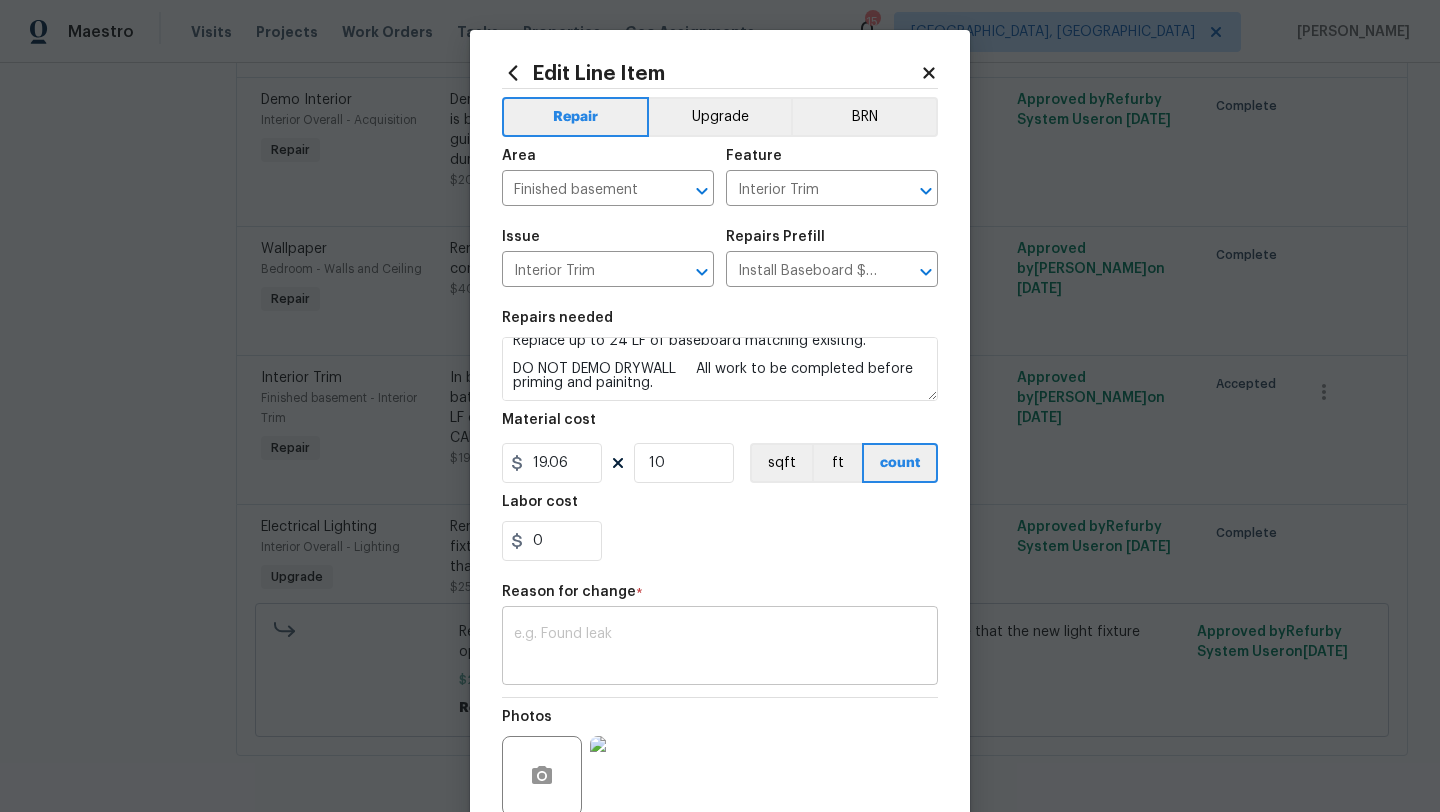 click on "x ​" at bounding box center (720, 648) 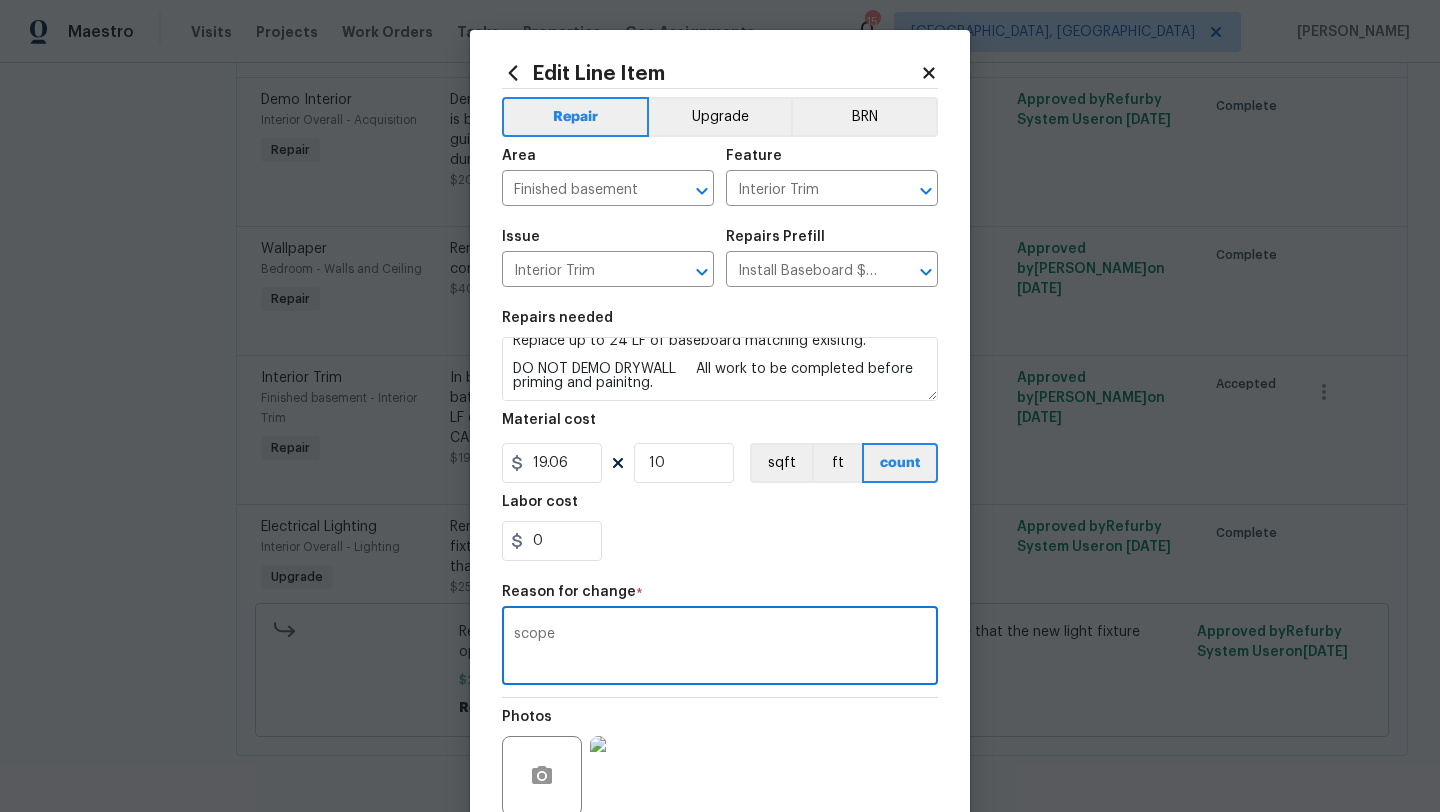scroll, scrollTop: 174, scrollLeft: 0, axis: vertical 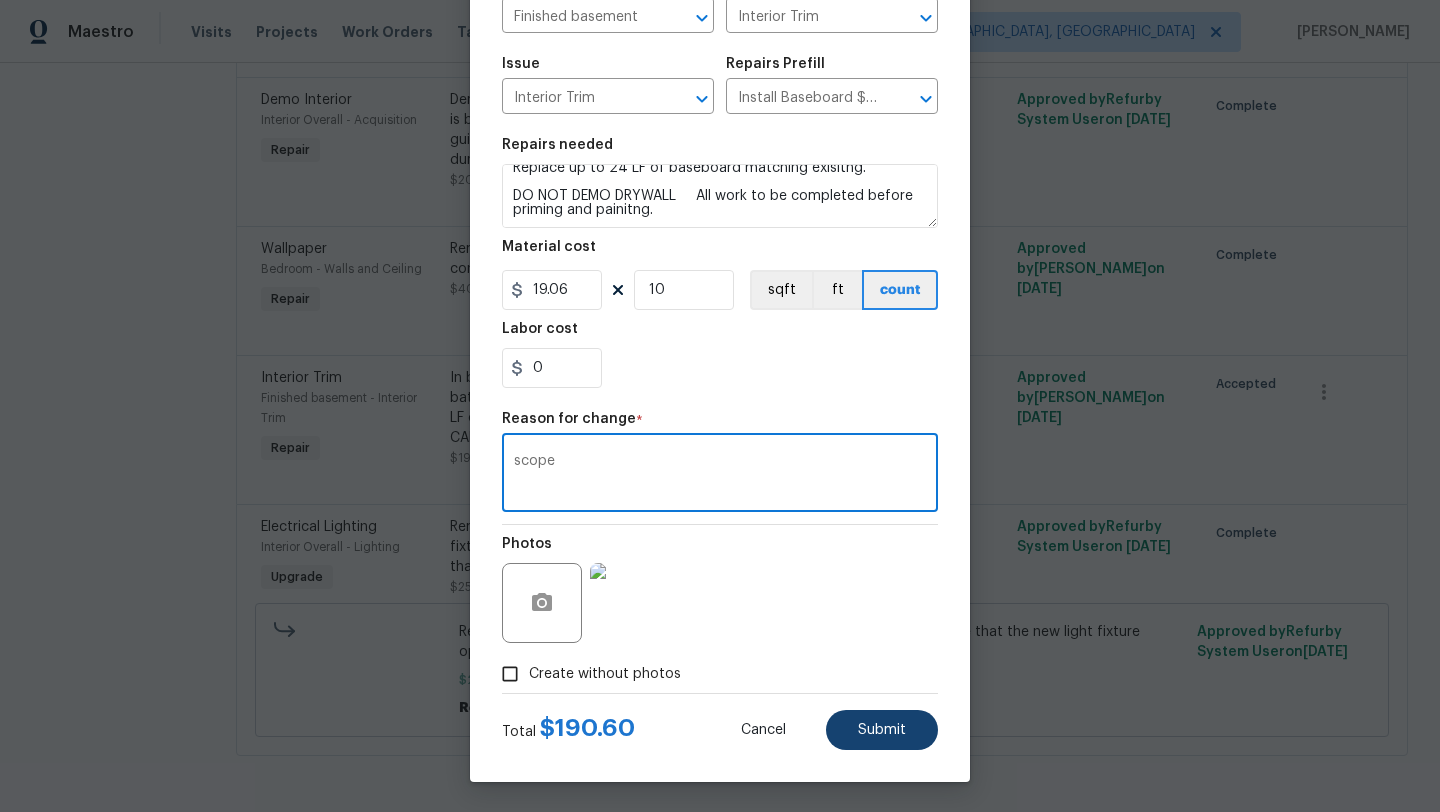 type on "scope" 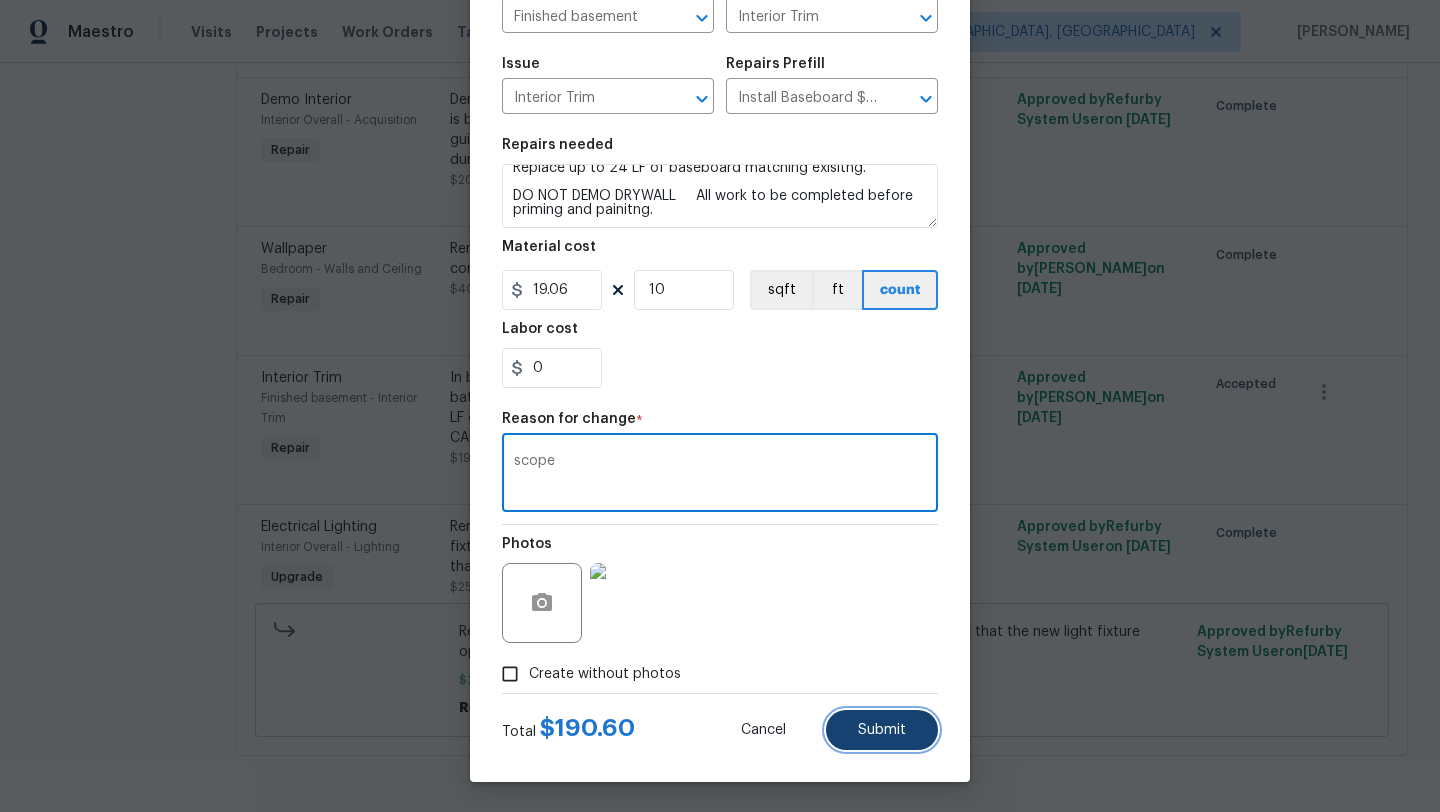 click on "Submit" at bounding box center [882, 730] 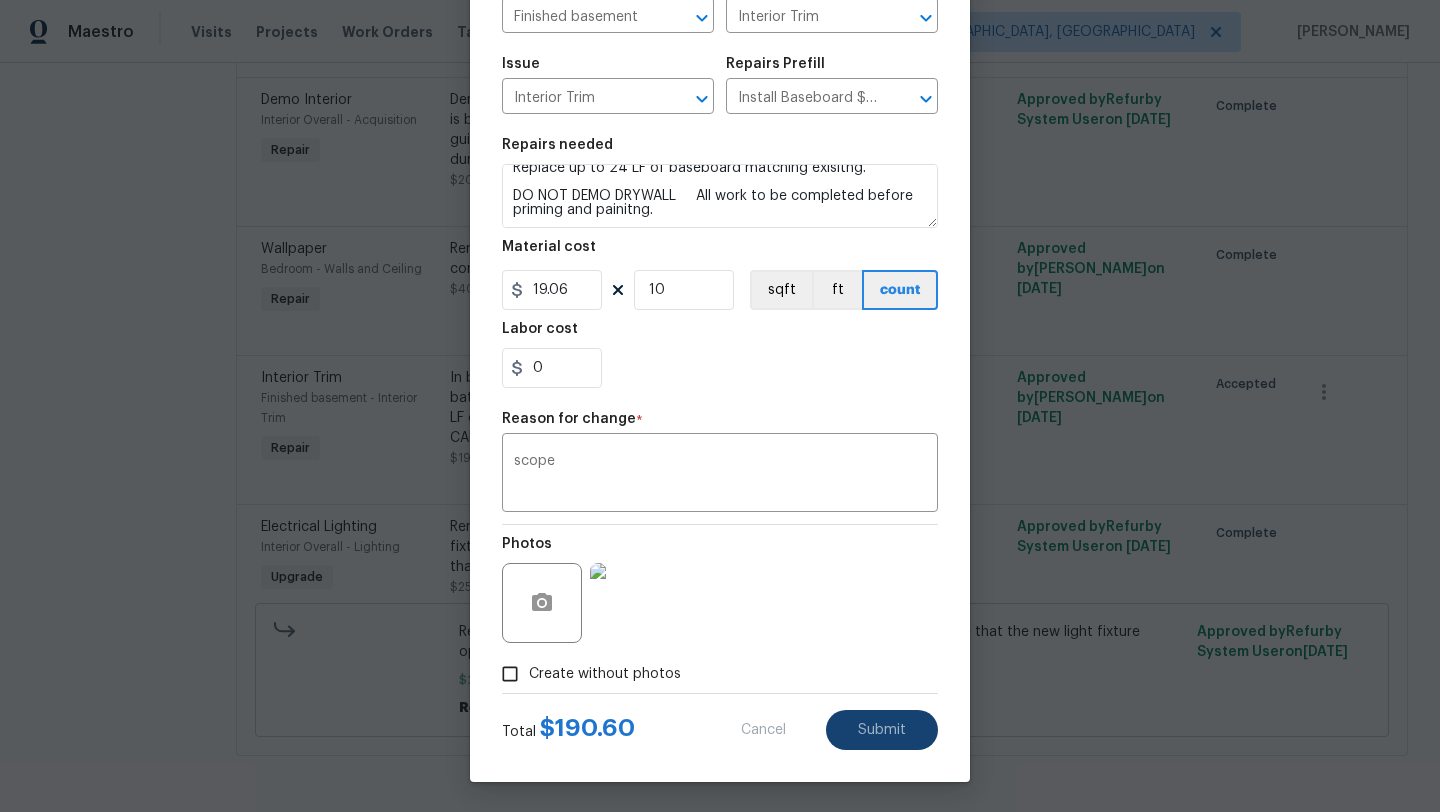 type on "In basement:    on left wall,   scrape and repair bubbled drywall in bathroom and green living area at front of home.
Replace up to 24 LF of baseboard matching exisitng.
DO NOT DEMO DRYWALL OR CARPET.    All work to be completed before priming and painitng." 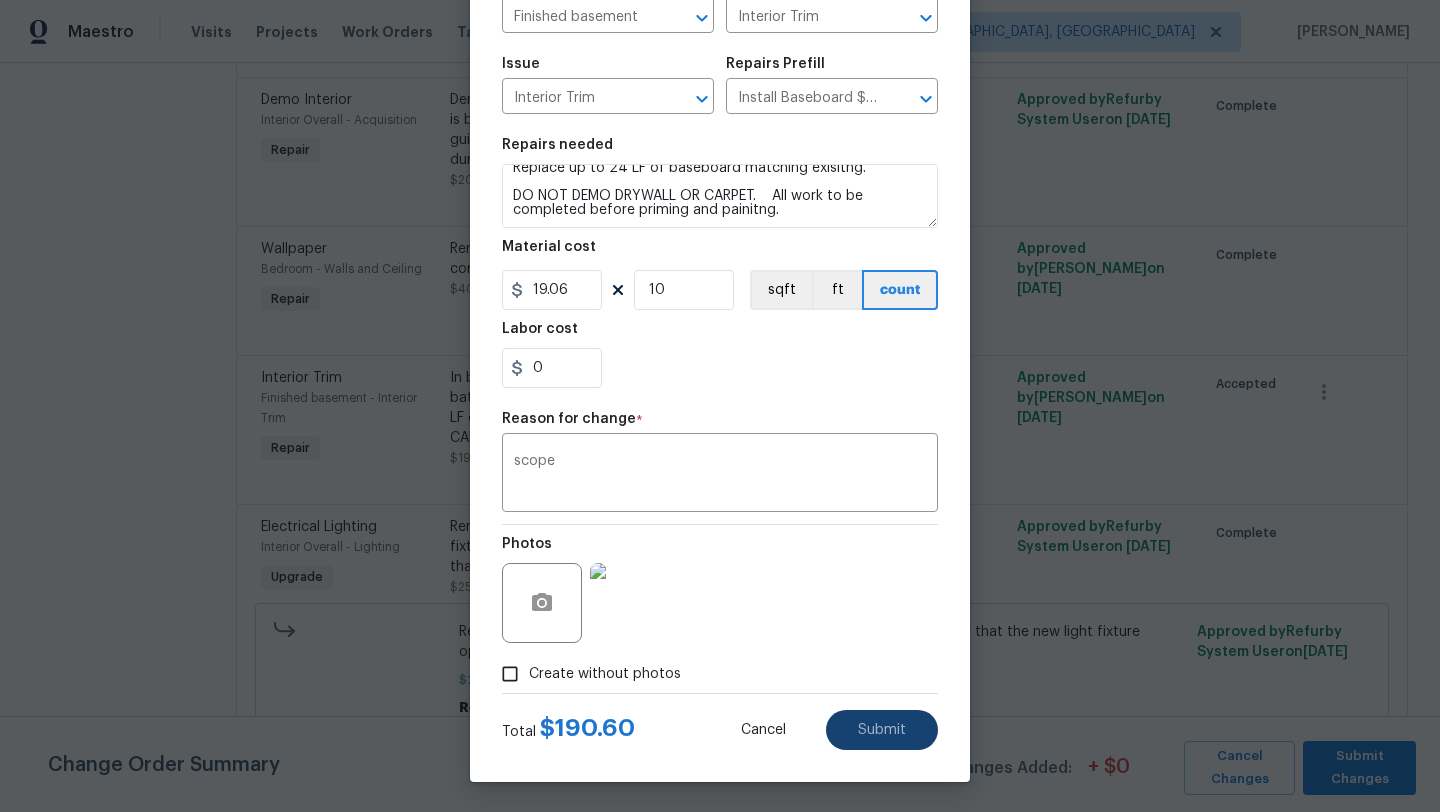 scroll, scrollTop: 0, scrollLeft: 0, axis: both 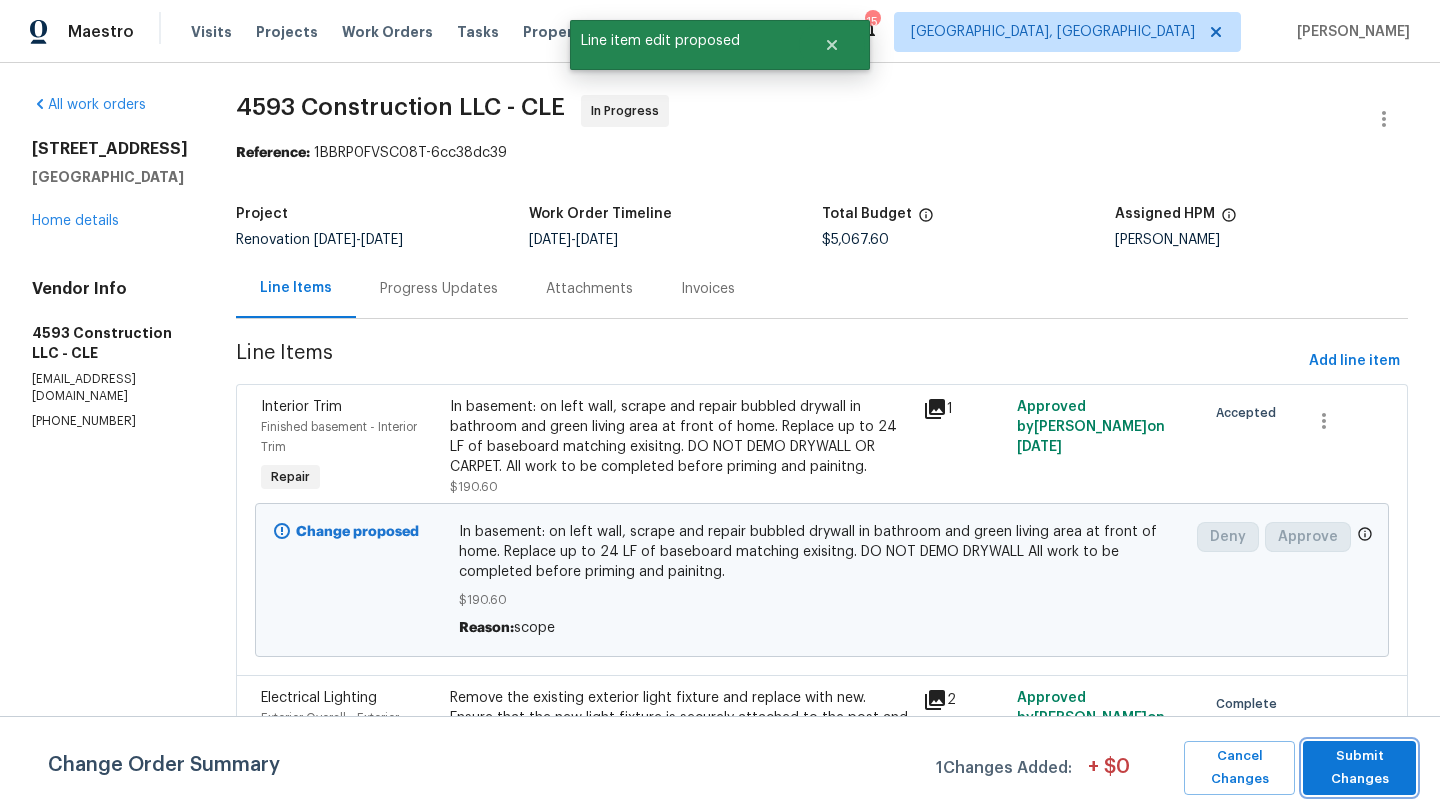 click on "Submit Changes" at bounding box center (1359, 768) 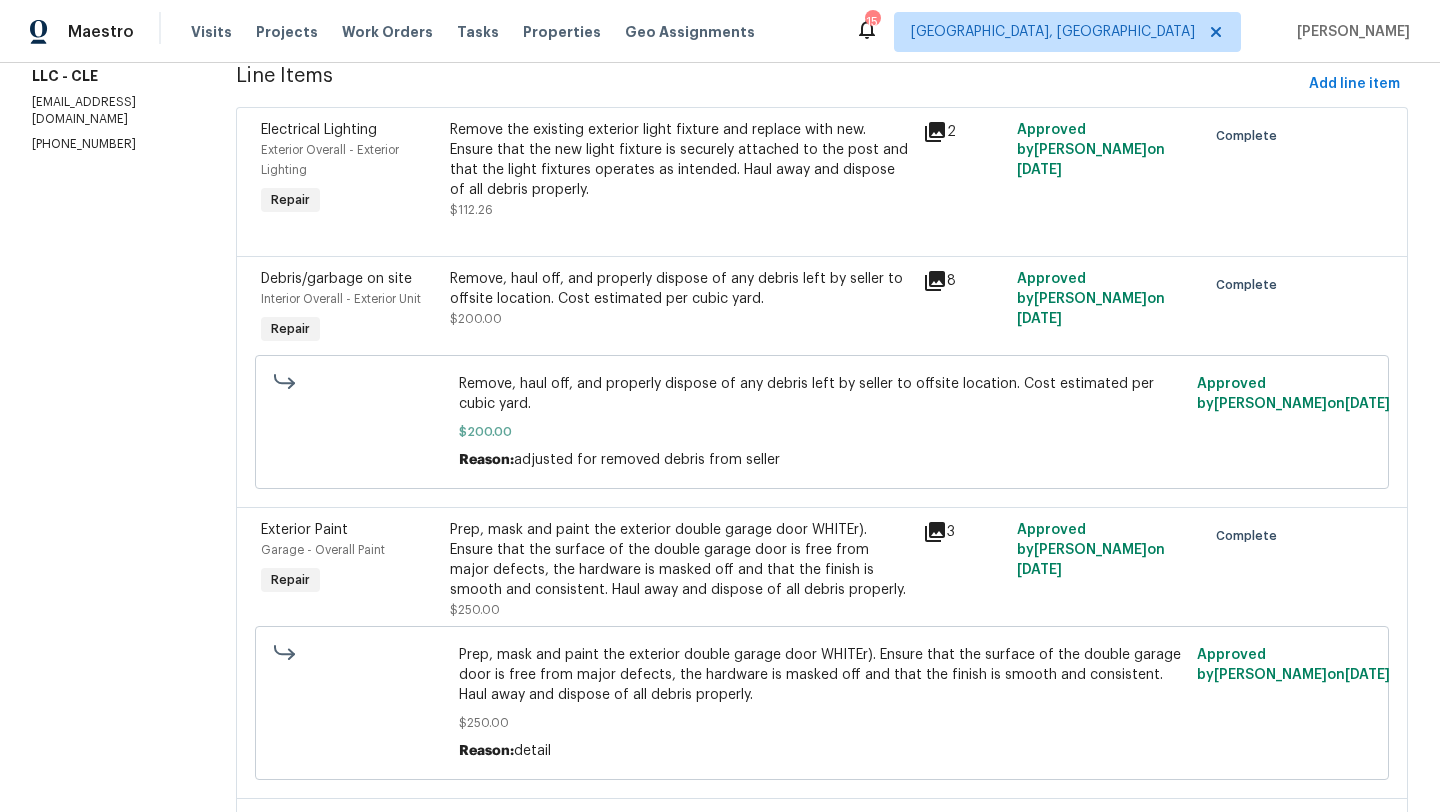 scroll, scrollTop: 0, scrollLeft: 0, axis: both 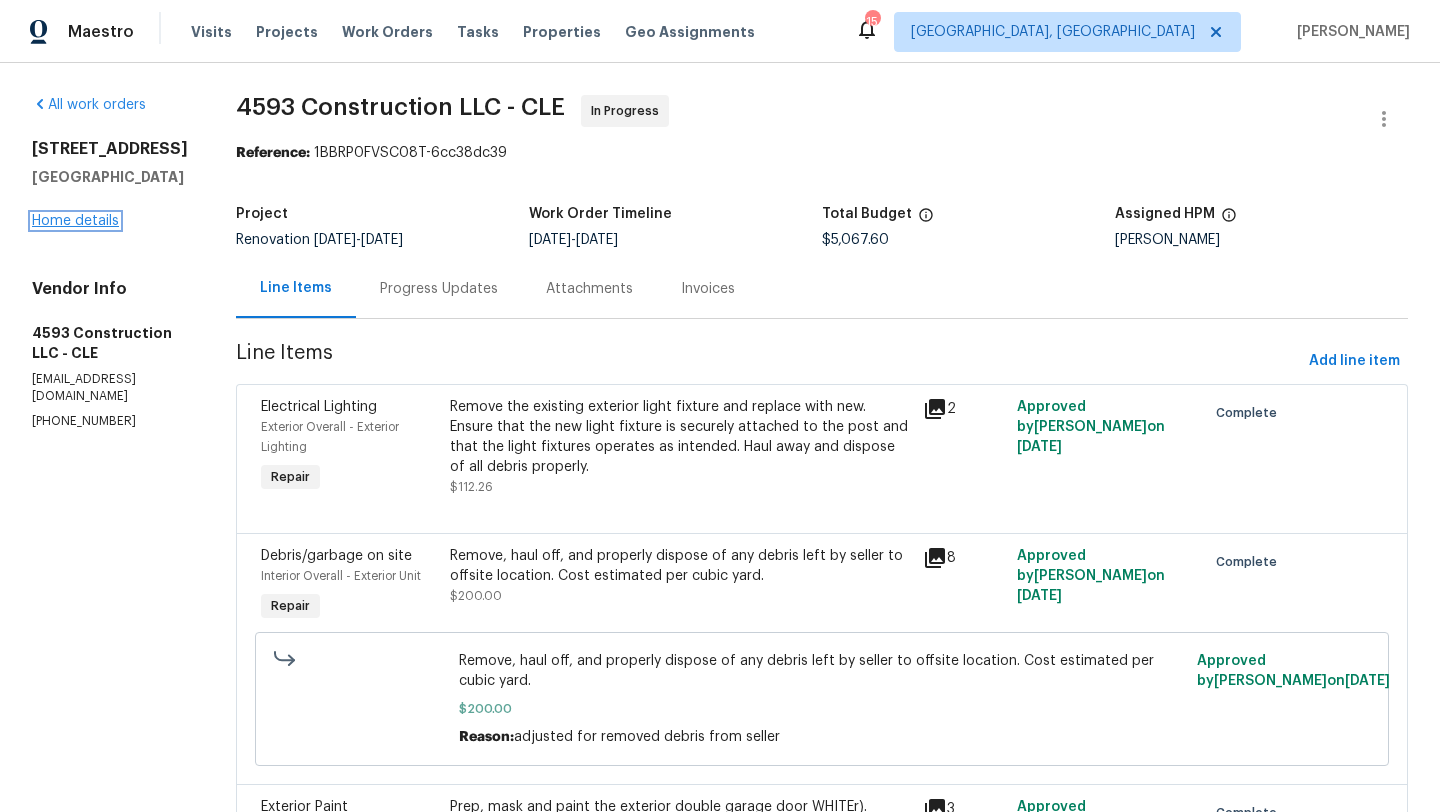 click on "Home details" at bounding box center [75, 221] 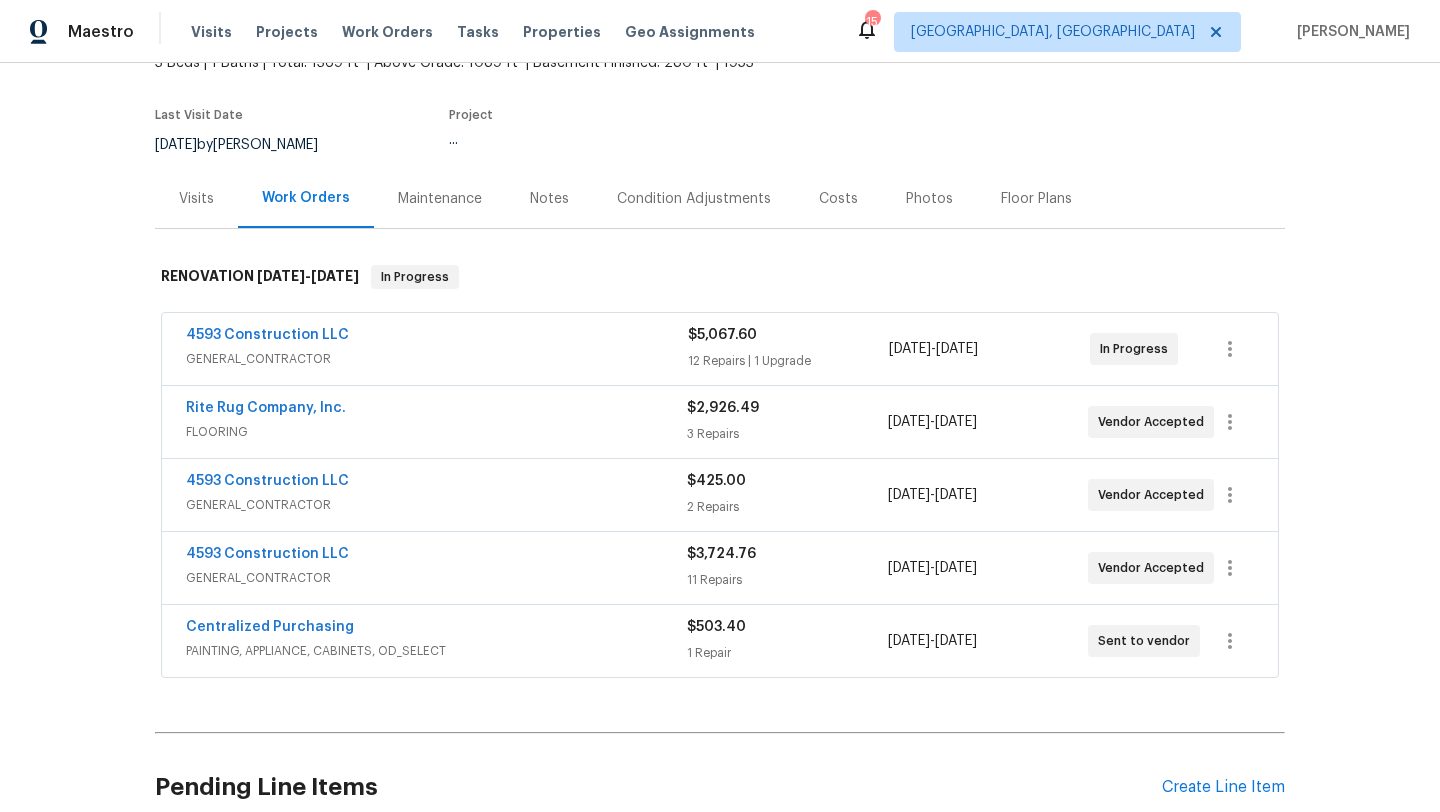 scroll, scrollTop: 135, scrollLeft: 0, axis: vertical 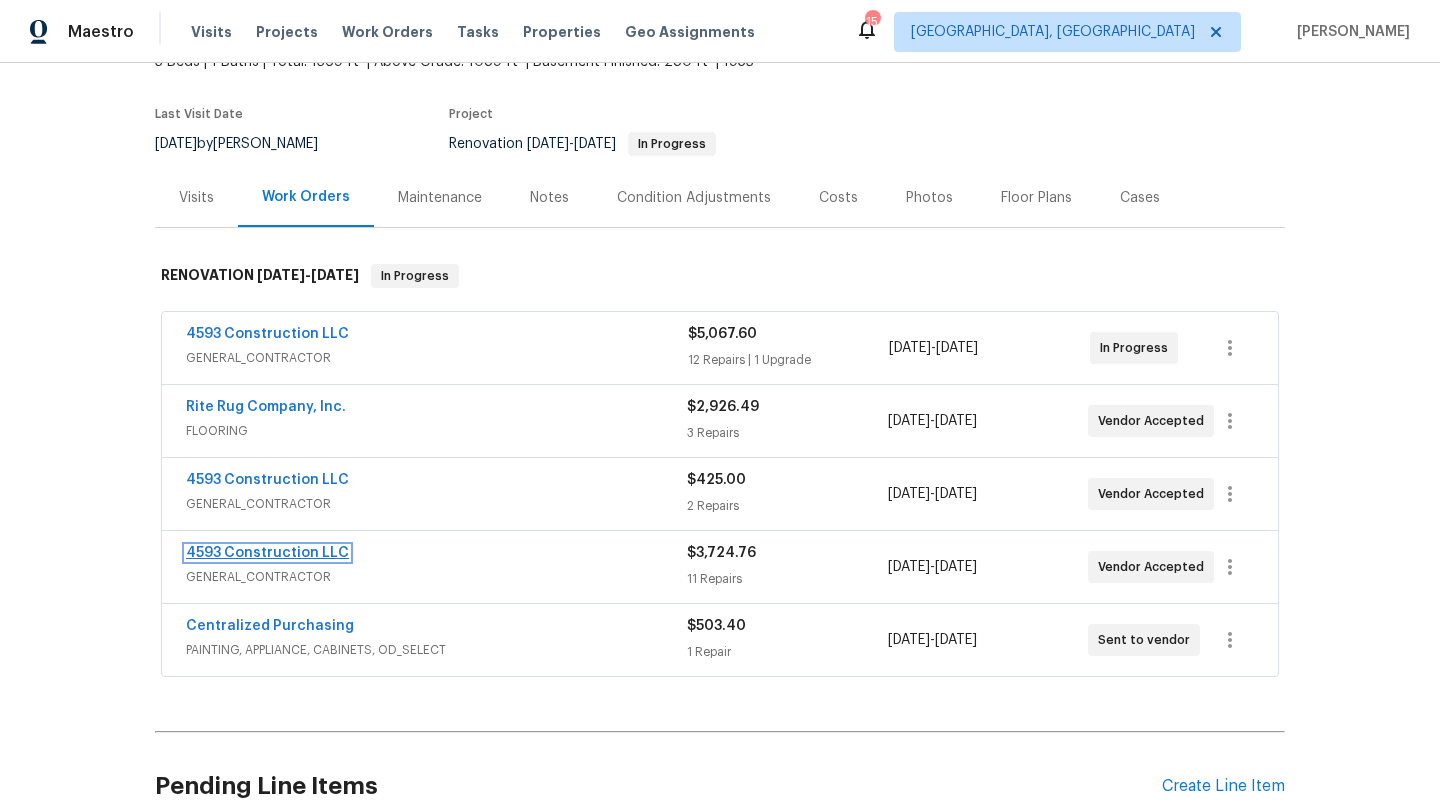 click on "4593 Construction LLC" at bounding box center [267, 553] 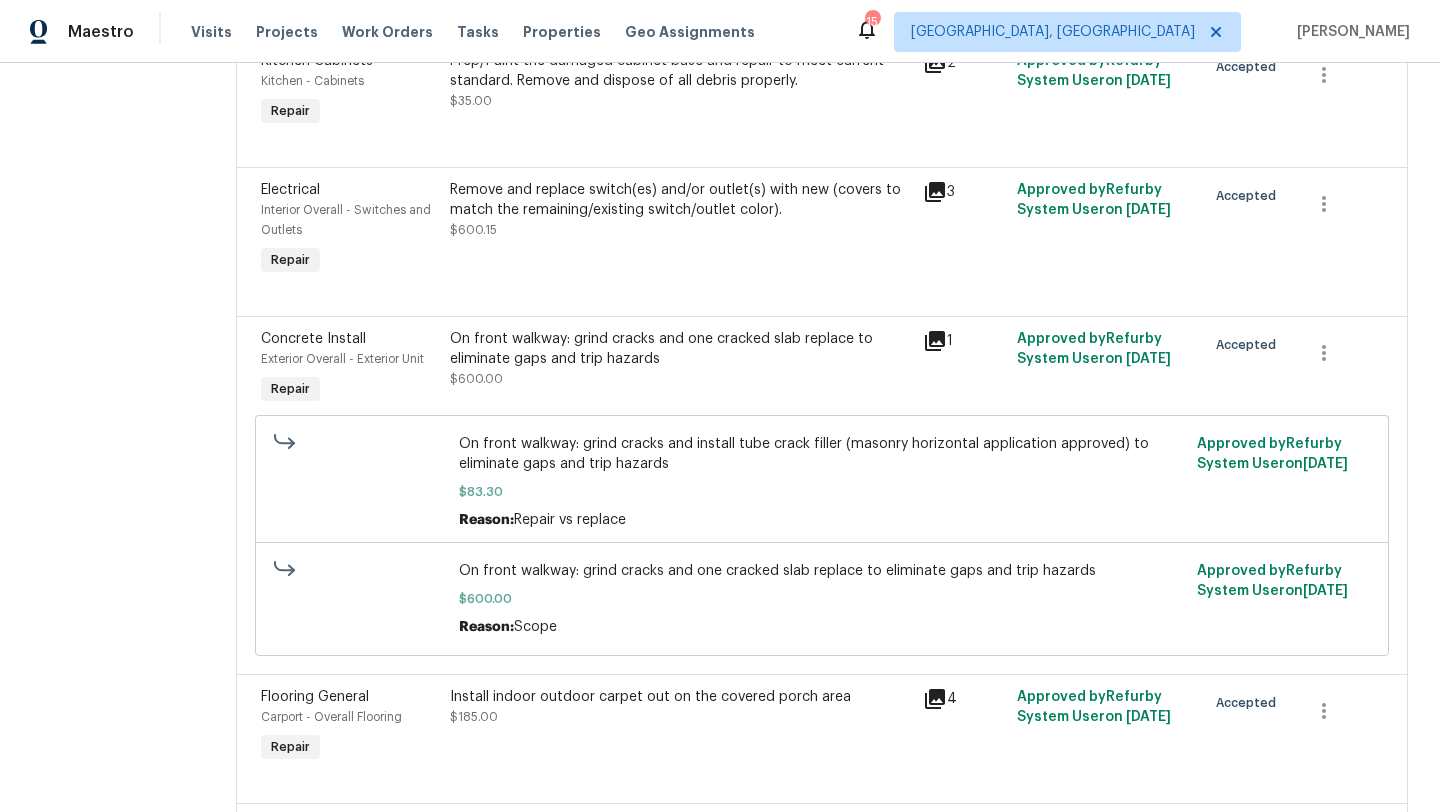 scroll, scrollTop: 0, scrollLeft: 0, axis: both 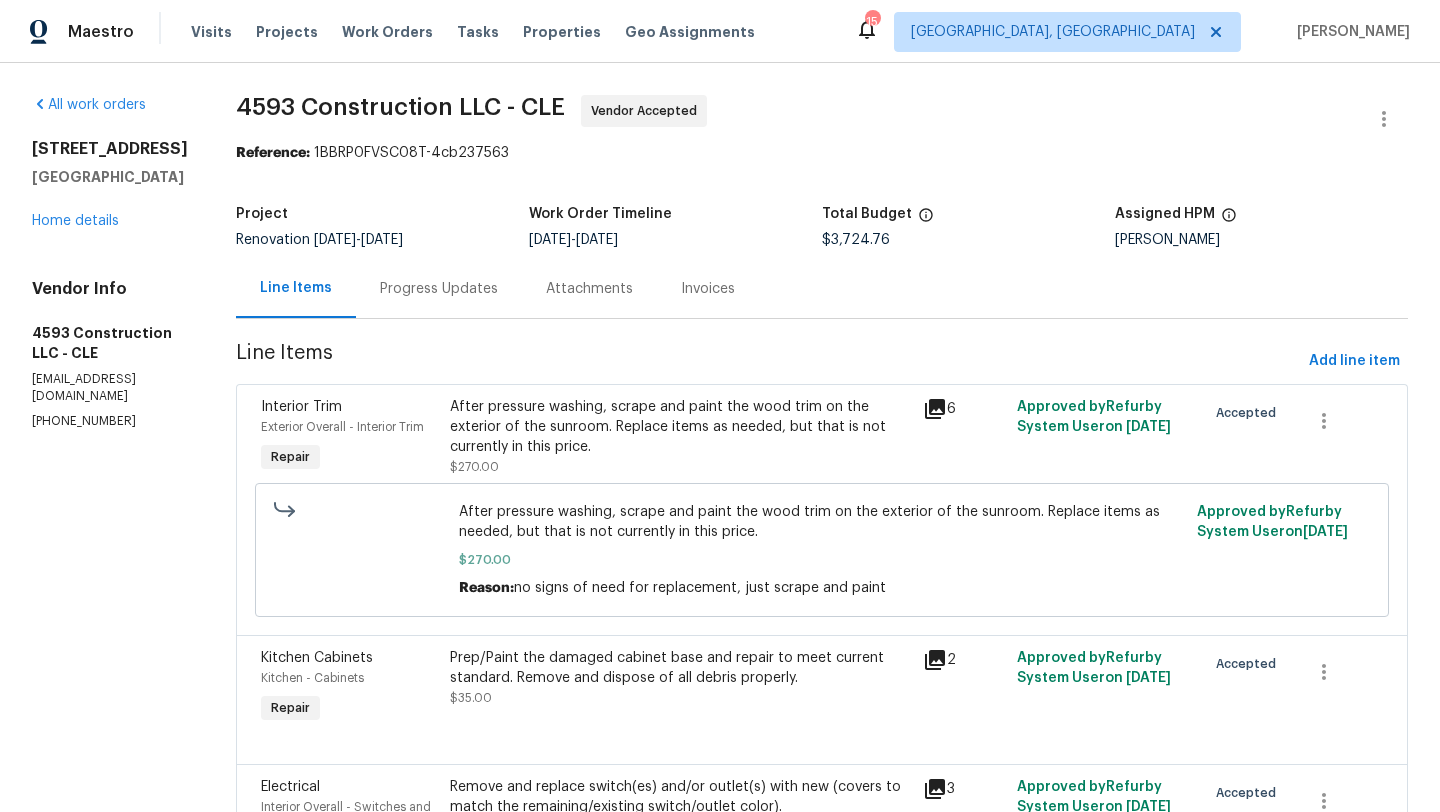 click on "[STREET_ADDRESS][PERSON_NAME] Home details" at bounding box center [110, 185] 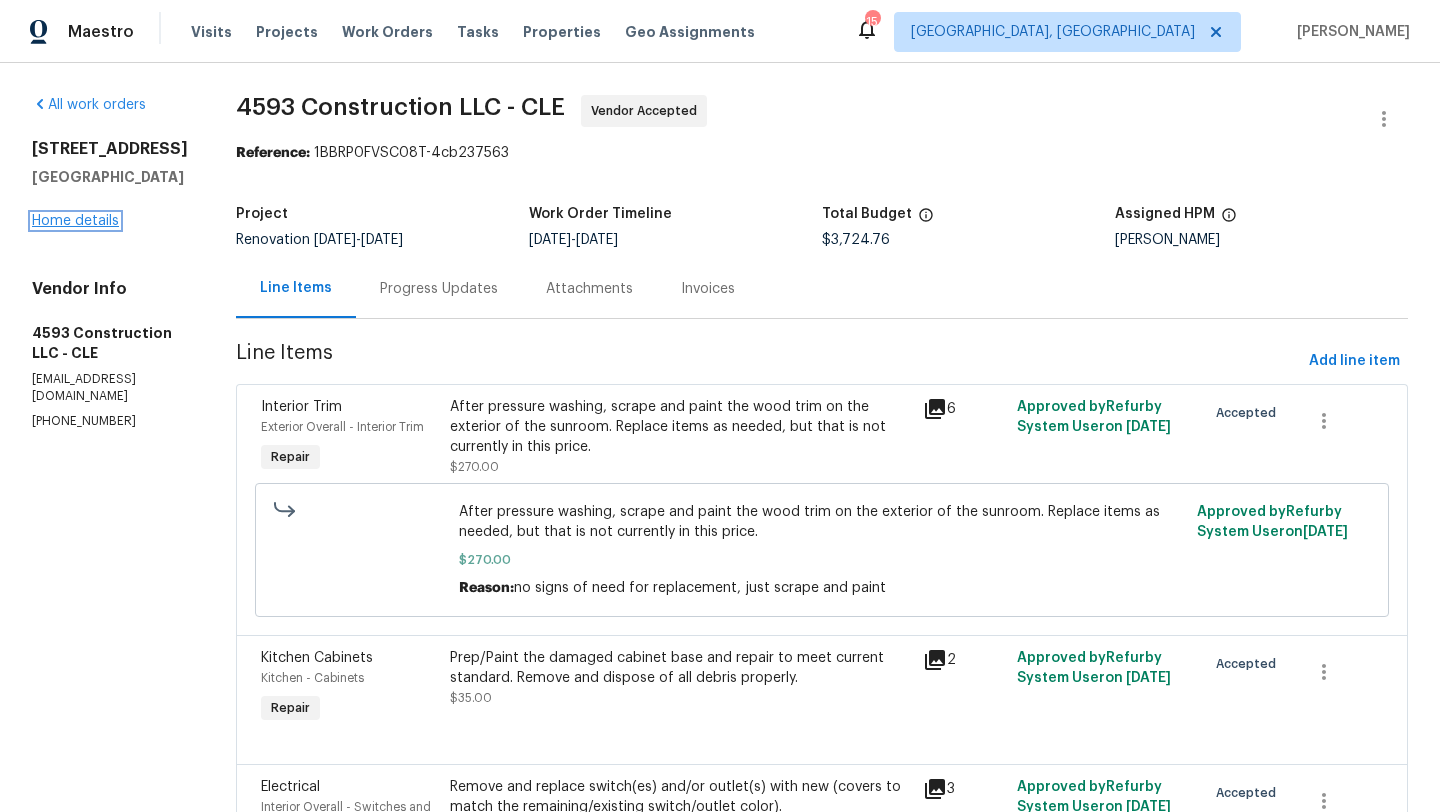 click on "Home details" at bounding box center (75, 221) 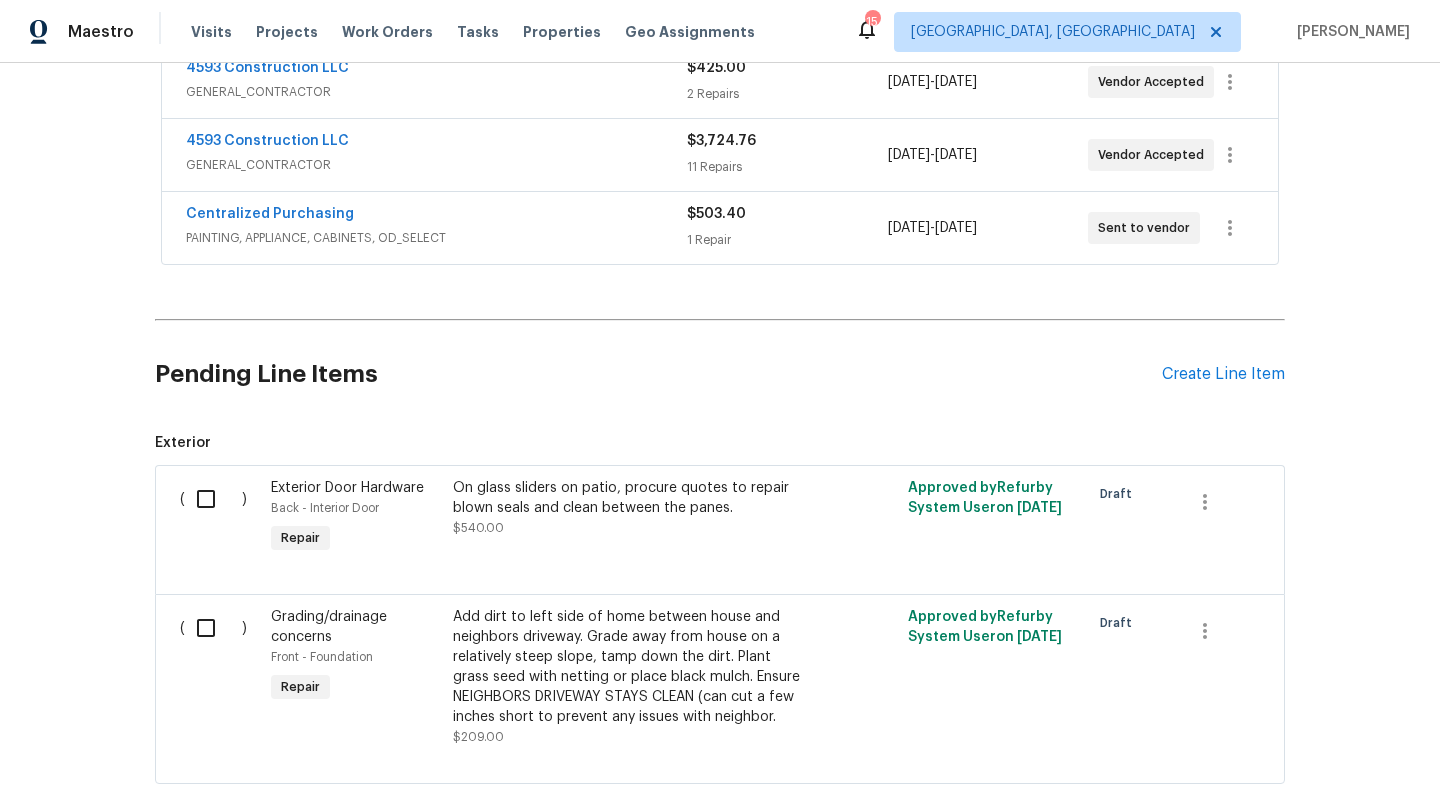 scroll, scrollTop: 586, scrollLeft: 0, axis: vertical 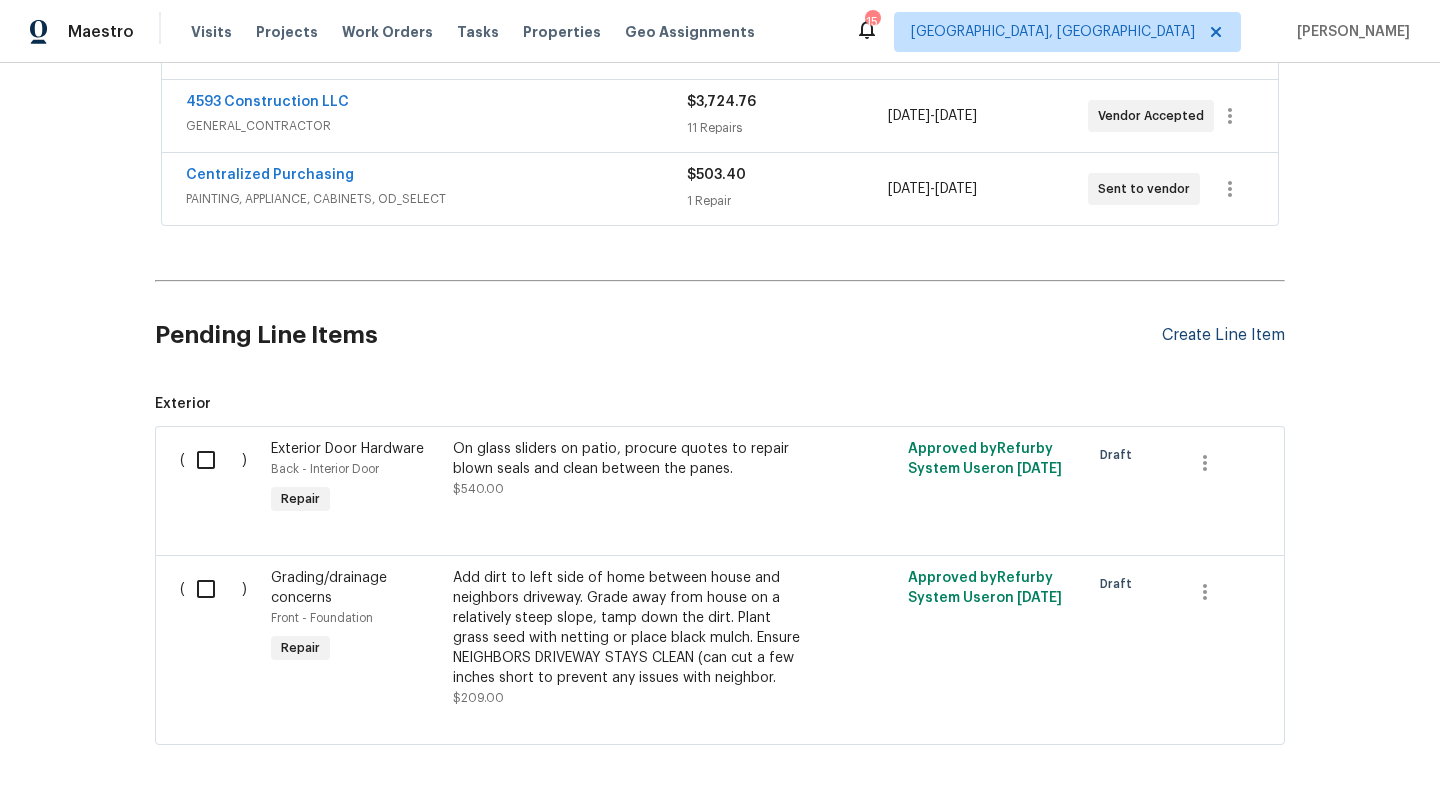 click on "Create Line Item" at bounding box center (1223, 335) 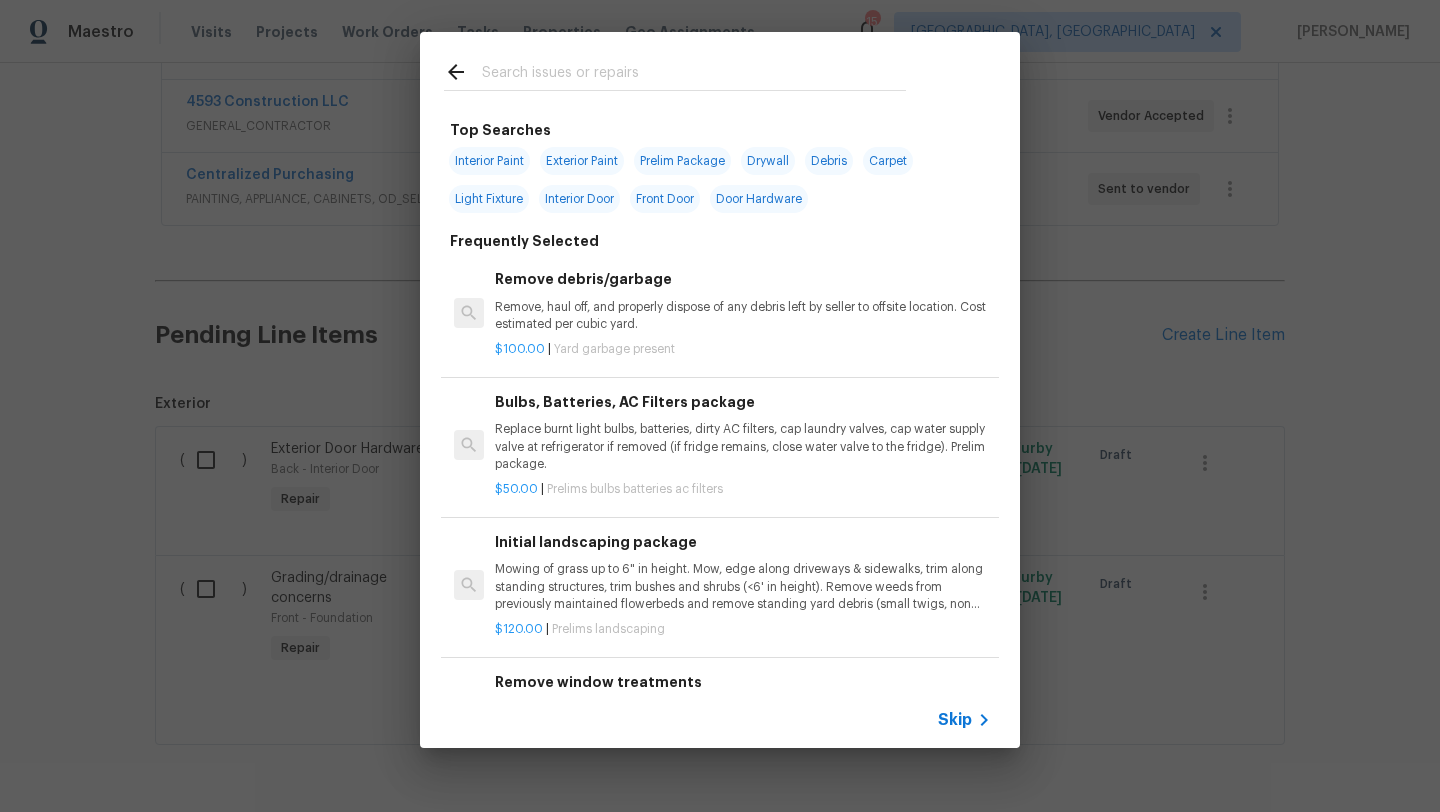 click on "Exterior Paint" at bounding box center (582, 161) 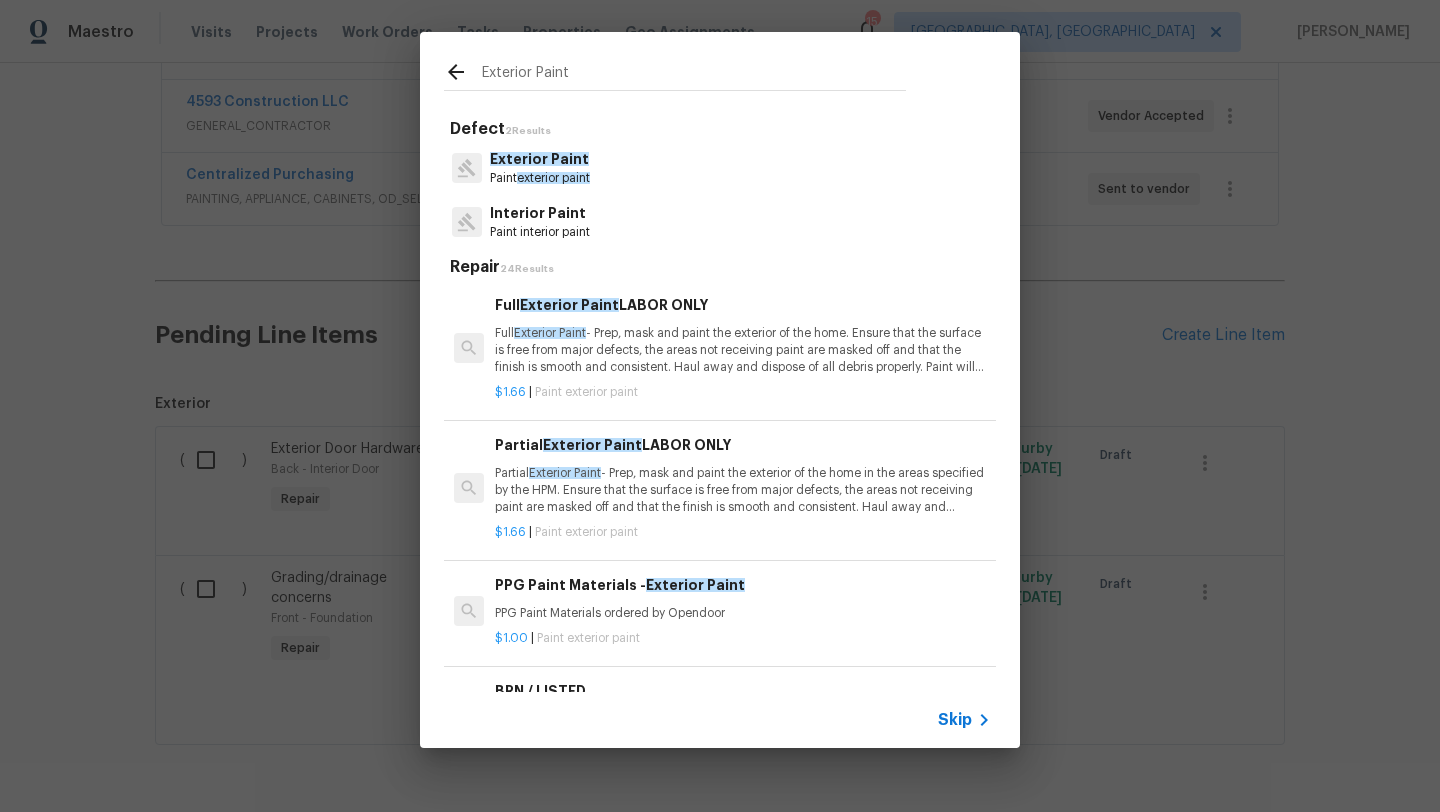 click on "Full  Exterior Paint  - Prep, mask and paint the exterior of the home. Ensure that the surface is free from major defects, the areas not receiving paint are masked off and that the finish is smooth and consistent. Haul away and dispose of all debris properly. Paint will be delivered onsite, Purchased by Opendoor." at bounding box center [743, 350] 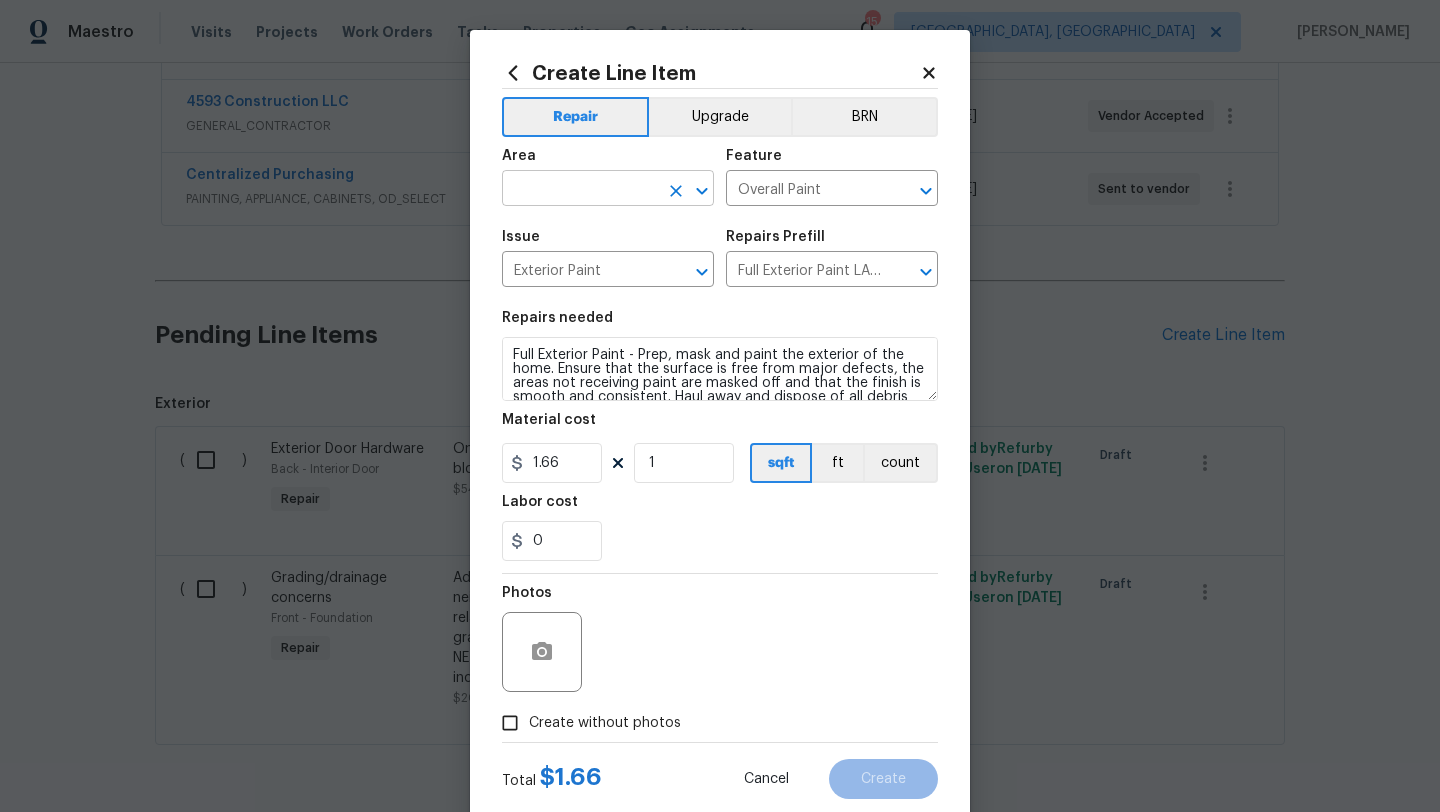 click at bounding box center [580, 190] 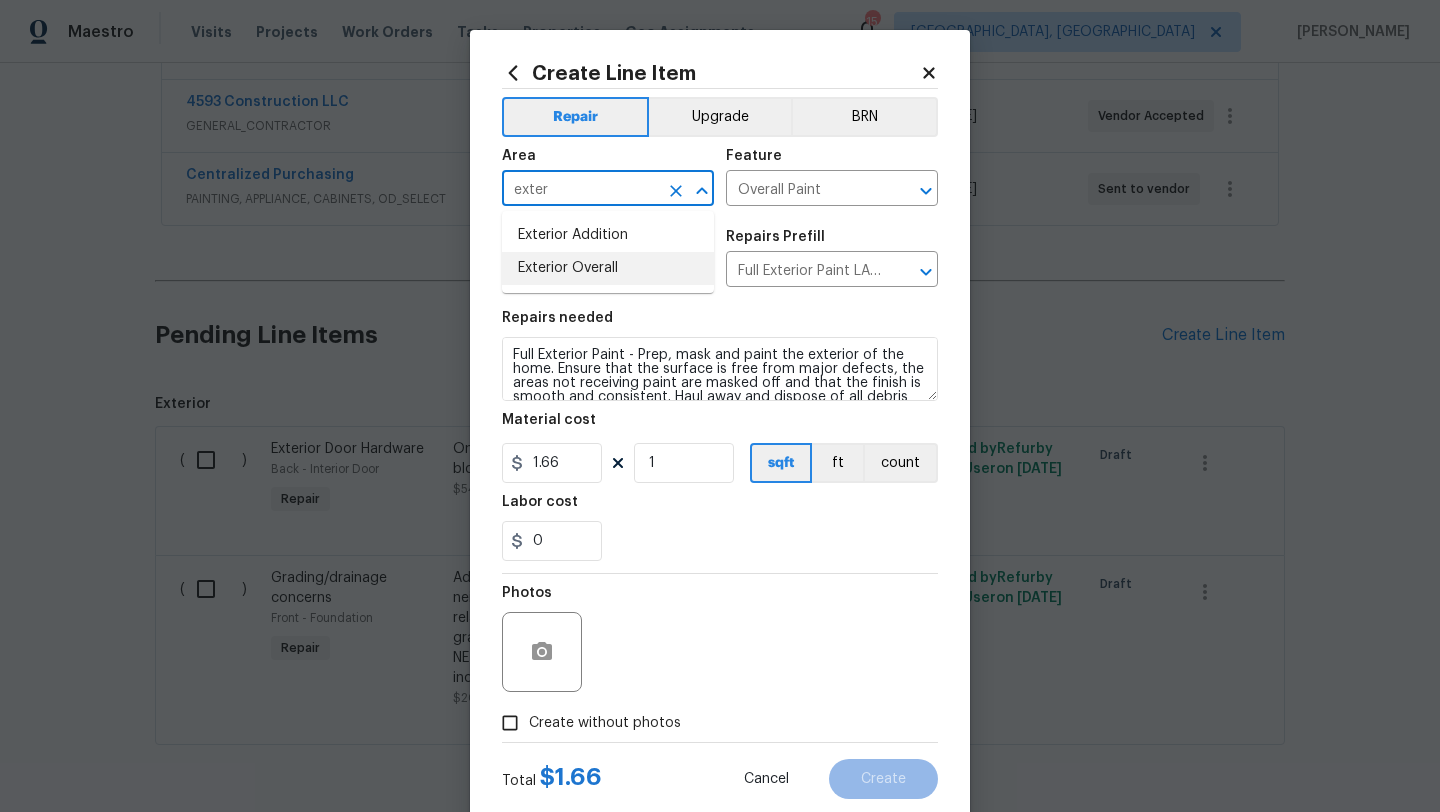click on "Exterior Overall" at bounding box center [608, 268] 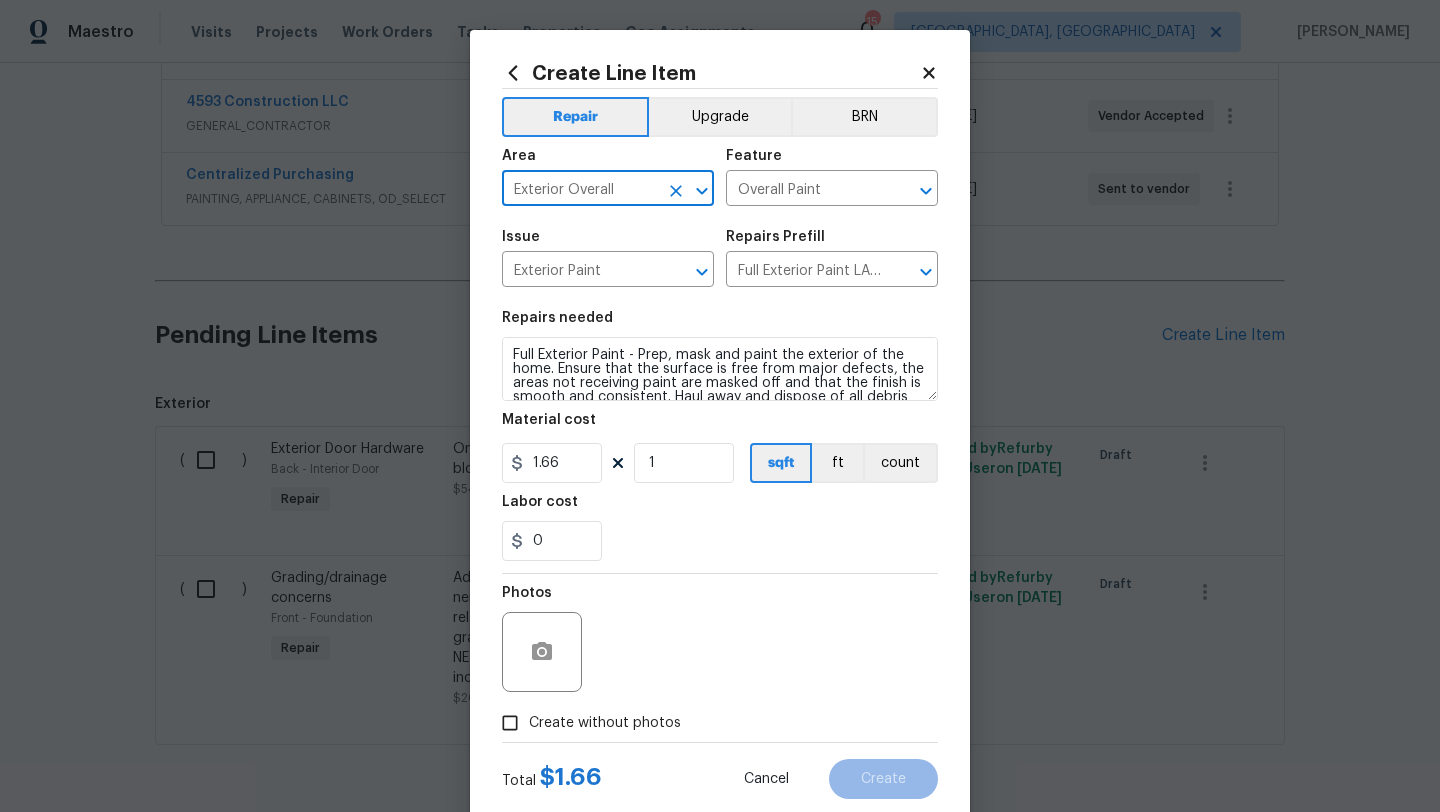 type on "Exterior Overall" 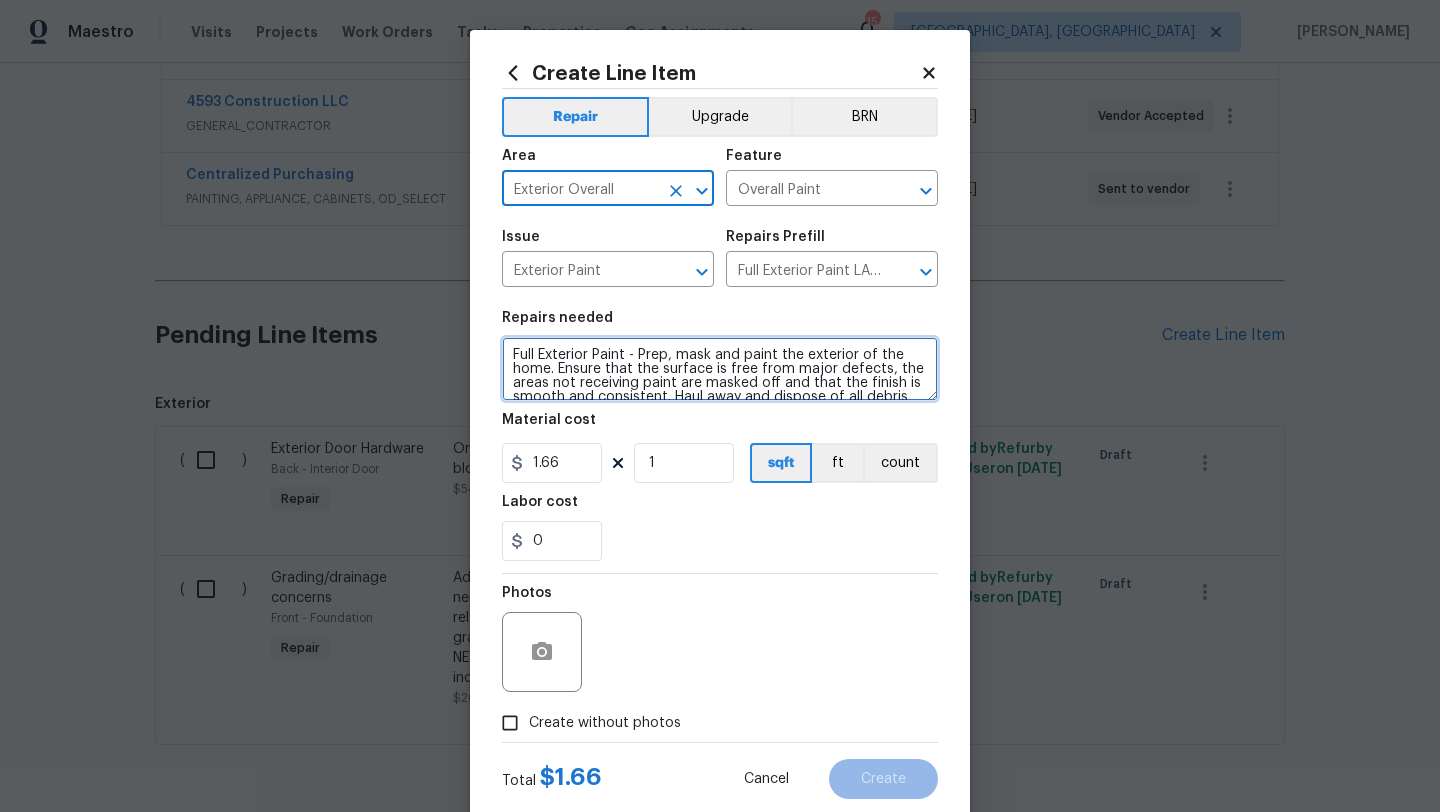 click on "Full Exterior Paint - Prep, mask and paint the exterior of the home. Ensure that the surface is free from major defects, the areas not receiving paint are masked off and that the finish is smooth and consistent. Haul away and dispose of all debris properly. Paint will be delivered onsite, Purchased by Opendoor." at bounding box center [720, 369] 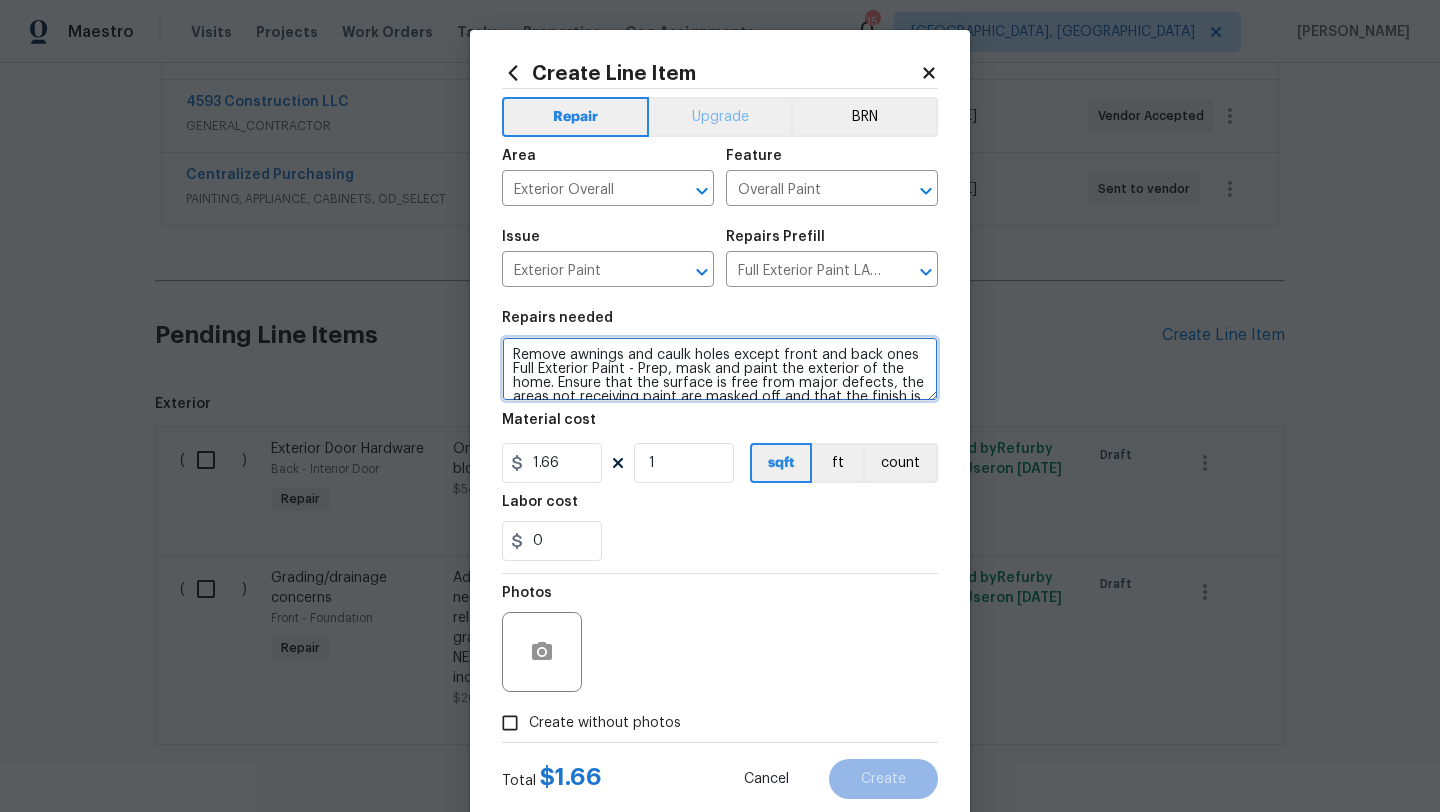 type on "Remove awnings and caulk holes except front and back ones Full Exterior Paint - Prep, mask and paint the exterior of the home. Ensure that the surface is free from major defects, the areas not receiving paint are masked off and that the finish is smooth and consistent. Haul away and dispose of all debris properly. Paint will be delivered onsite, Purchased by Opendoor." 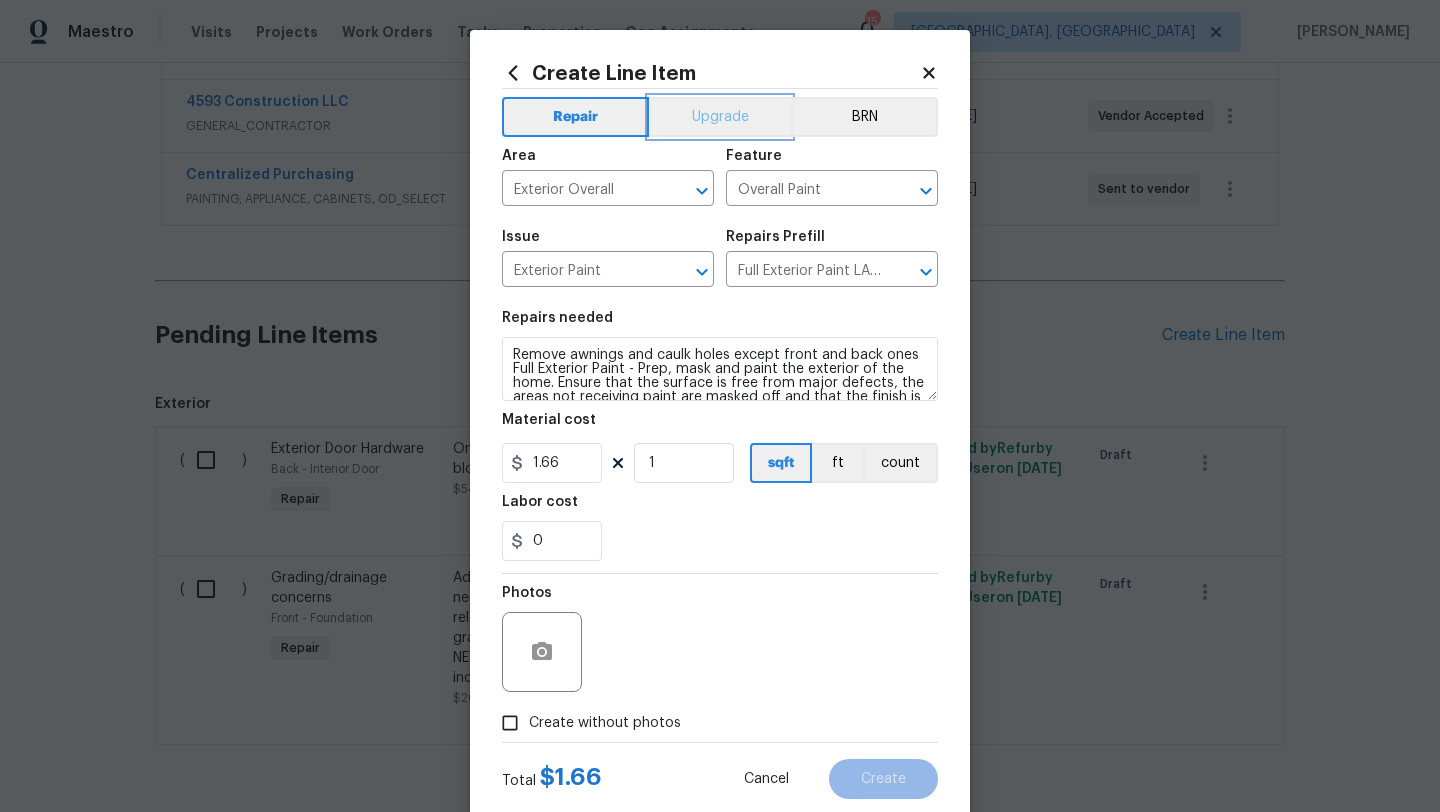 click on "Upgrade" at bounding box center (720, 117) 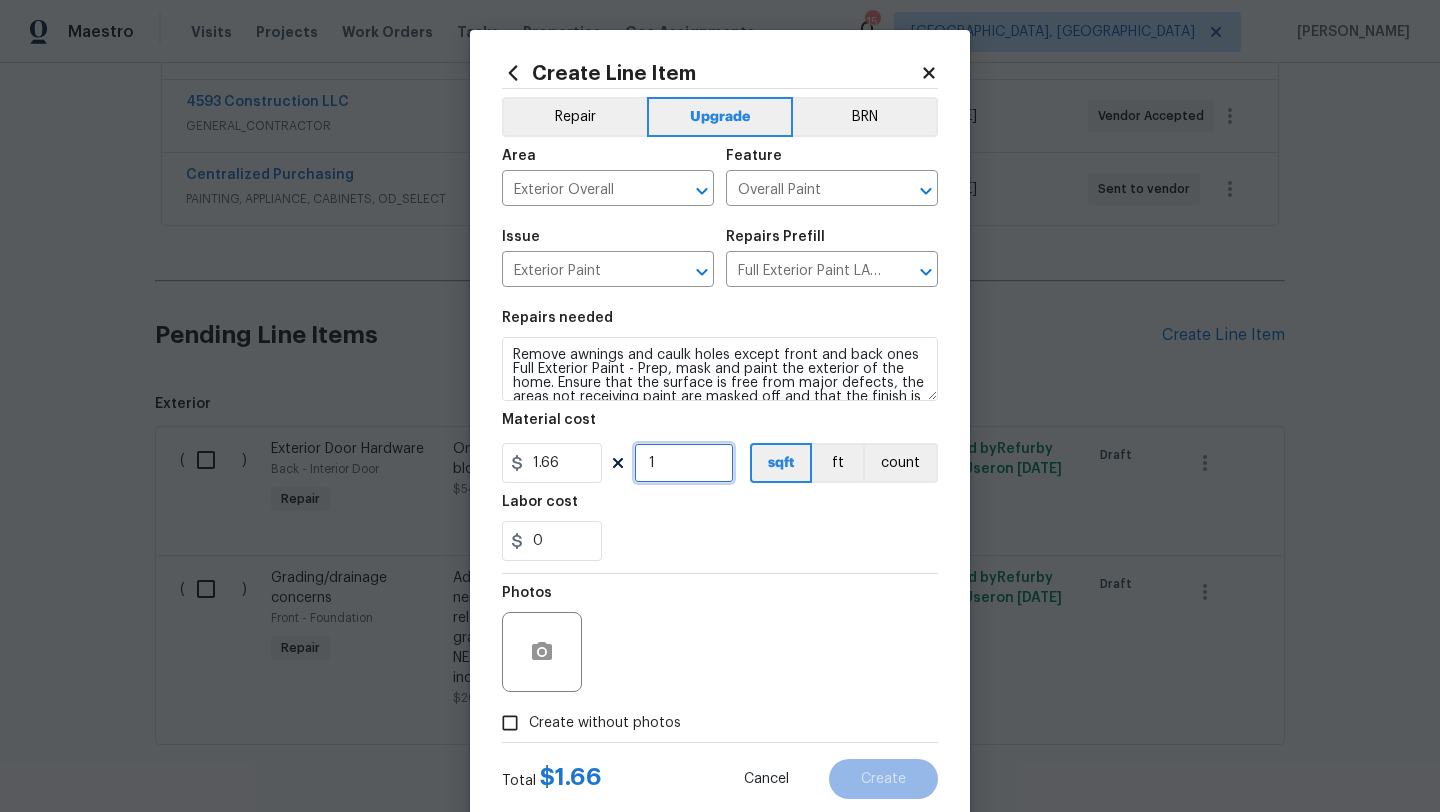 click on "1" at bounding box center (684, 463) 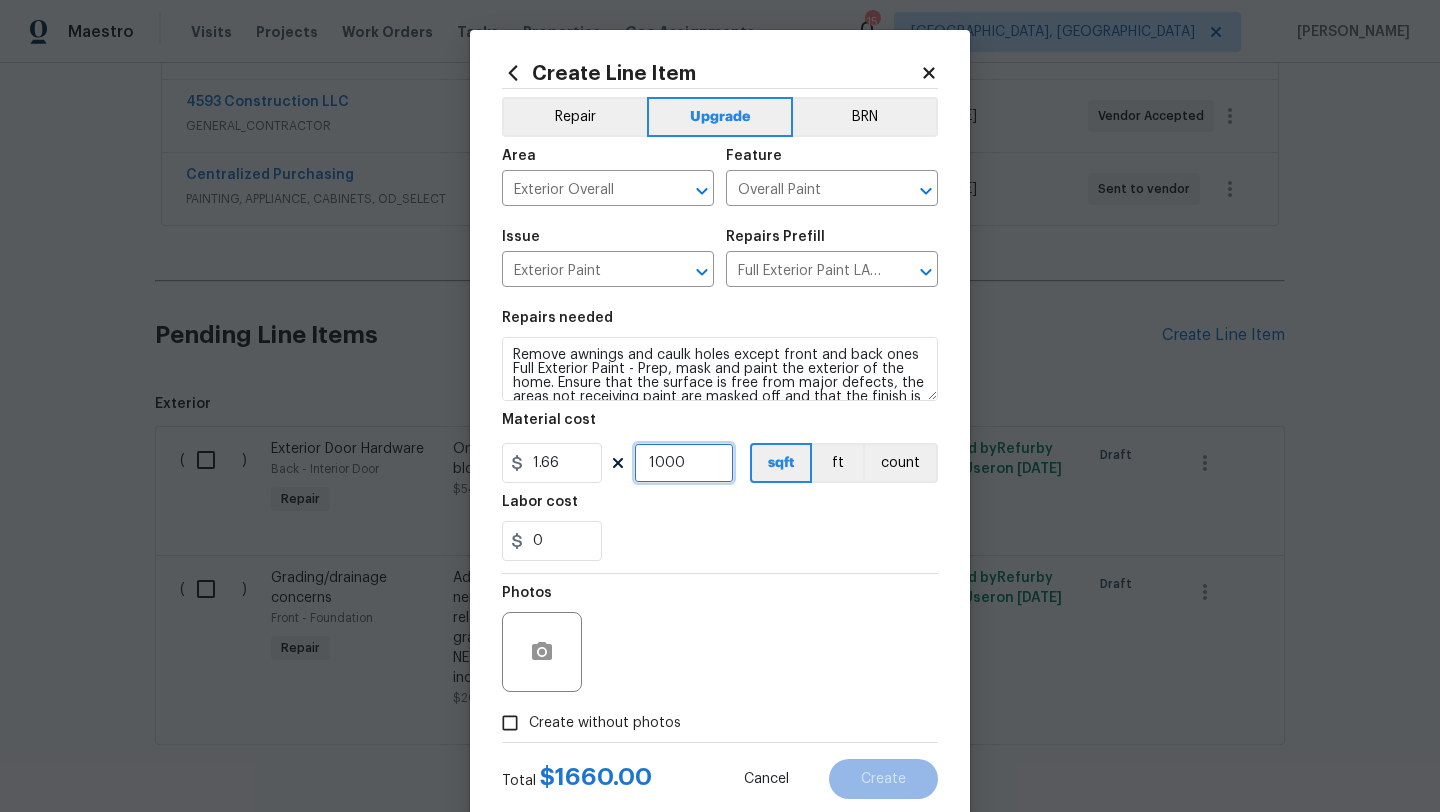 click on "1000" at bounding box center (684, 463) 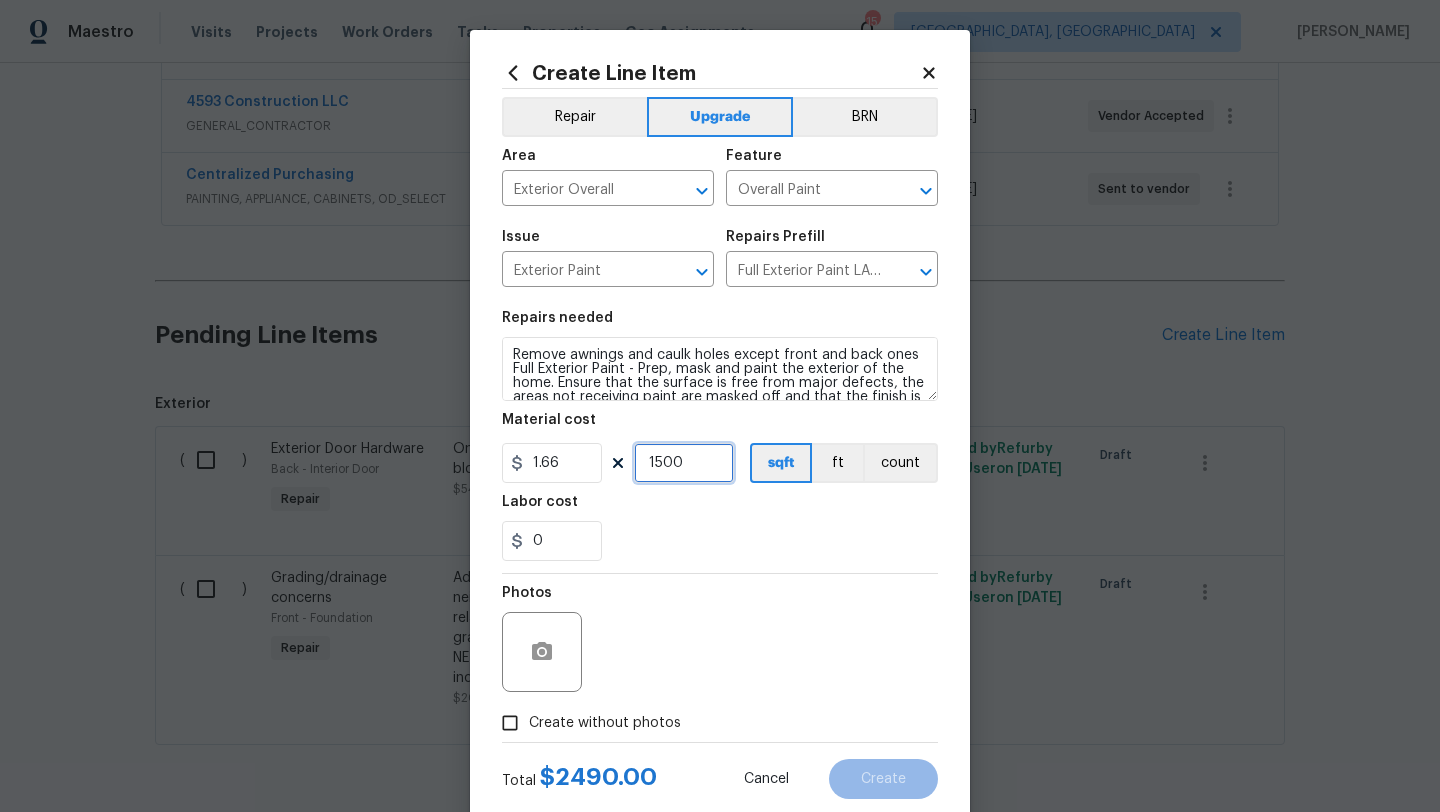 type on "1500" 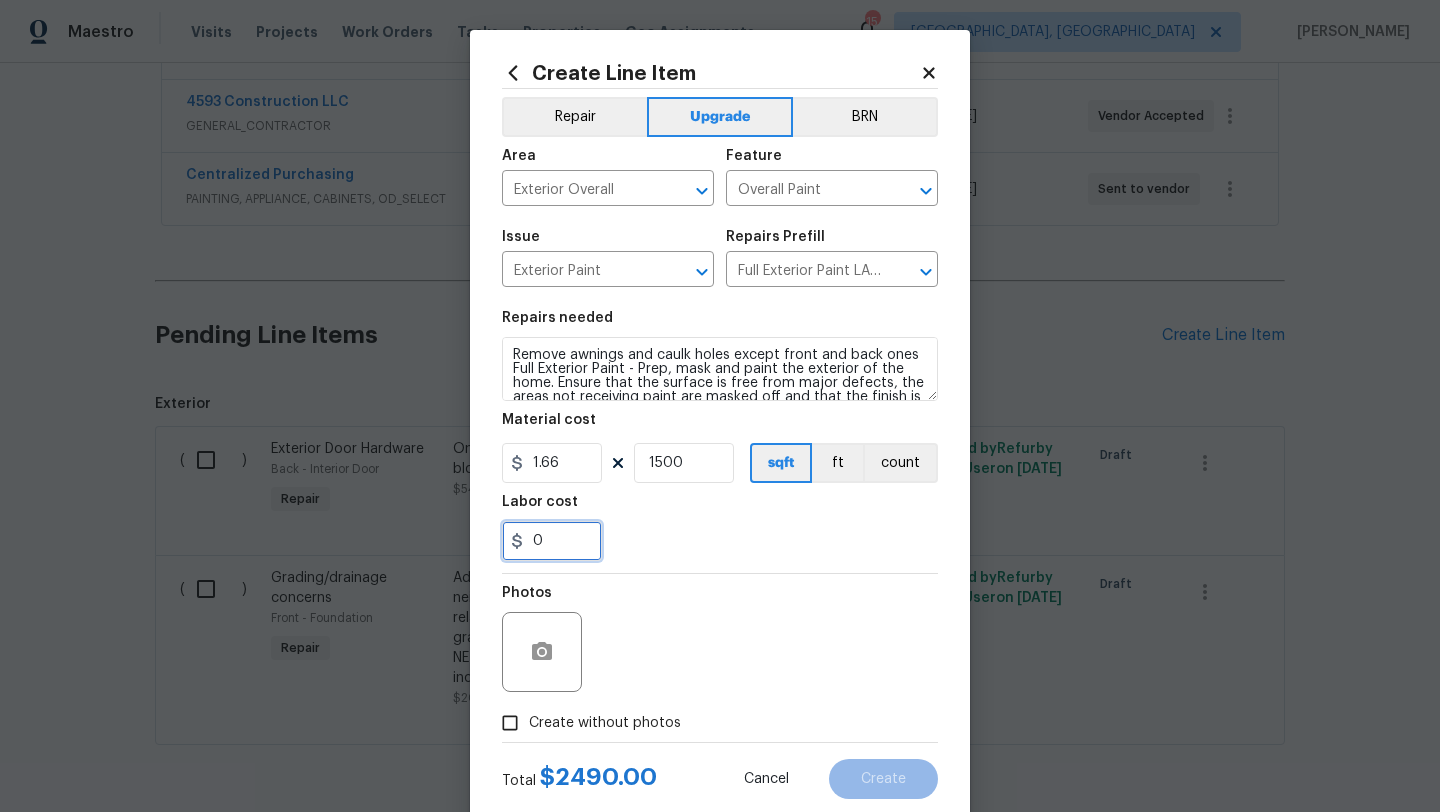 drag, startPoint x: 562, startPoint y: 551, endPoint x: 510, endPoint y: 545, distance: 52.34501 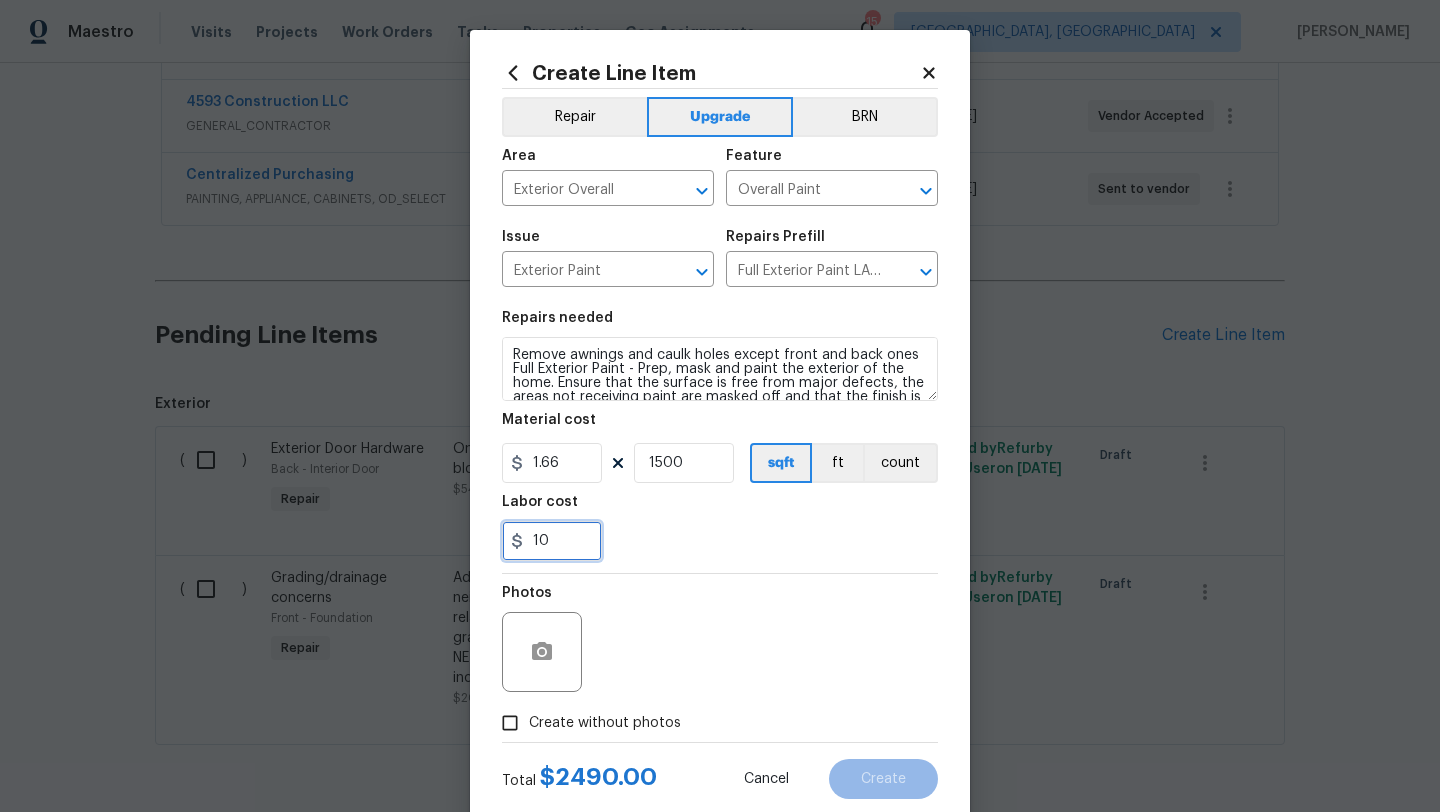 type on "10" 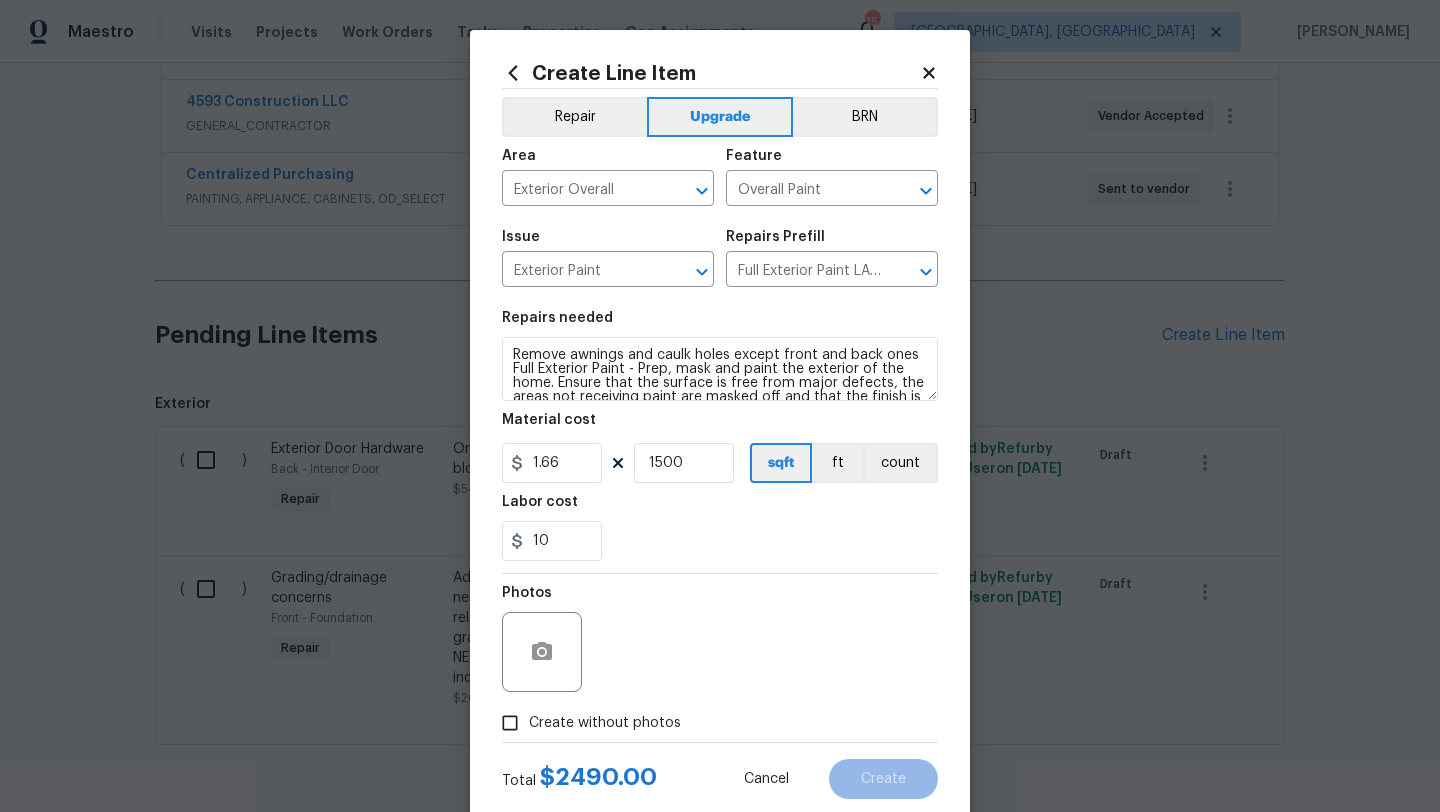 click on "Photos" at bounding box center (720, 639) 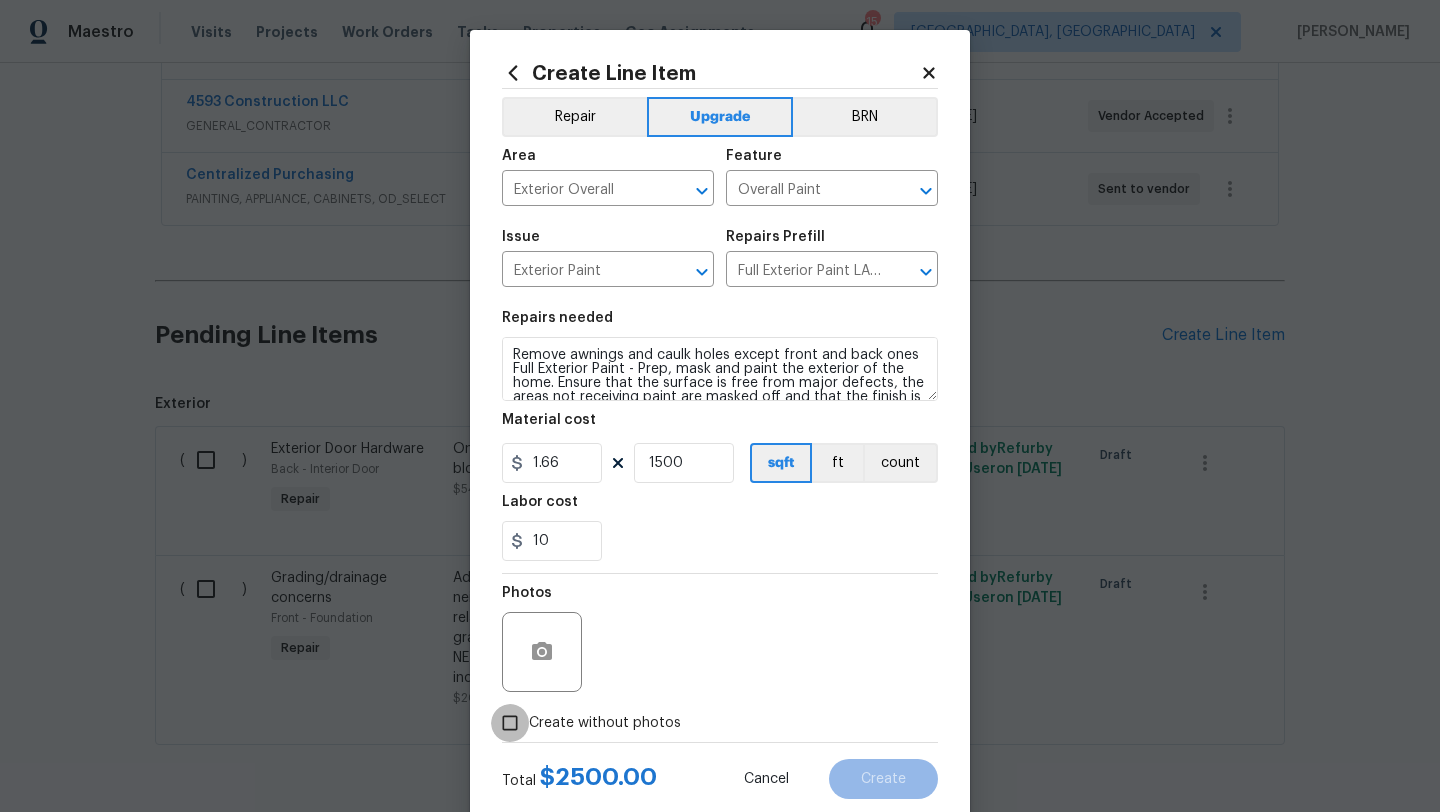 click on "Create without photos" at bounding box center [510, 723] 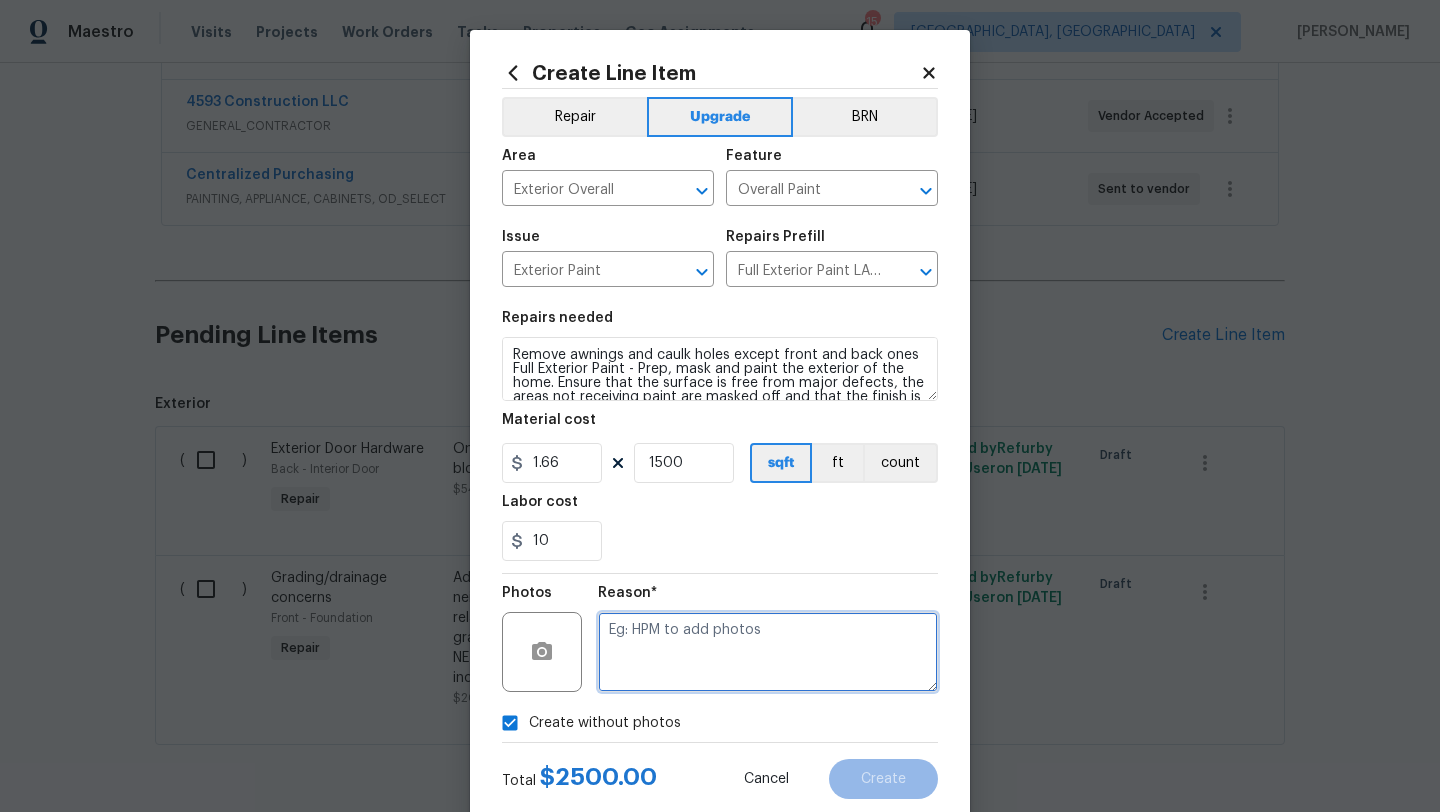 click at bounding box center [768, 652] 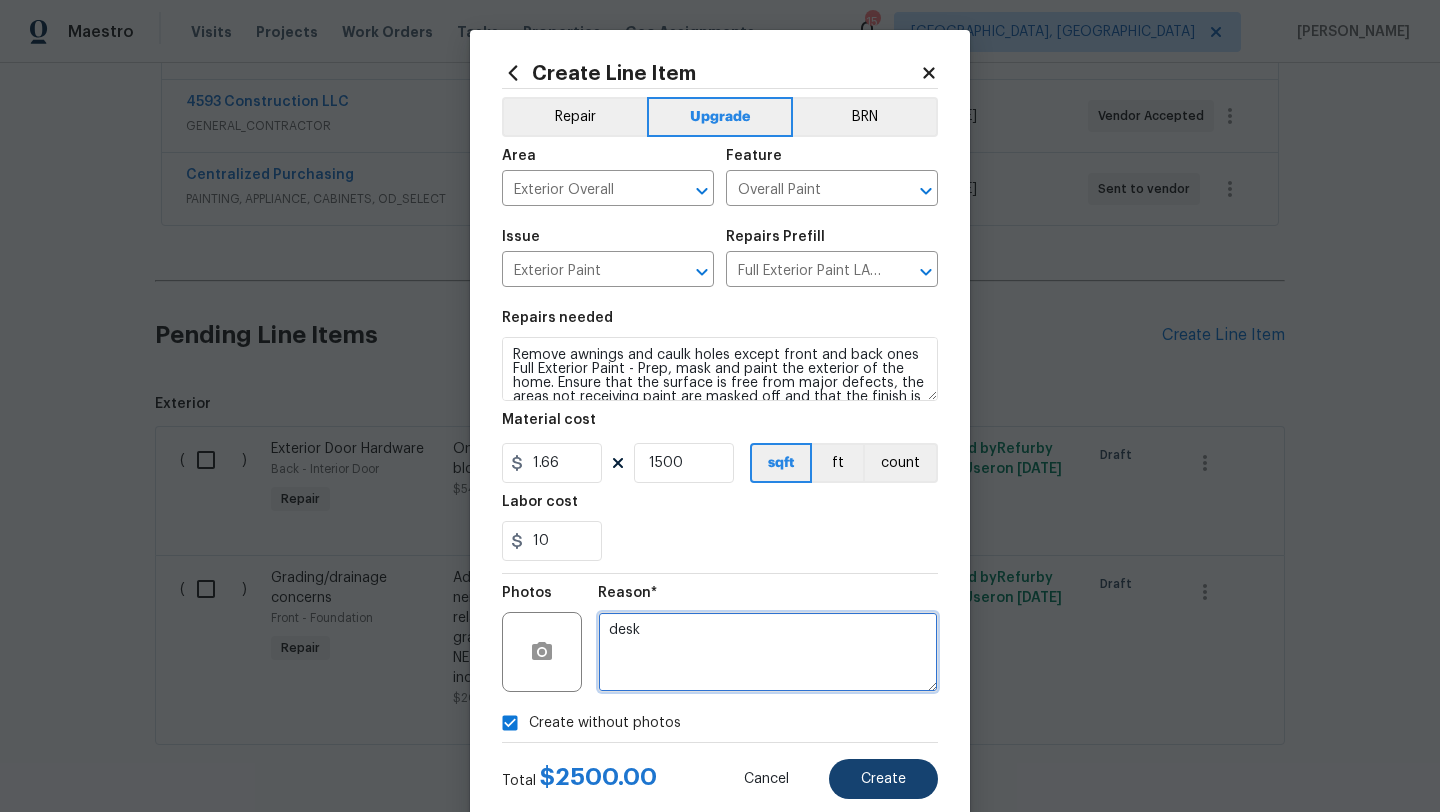 type on "desk" 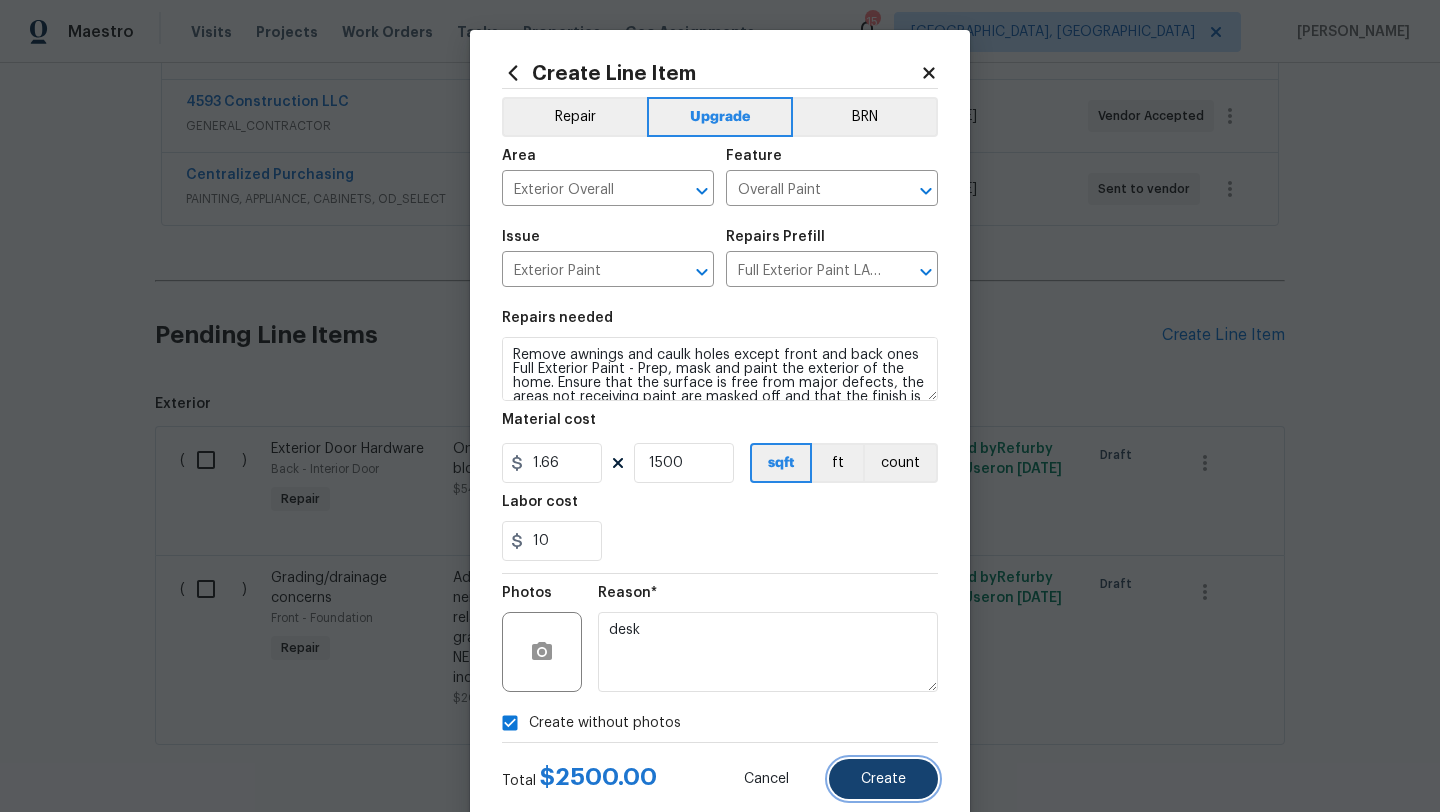 click on "Create" at bounding box center (883, 779) 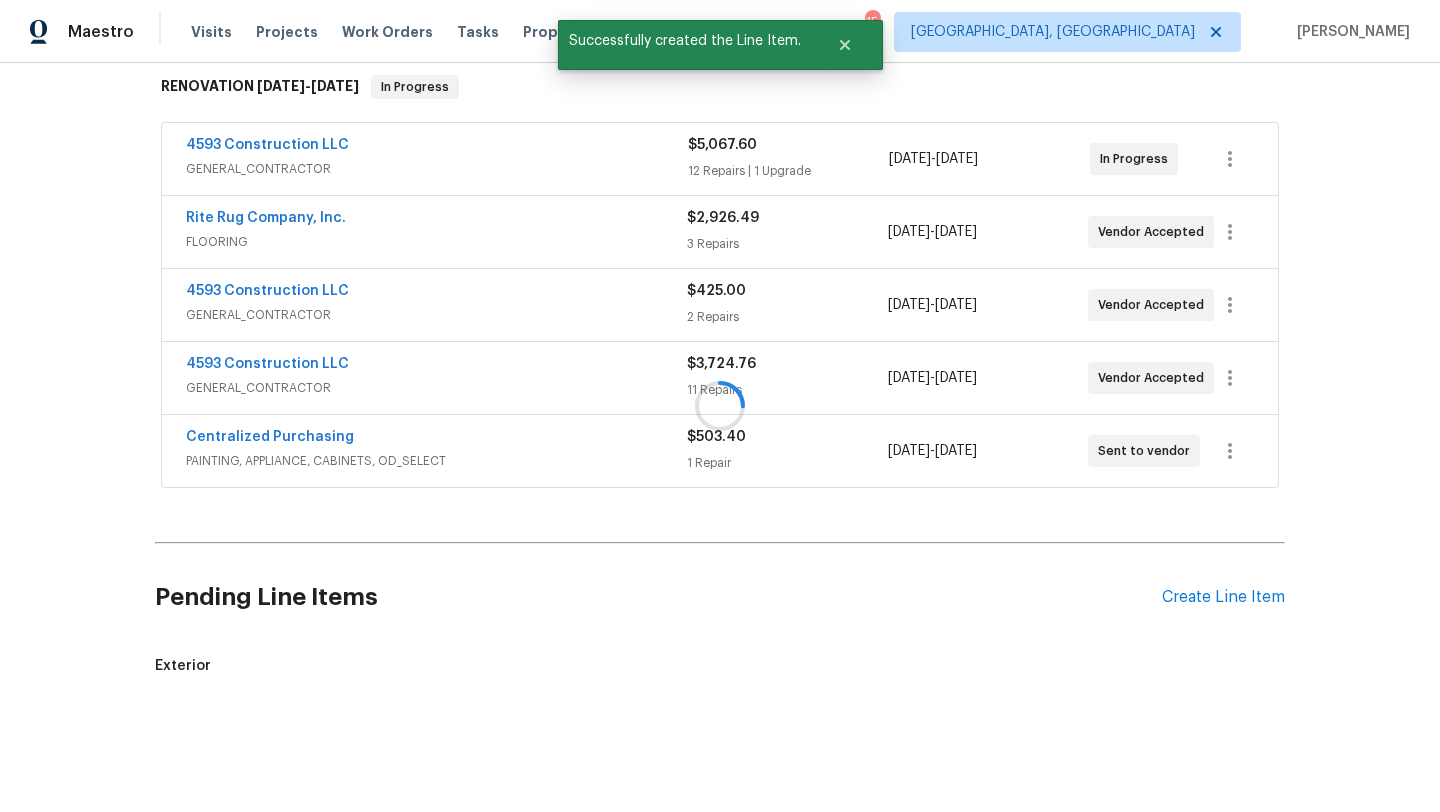 scroll, scrollTop: 586, scrollLeft: 0, axis: vertical 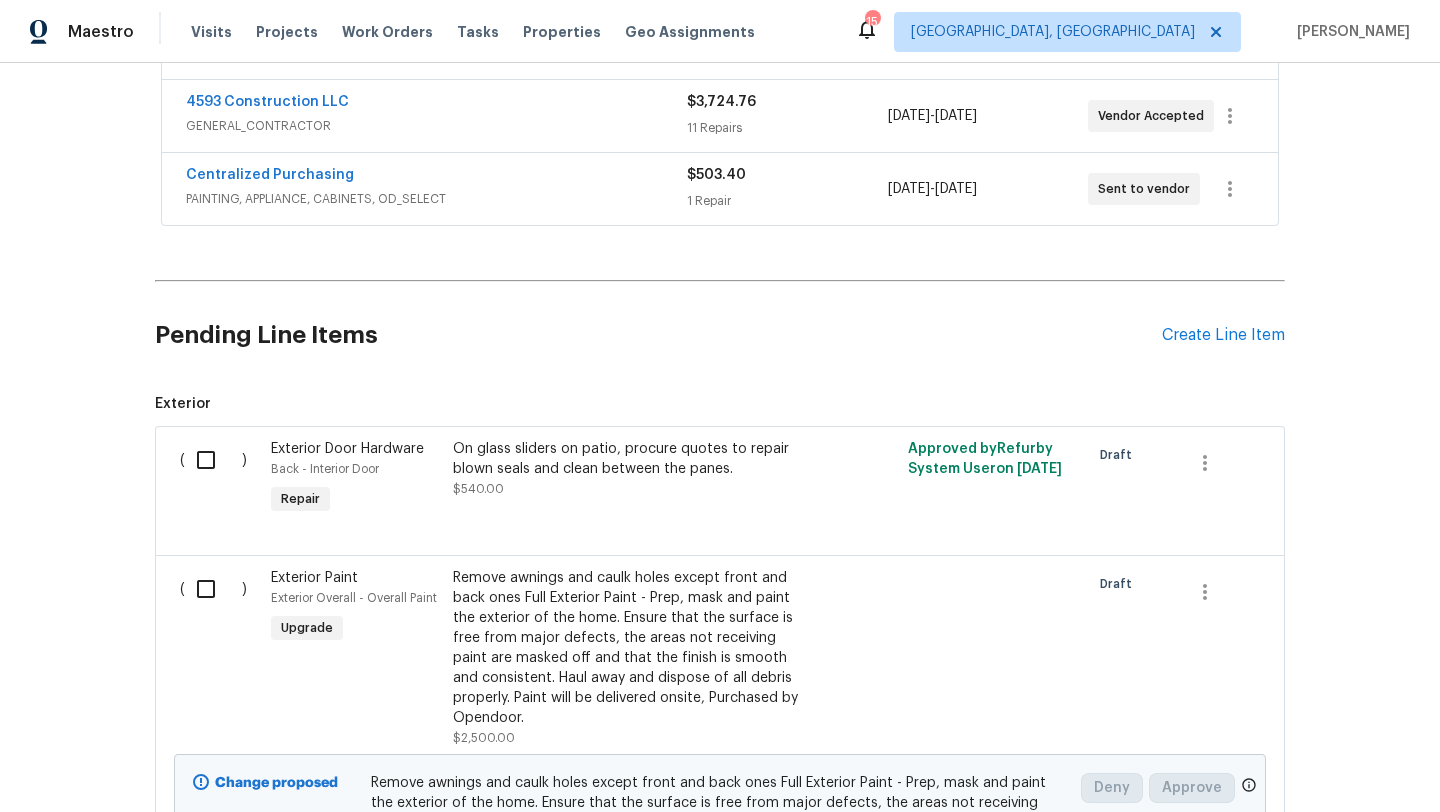 click at bounding box center [213, 460] 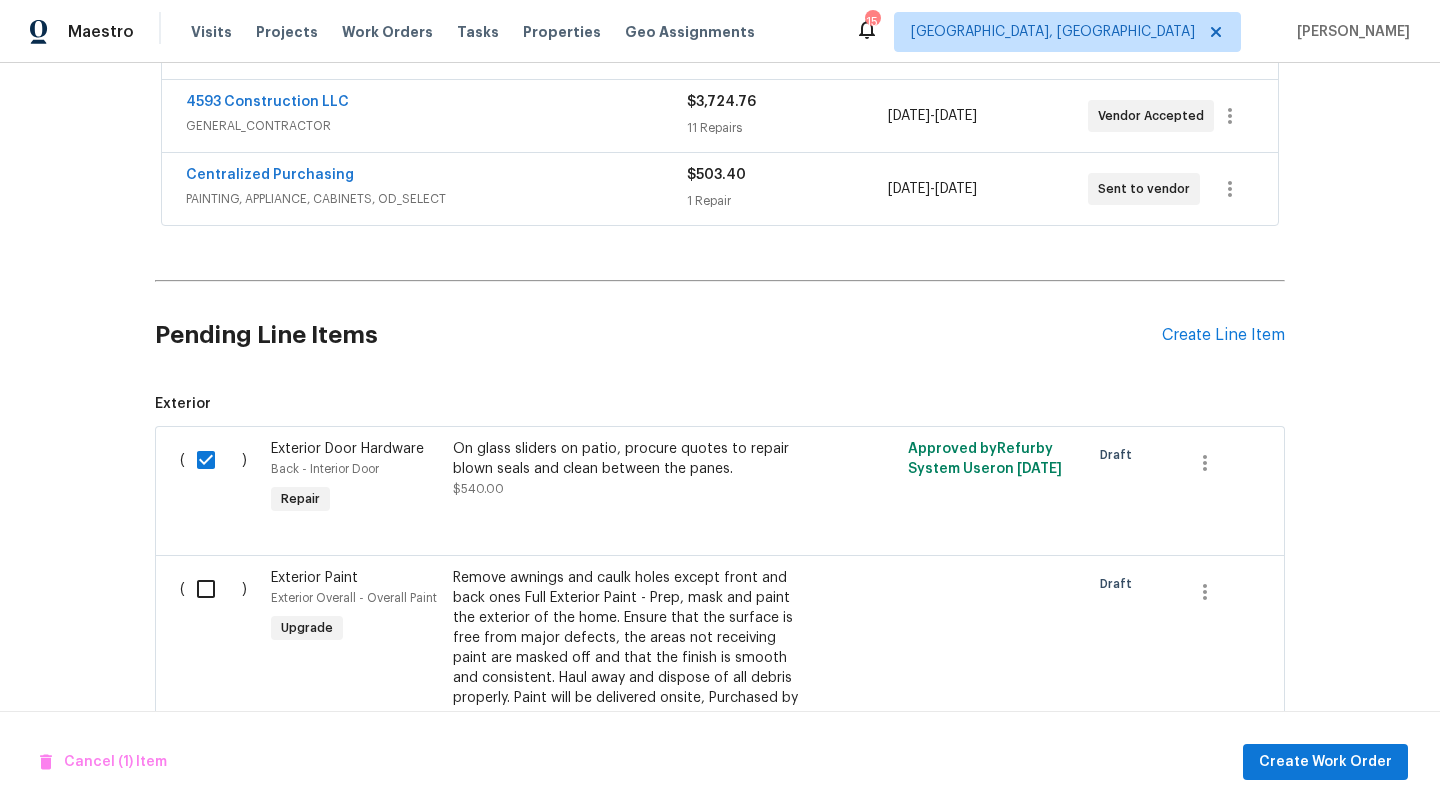 click at bounding box center [213, 589] 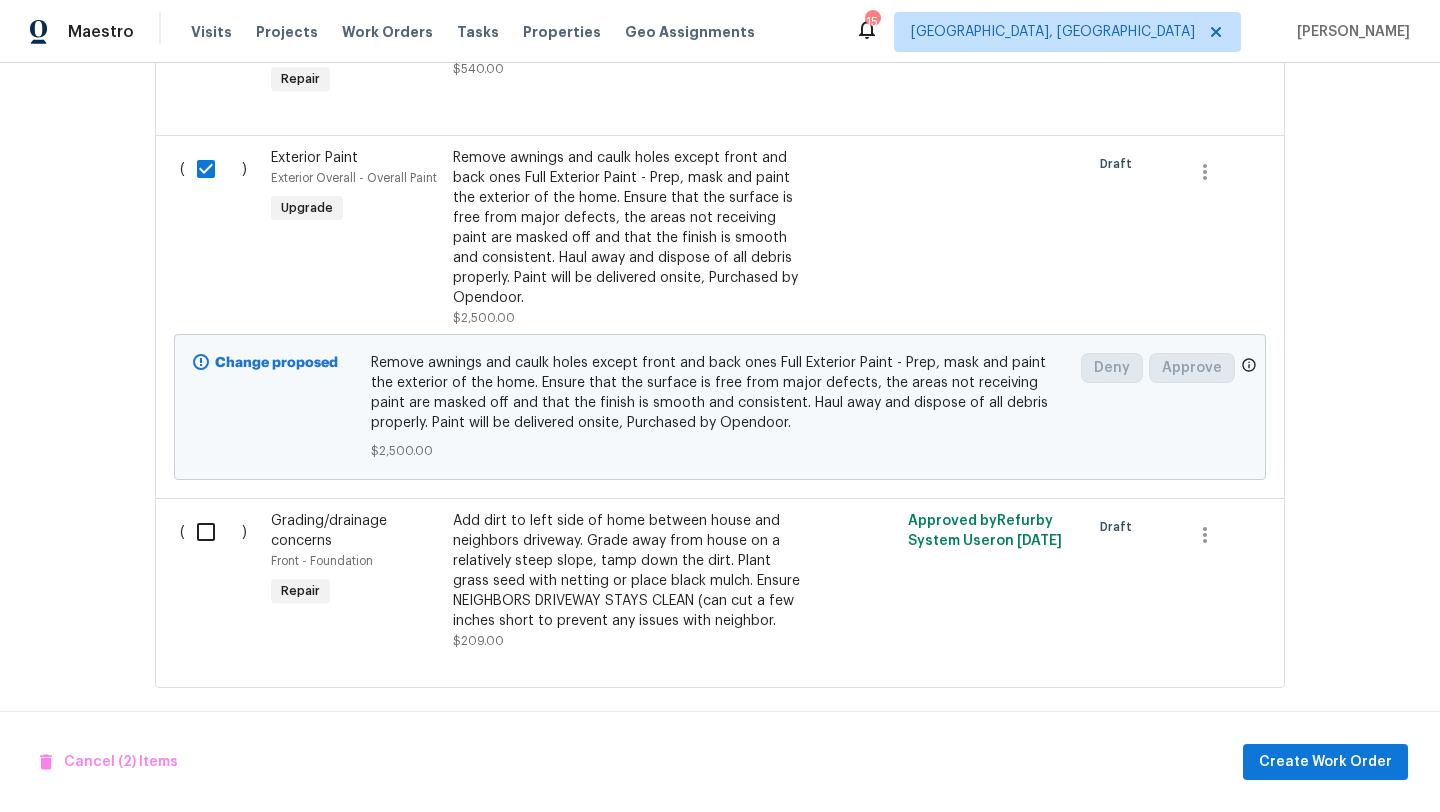 scroll, scrollTop: 1019, scrollLeft: 0, axis: vertical 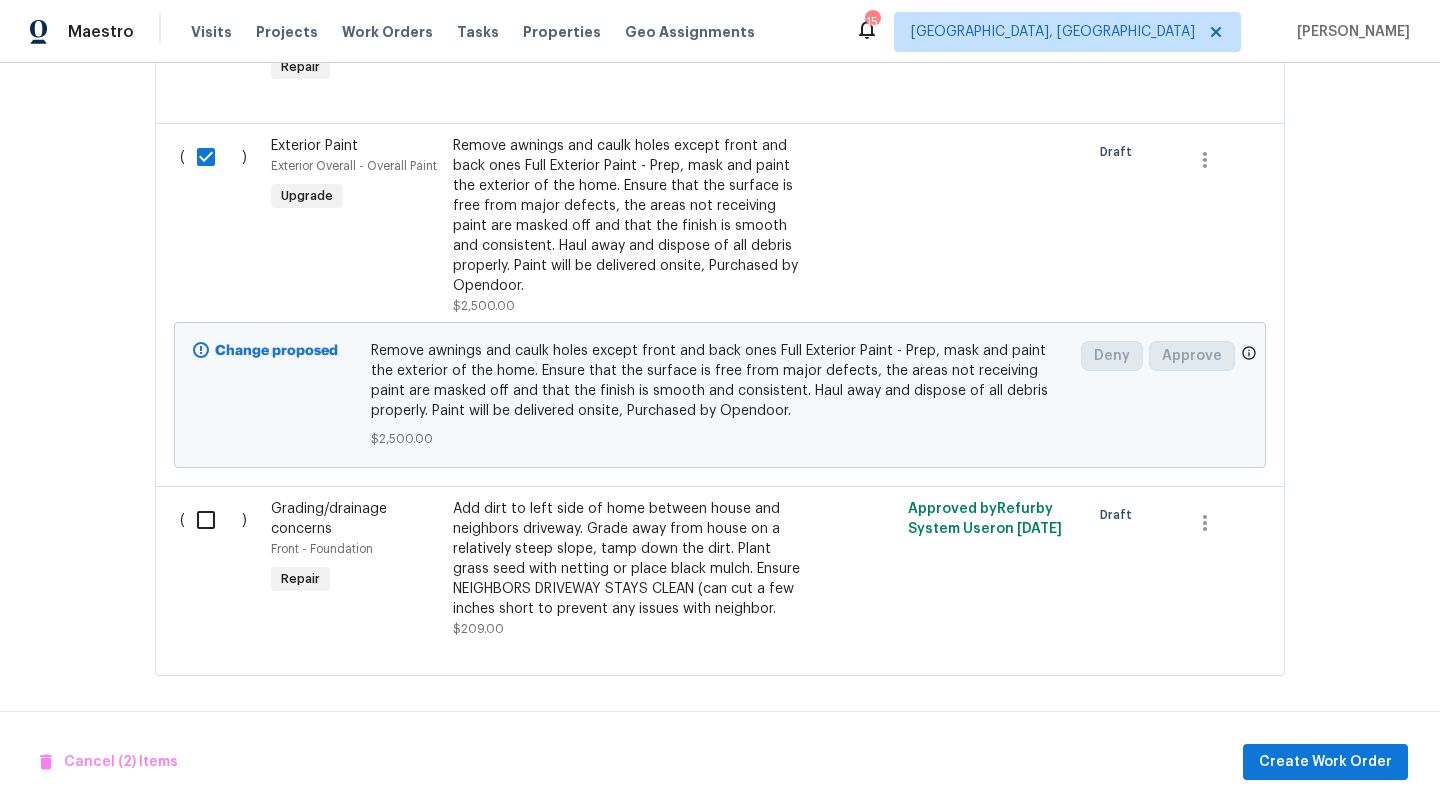 click at bounding box center [213, 520] 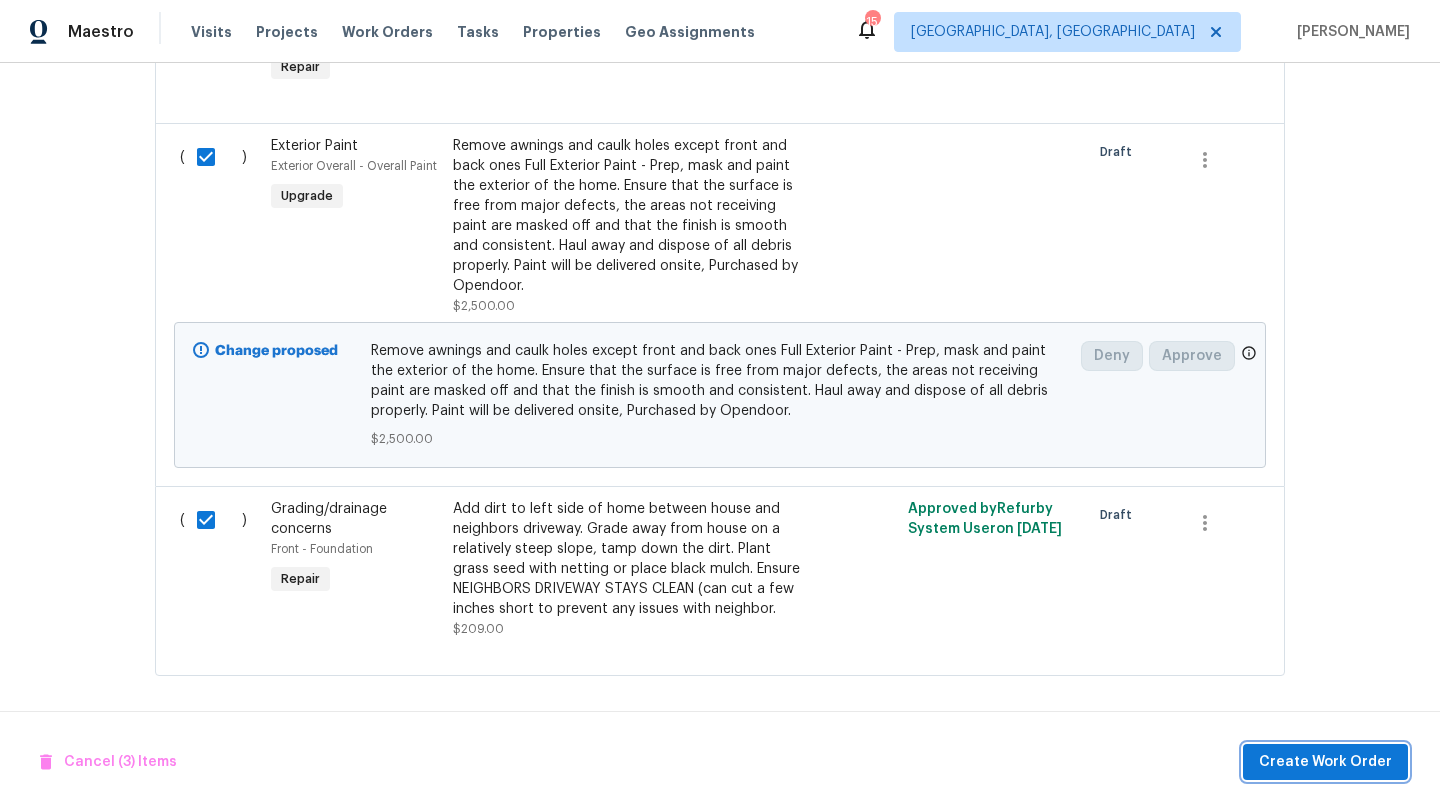 click on "Create Work Order" at bounding box center [1325, 762] 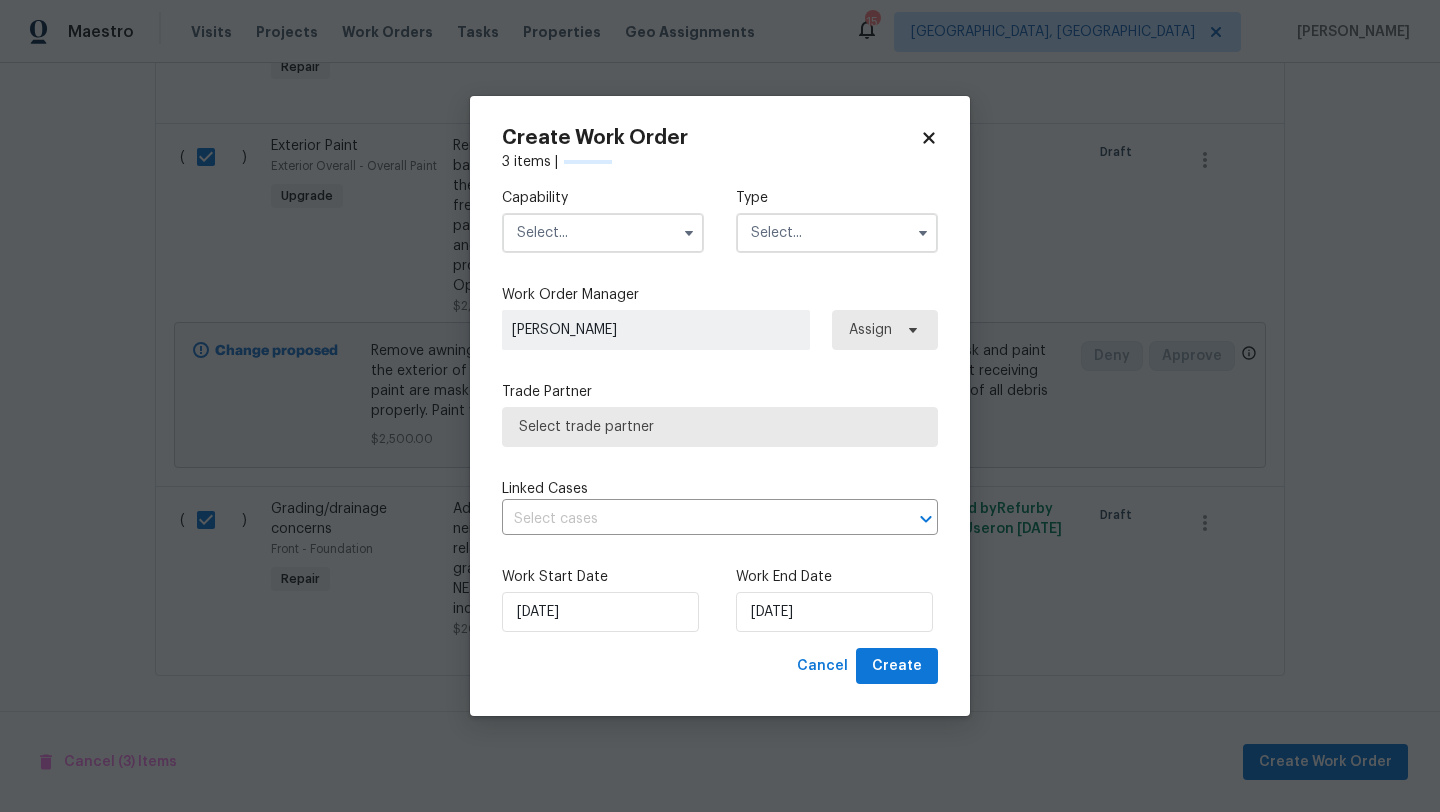 checkbox on "false" 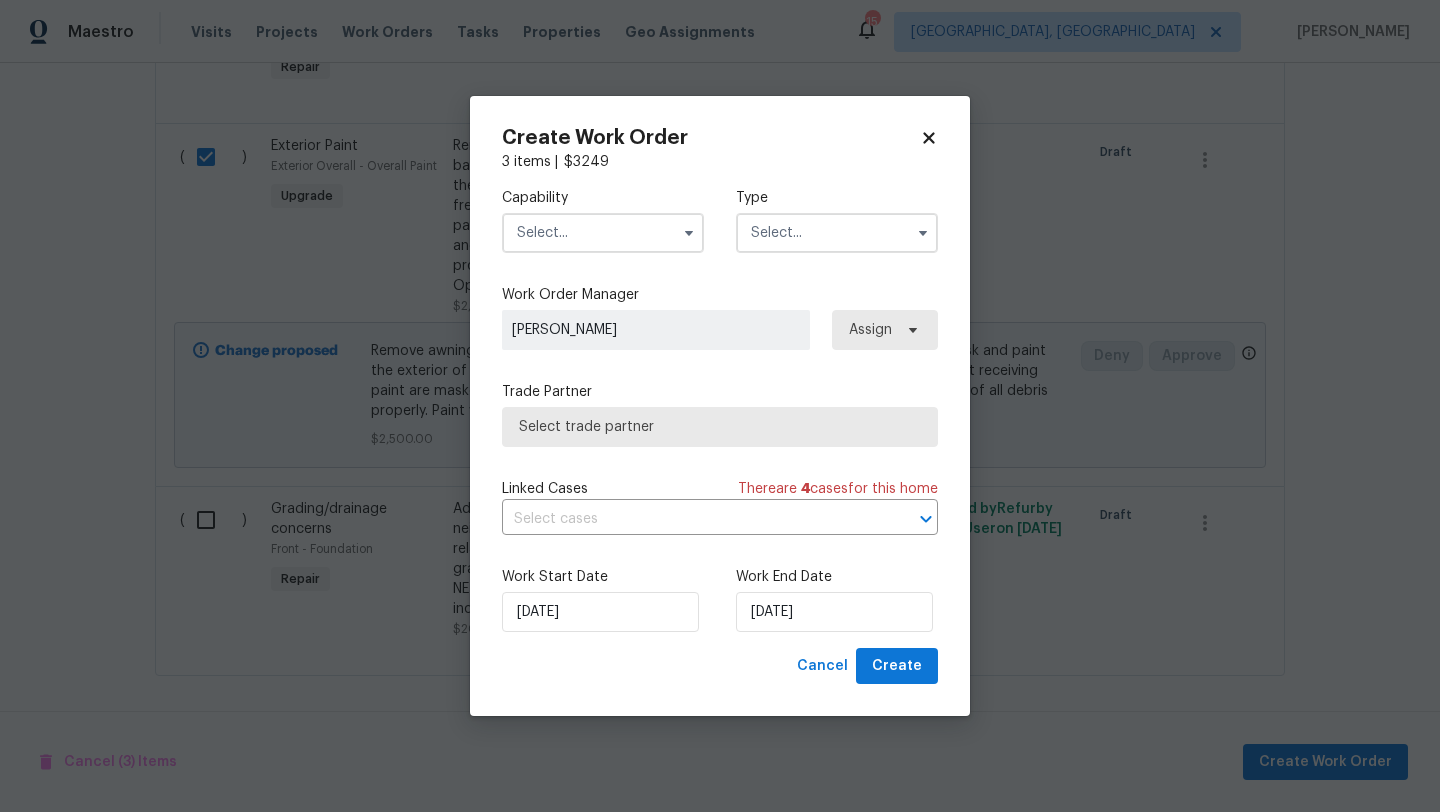click at bounding box center (603, 233) 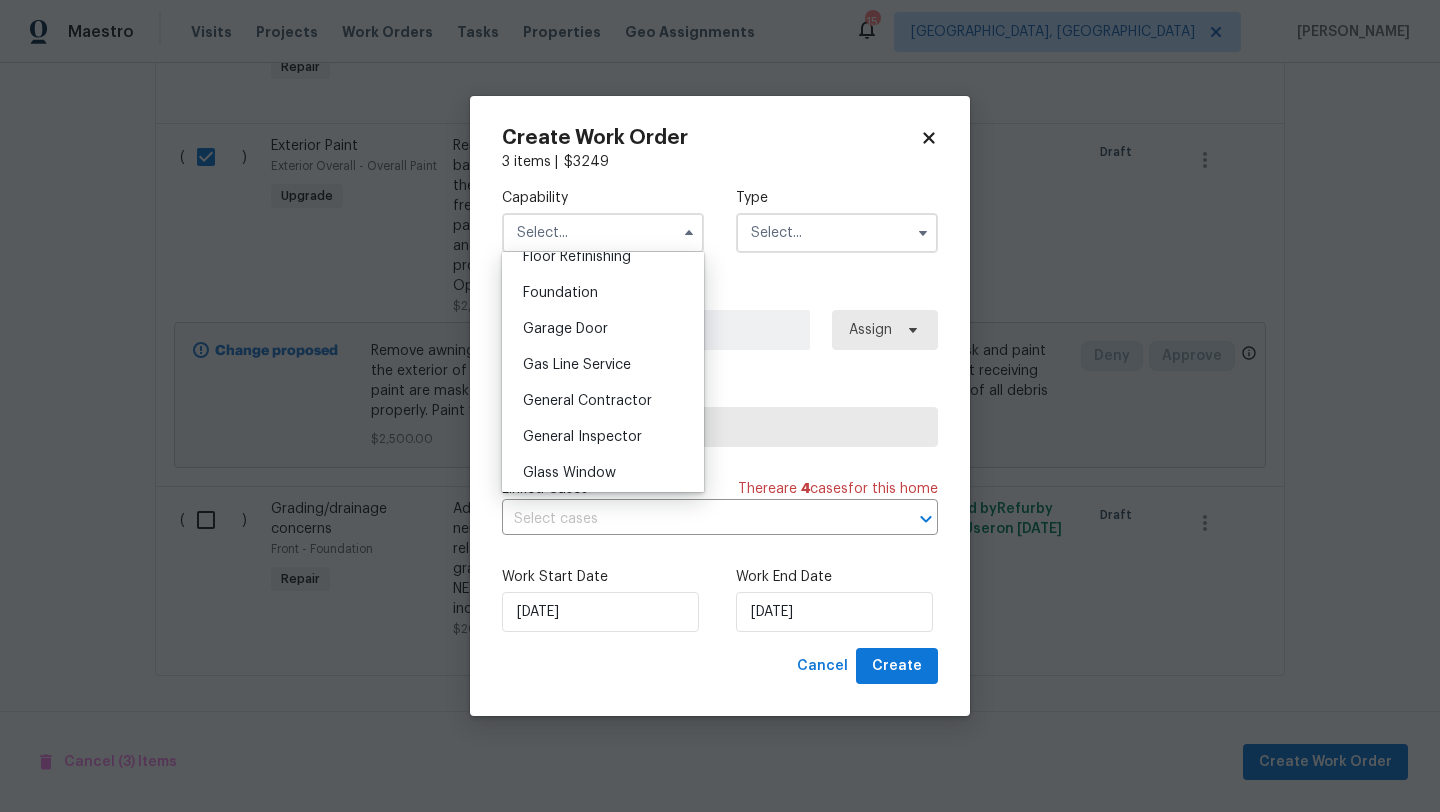 scroll, scrollTop: 831, scrollLeft: 0, axis: vertical 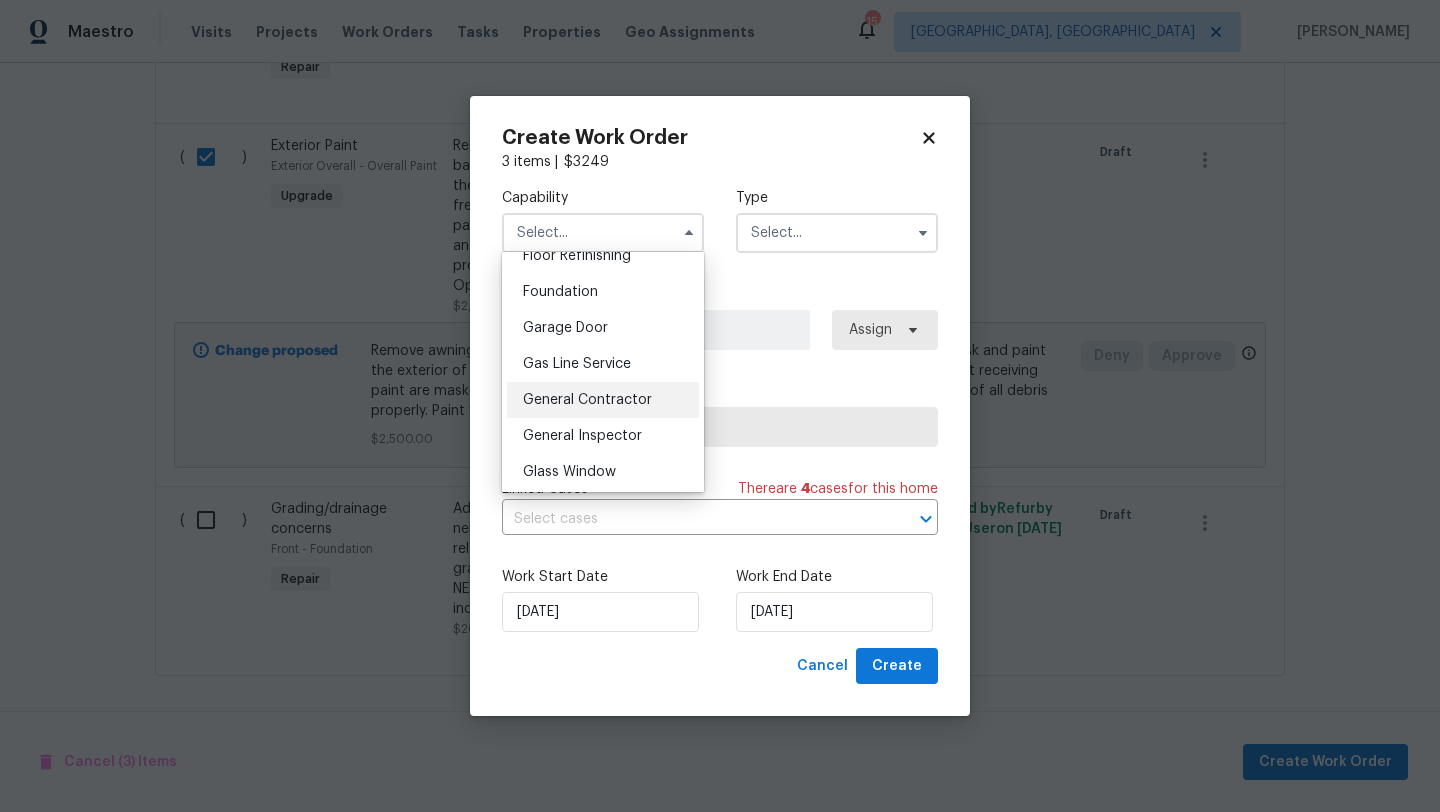 click on "General Contractor" at bounding box center (587, 400) 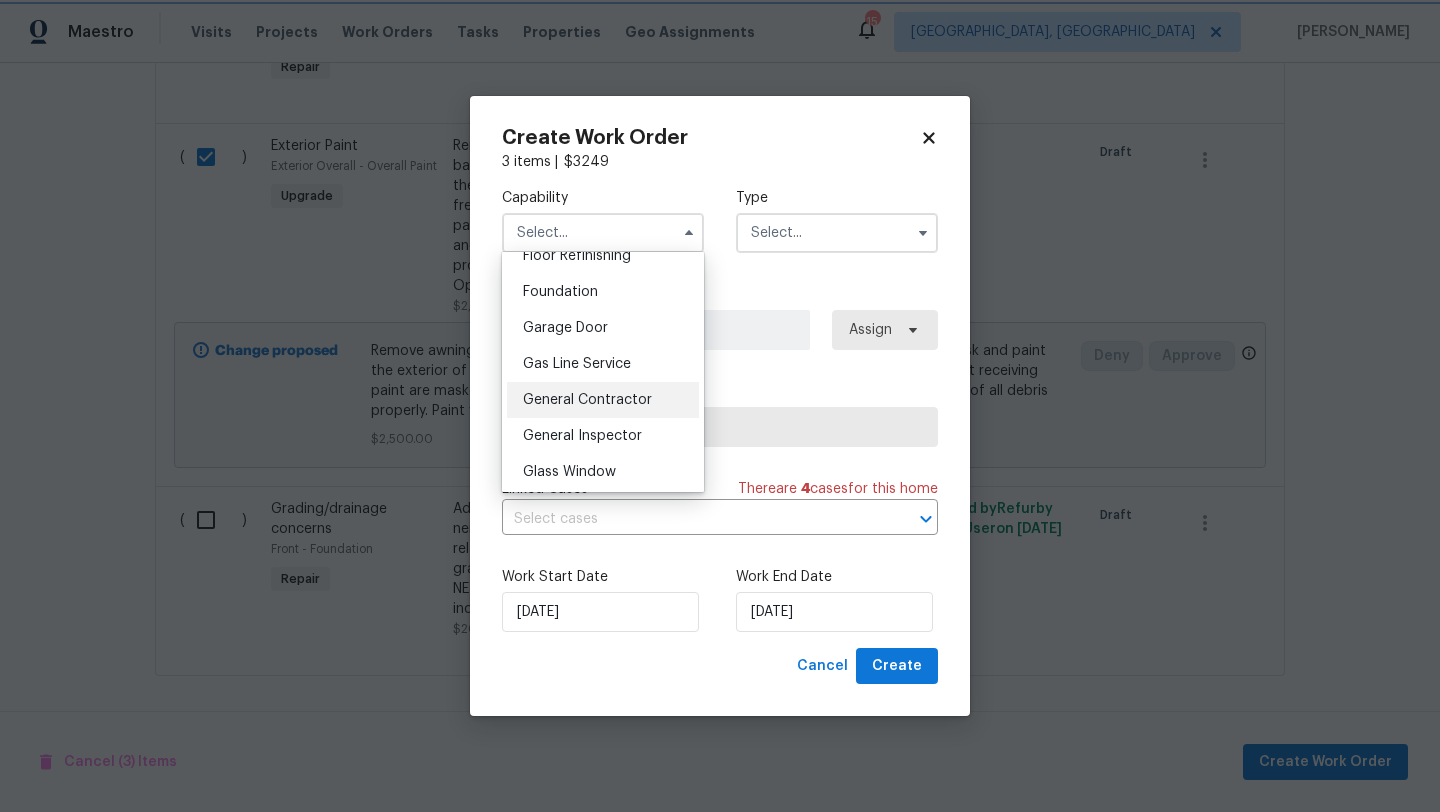 type on "General Contractor" 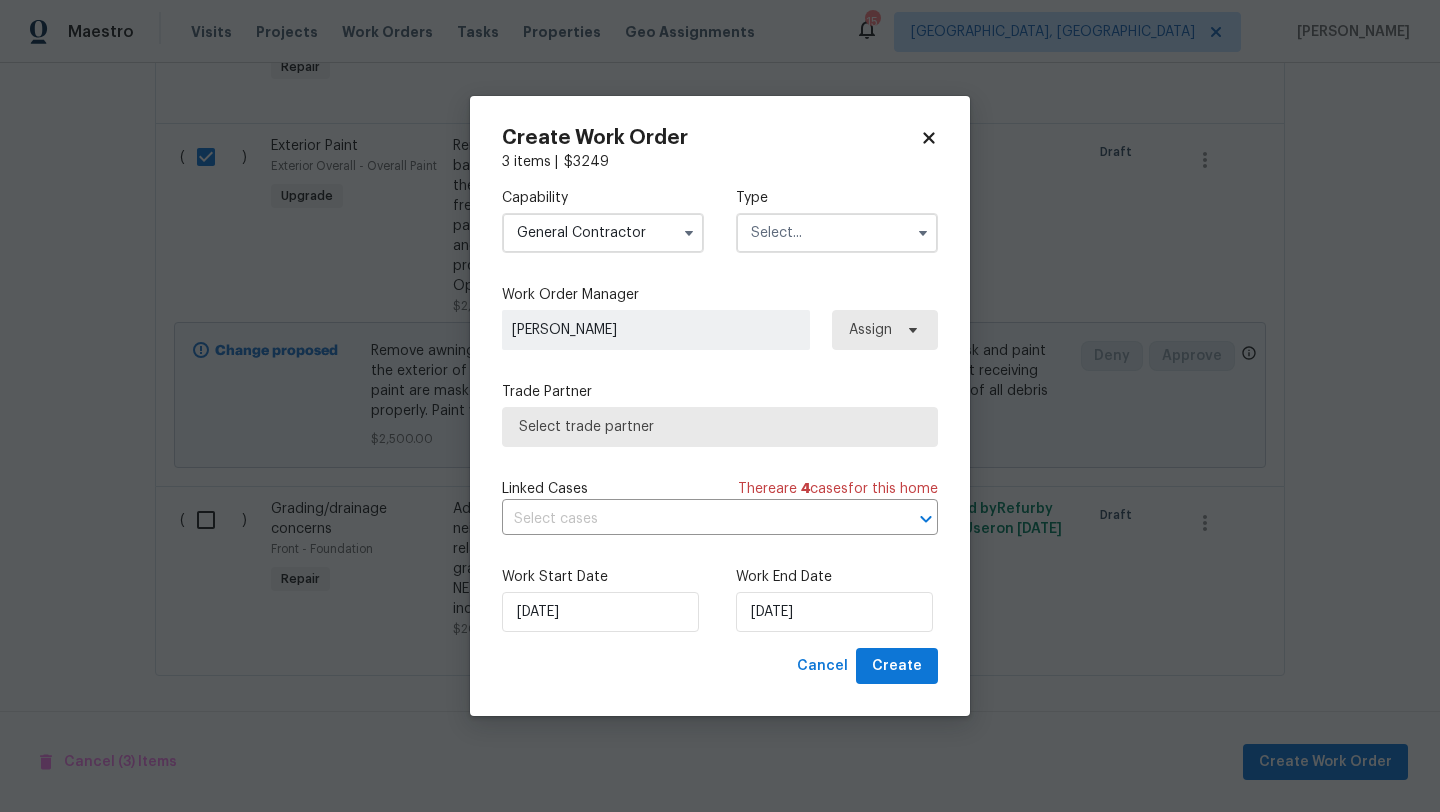 click at bounding box center [837, 233] 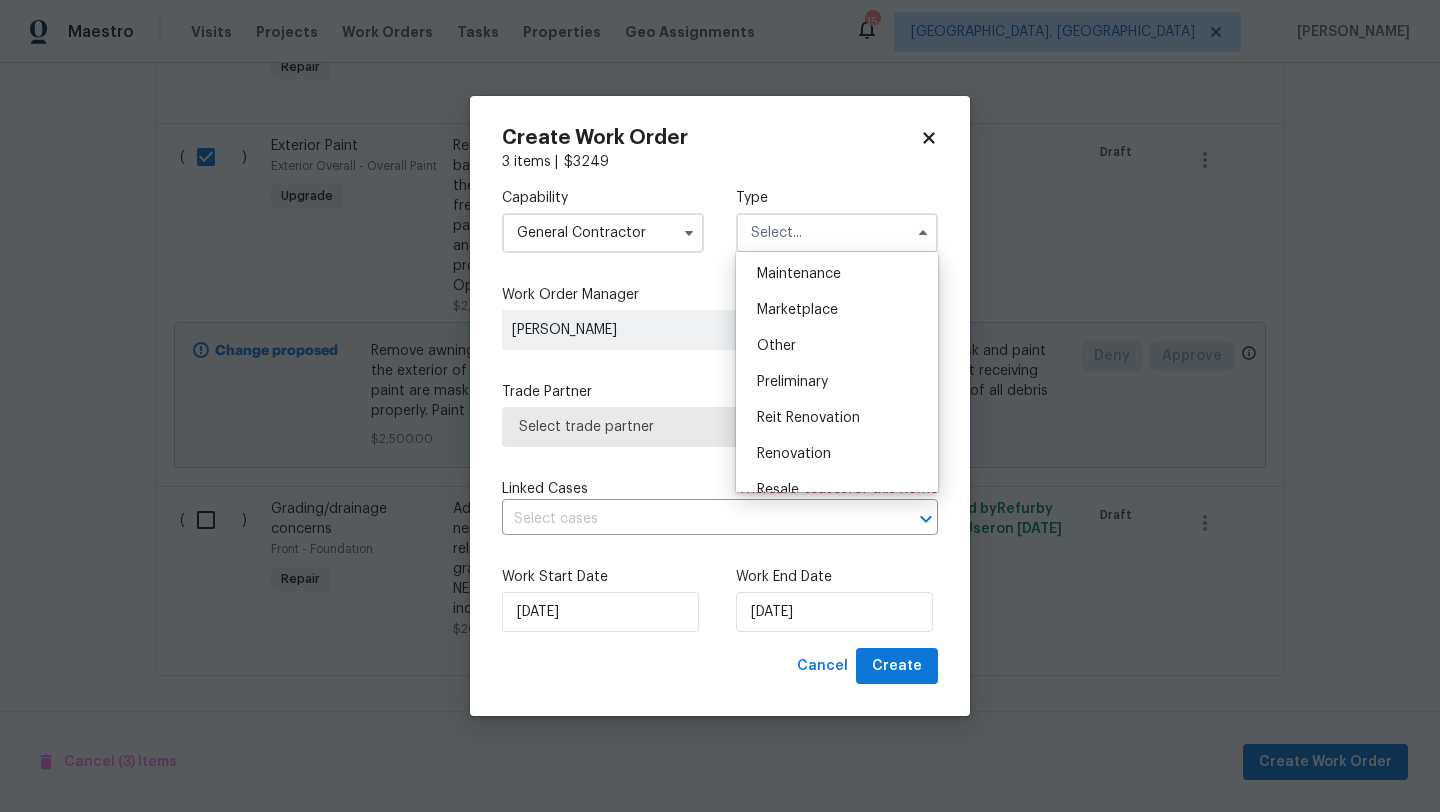 scroll, scrollTop: 339, scrollLeft: 0, axis: vertical 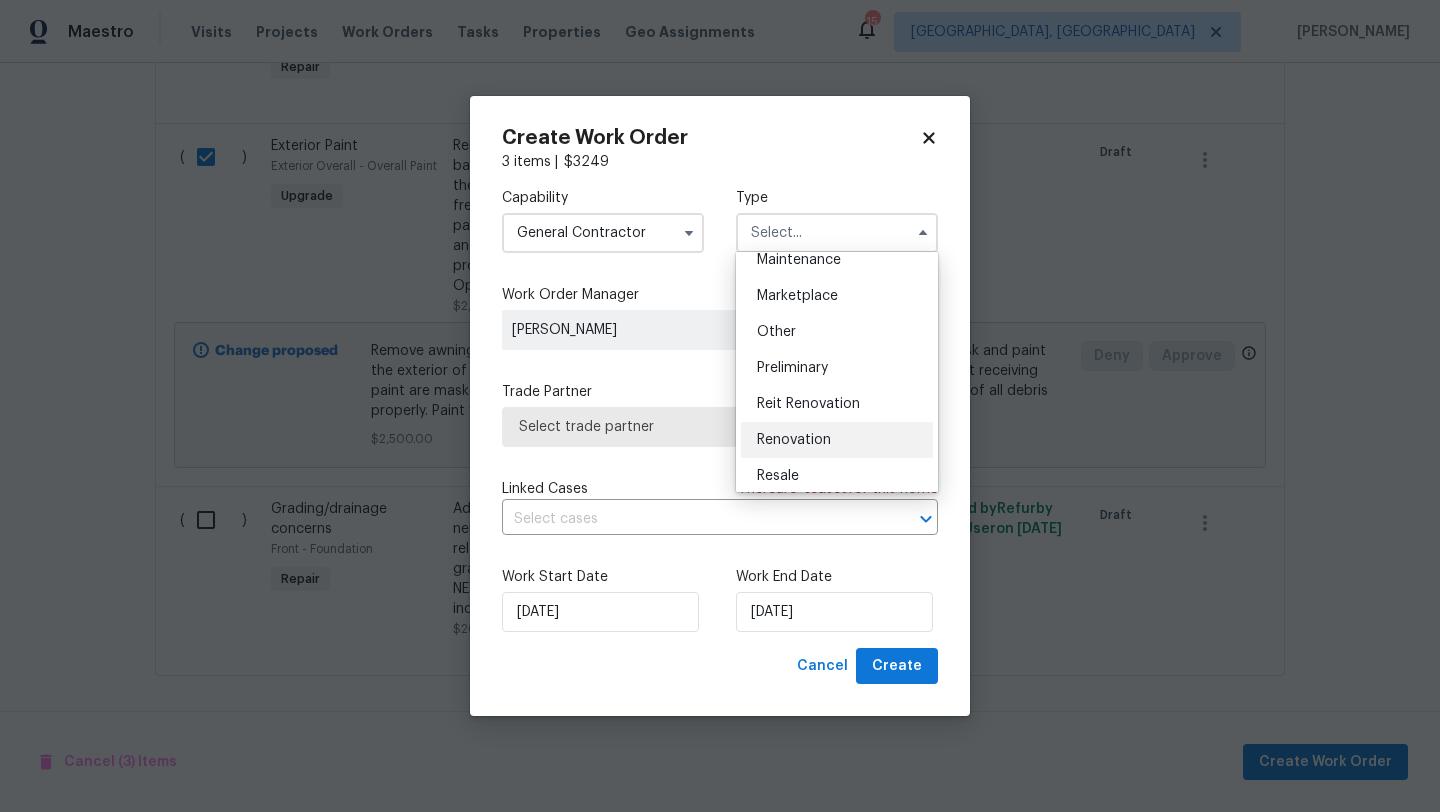 click on "Renovation" at bounding box center (837, 440) 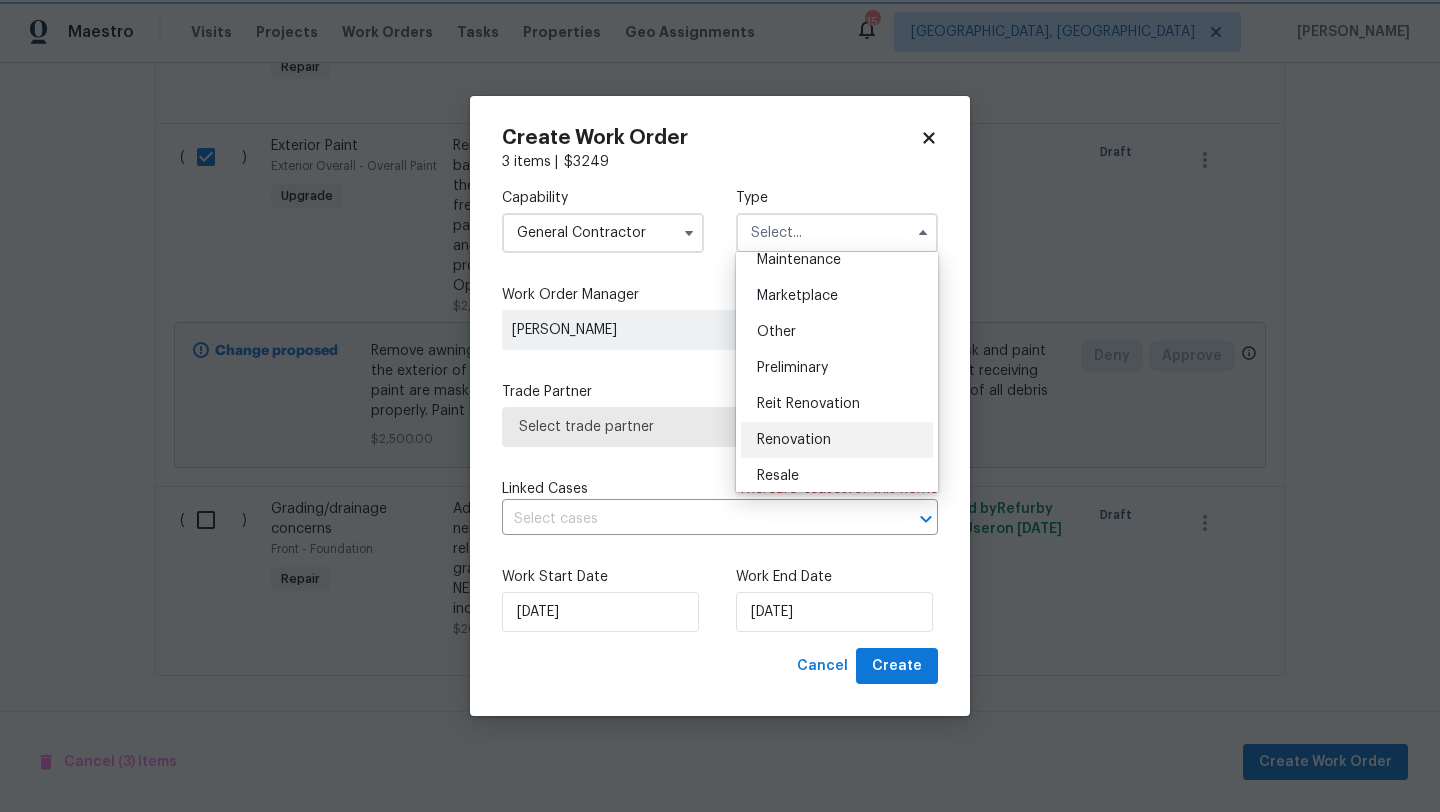 type on "Renovation" 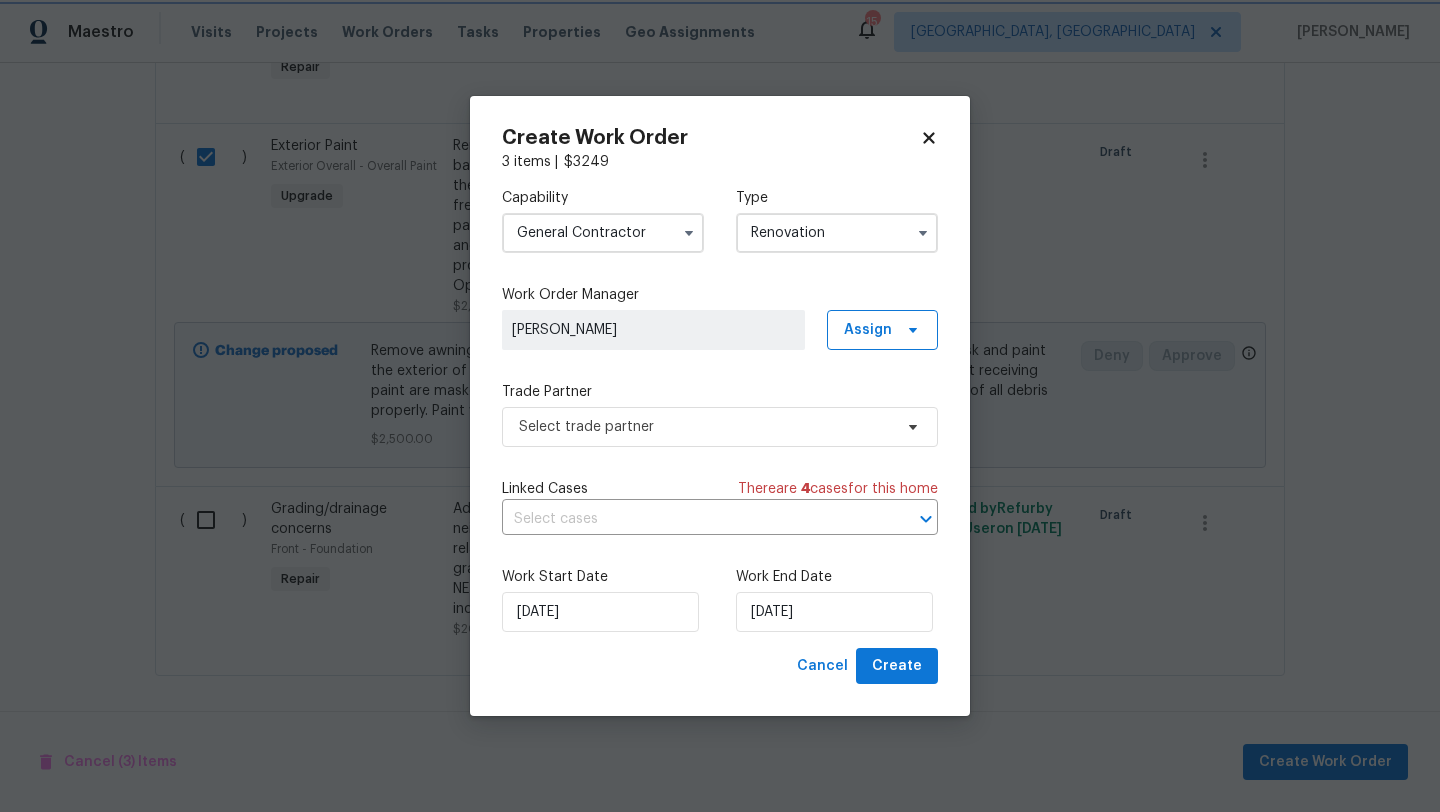 scroll, scrollTop: 0, scrollLeft: 0, axis: both 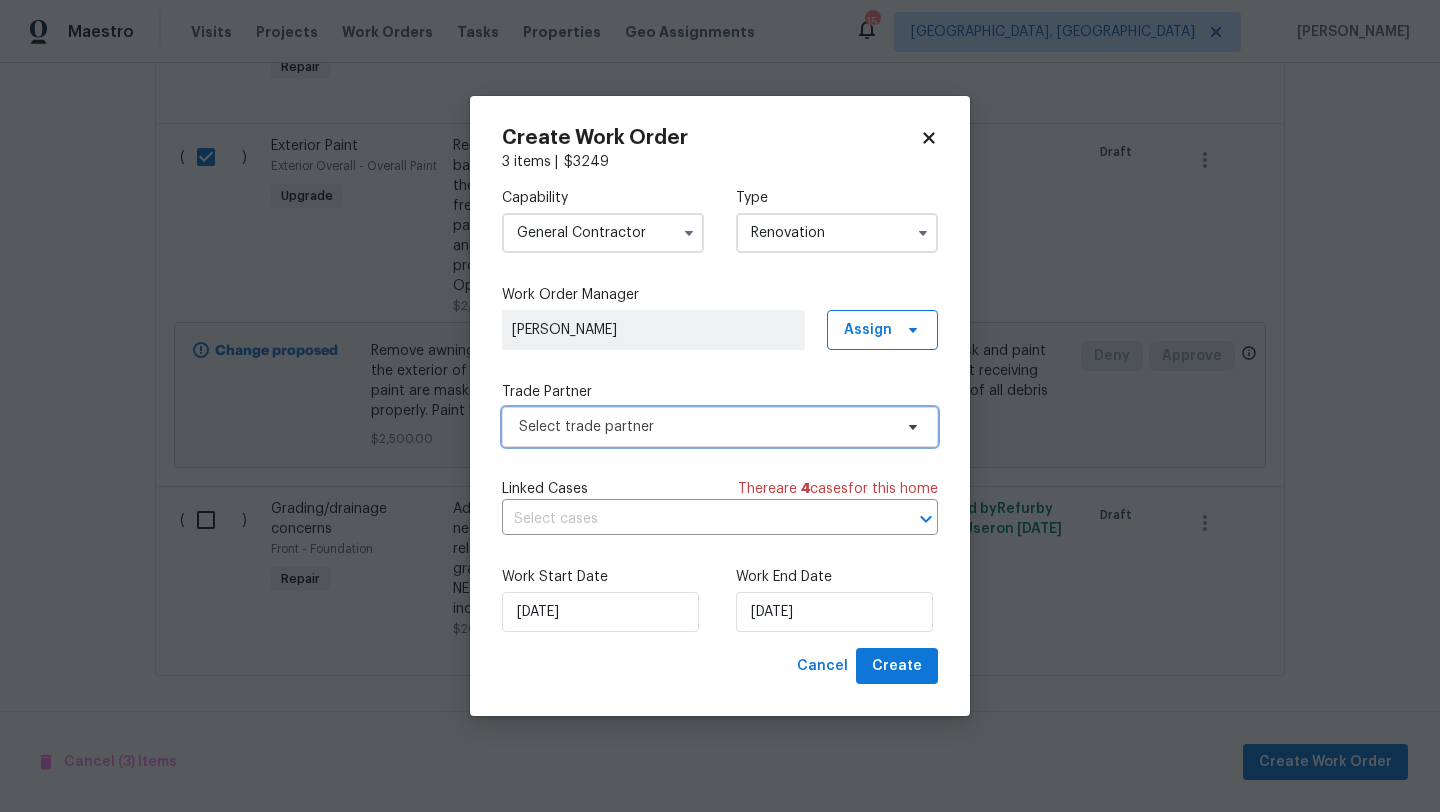 click on "Select trade partner" at bounding box center (705, 427) 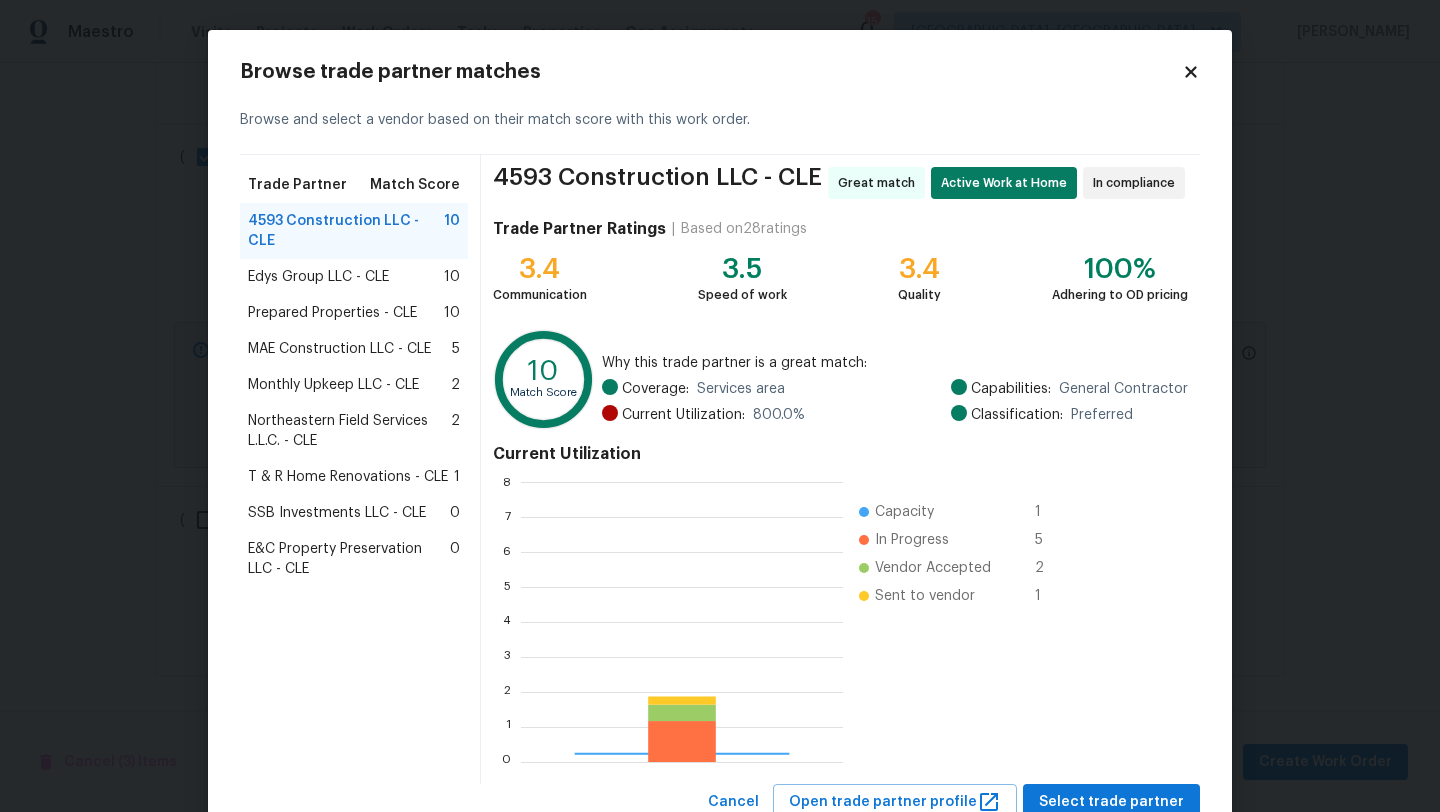 scroll, scrollTop: 2, scrollLeft: 2, axis: both 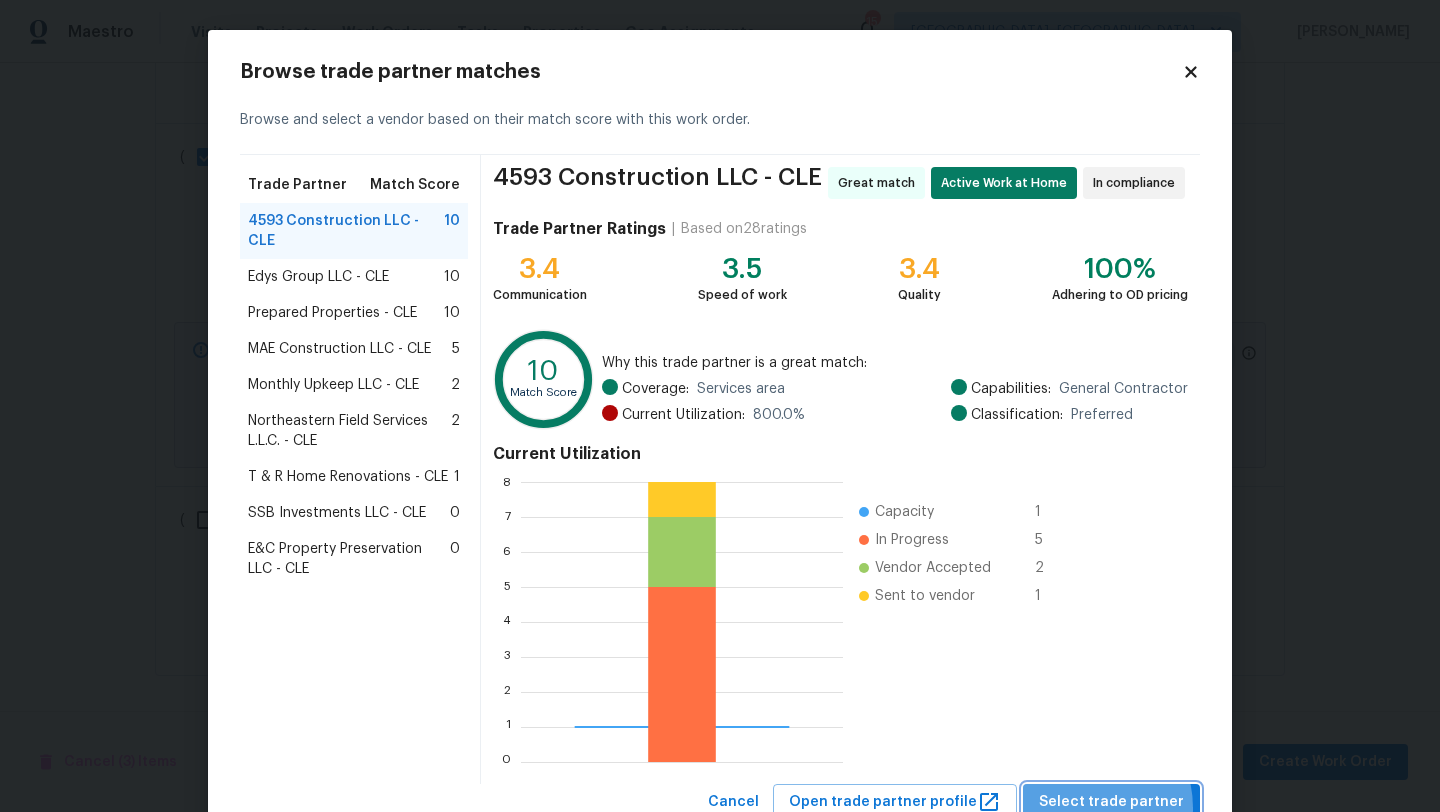click on "Select trade partner" at bounding box center (1111, 802) 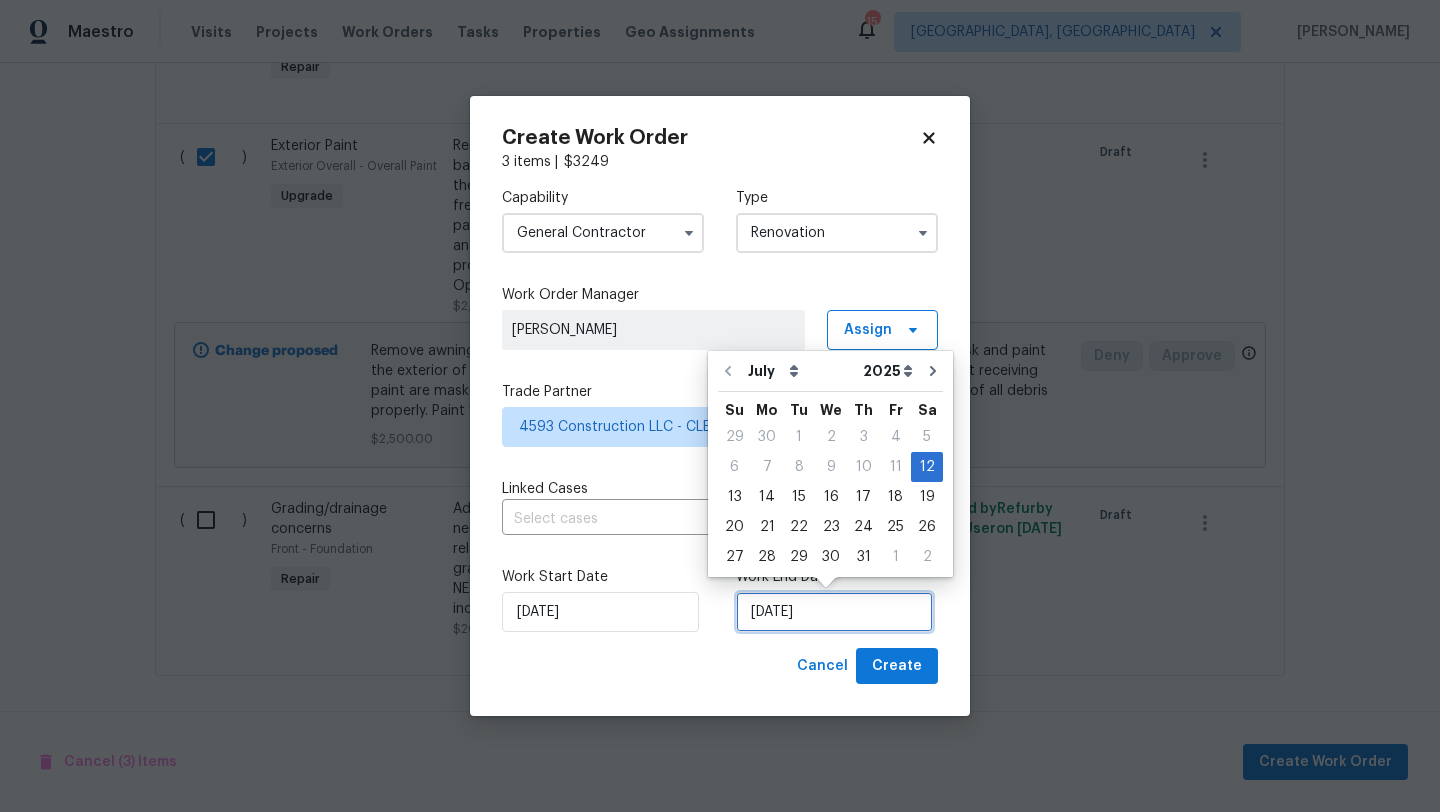 click on "[DATE]" at bounding box center (834, 612) 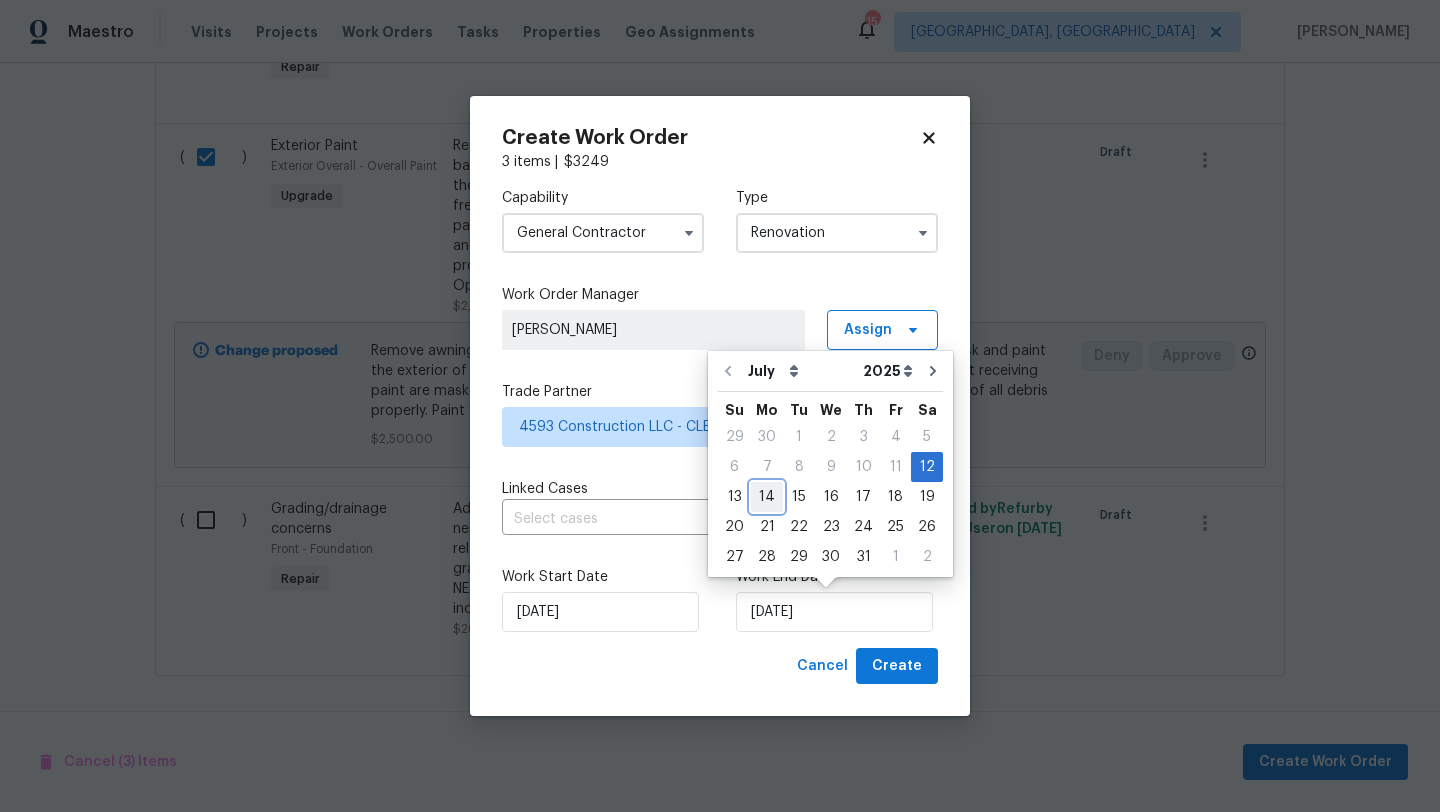 click on "14" at bounding box center (767, 497) 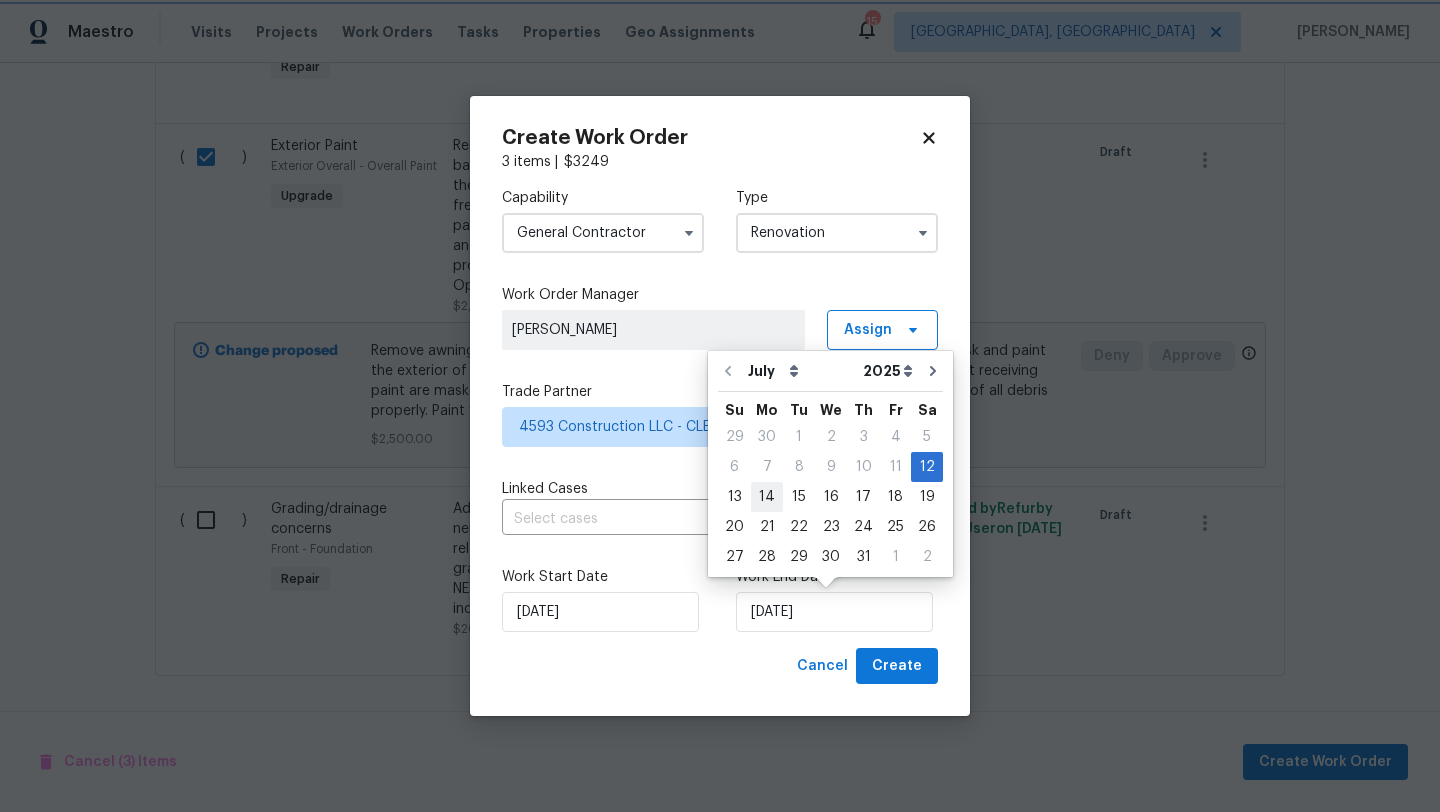 type on "[DATE]" 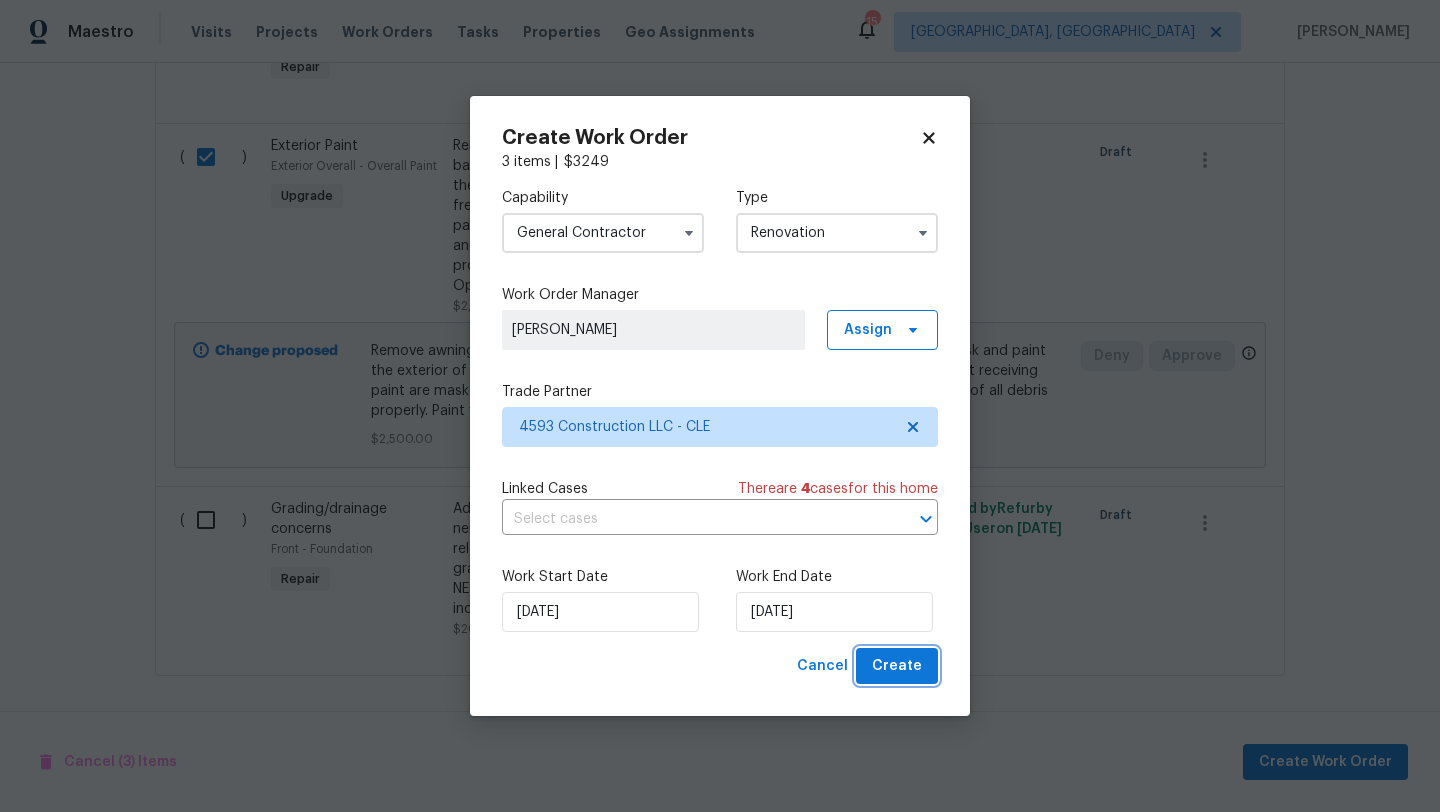 click on "Create" at bounding box center [897, 666] 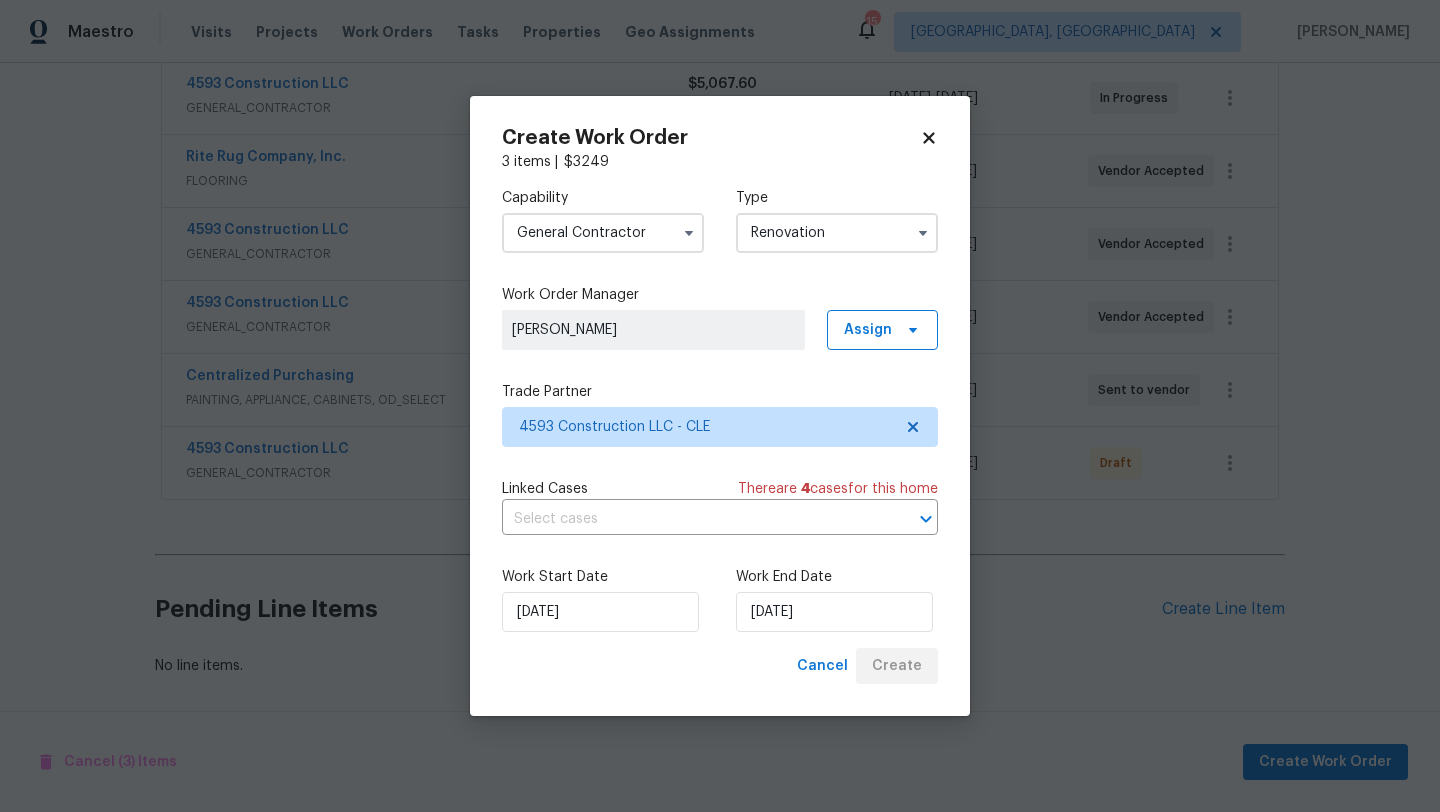 scroll, scrollTop: 385, scrollLeft: 0, axis: vertical 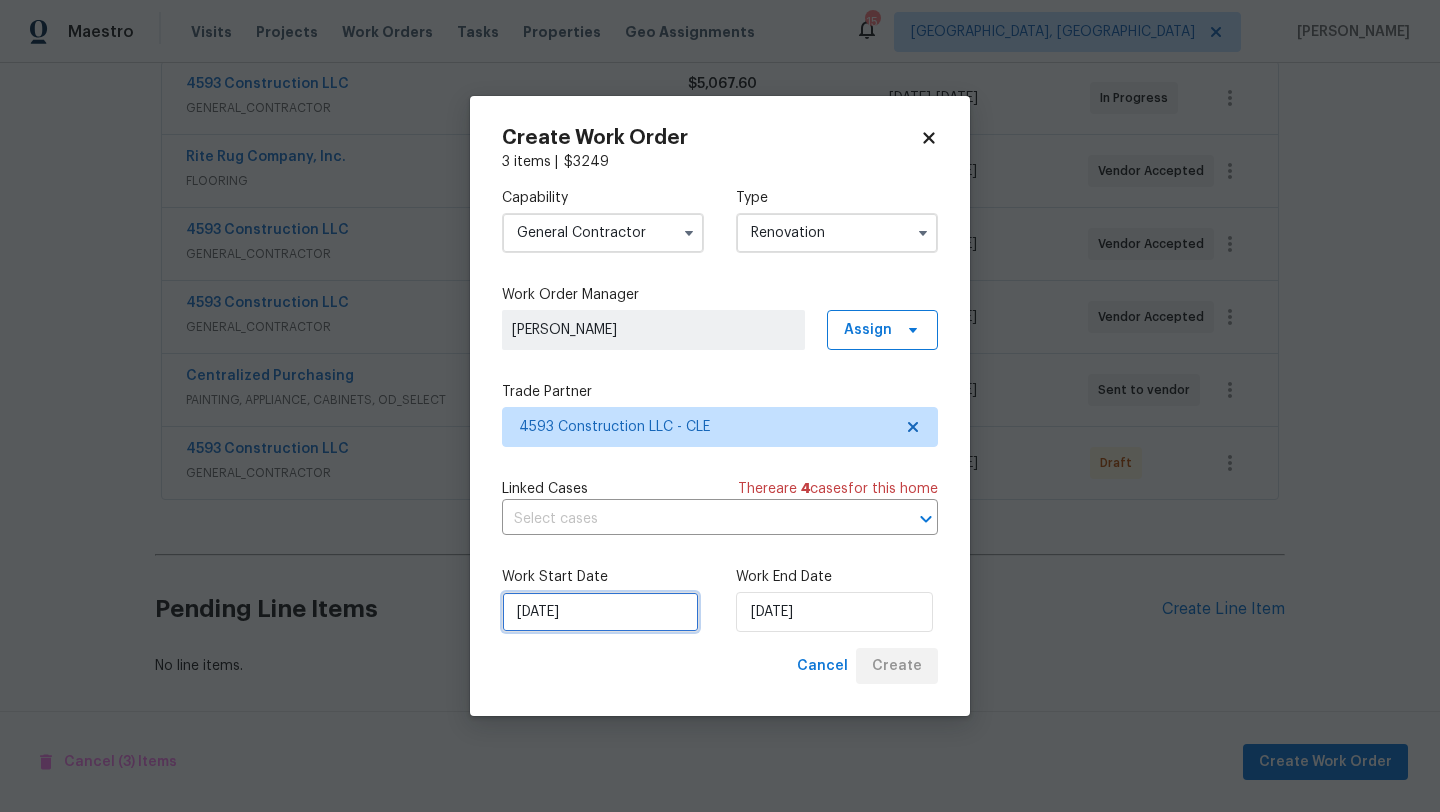 click on "[DATE]" at bounding box center [600, 612] 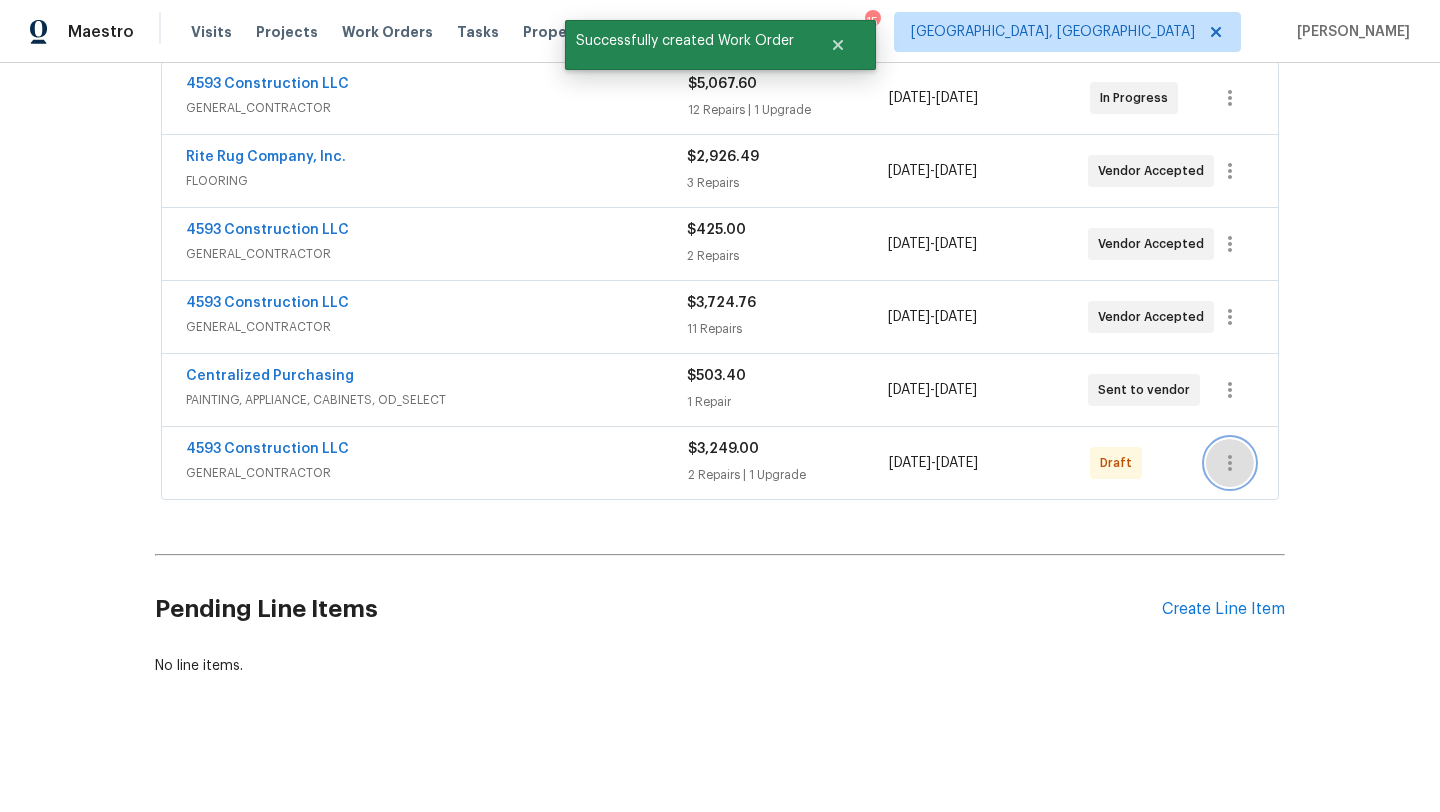click 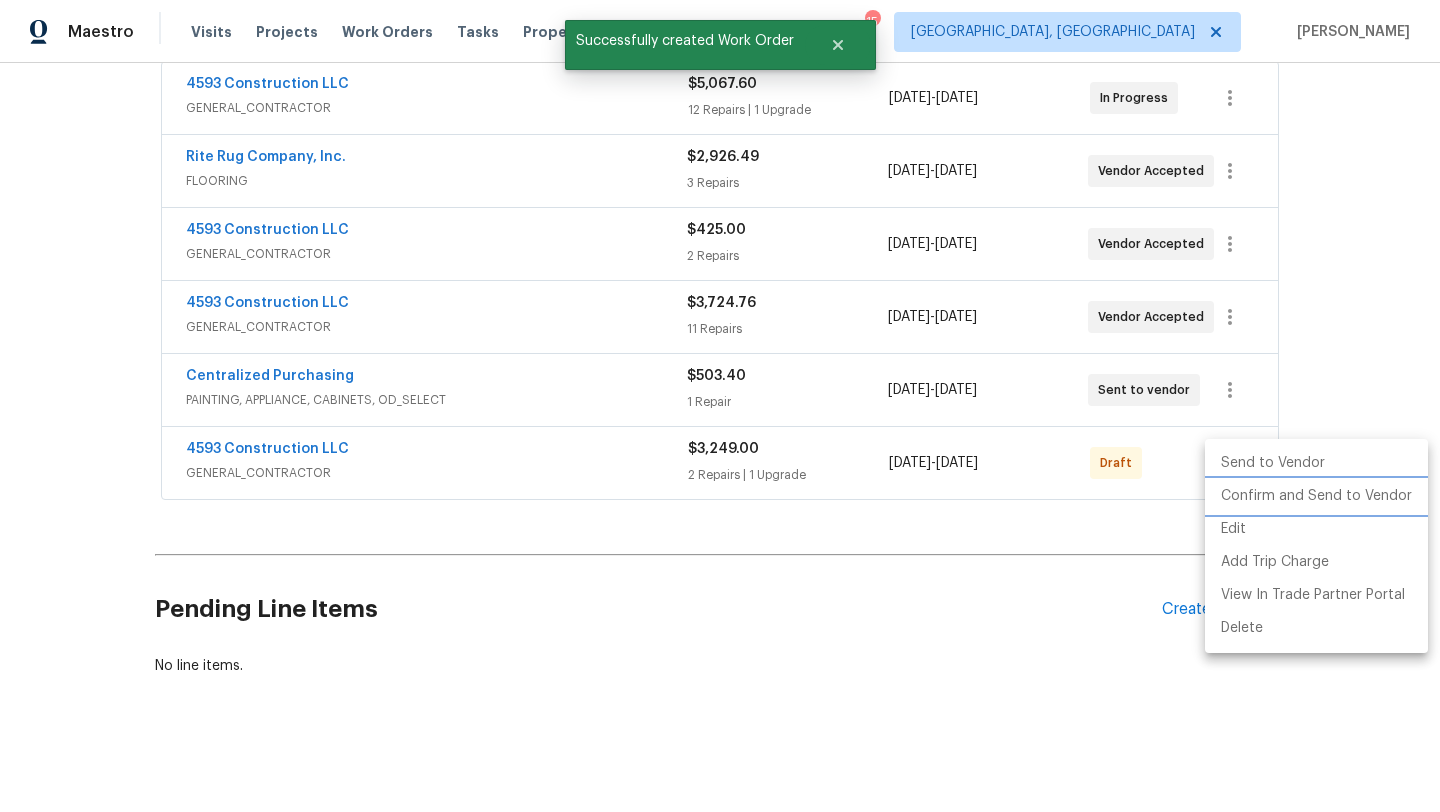 click on "Confirm and Send to Vendor" at bounding box center (1316, 496) 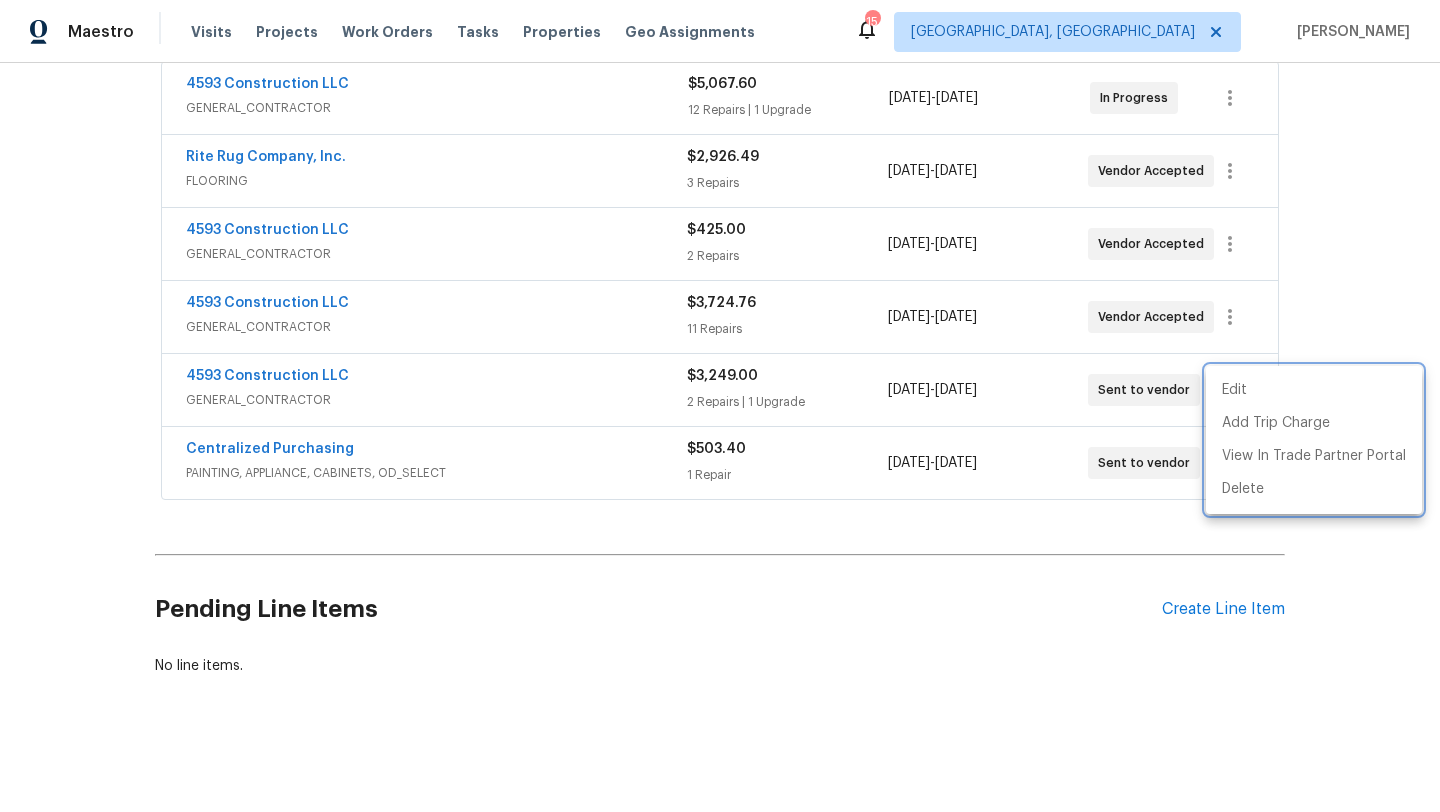 click at bounding box center [720, 406] 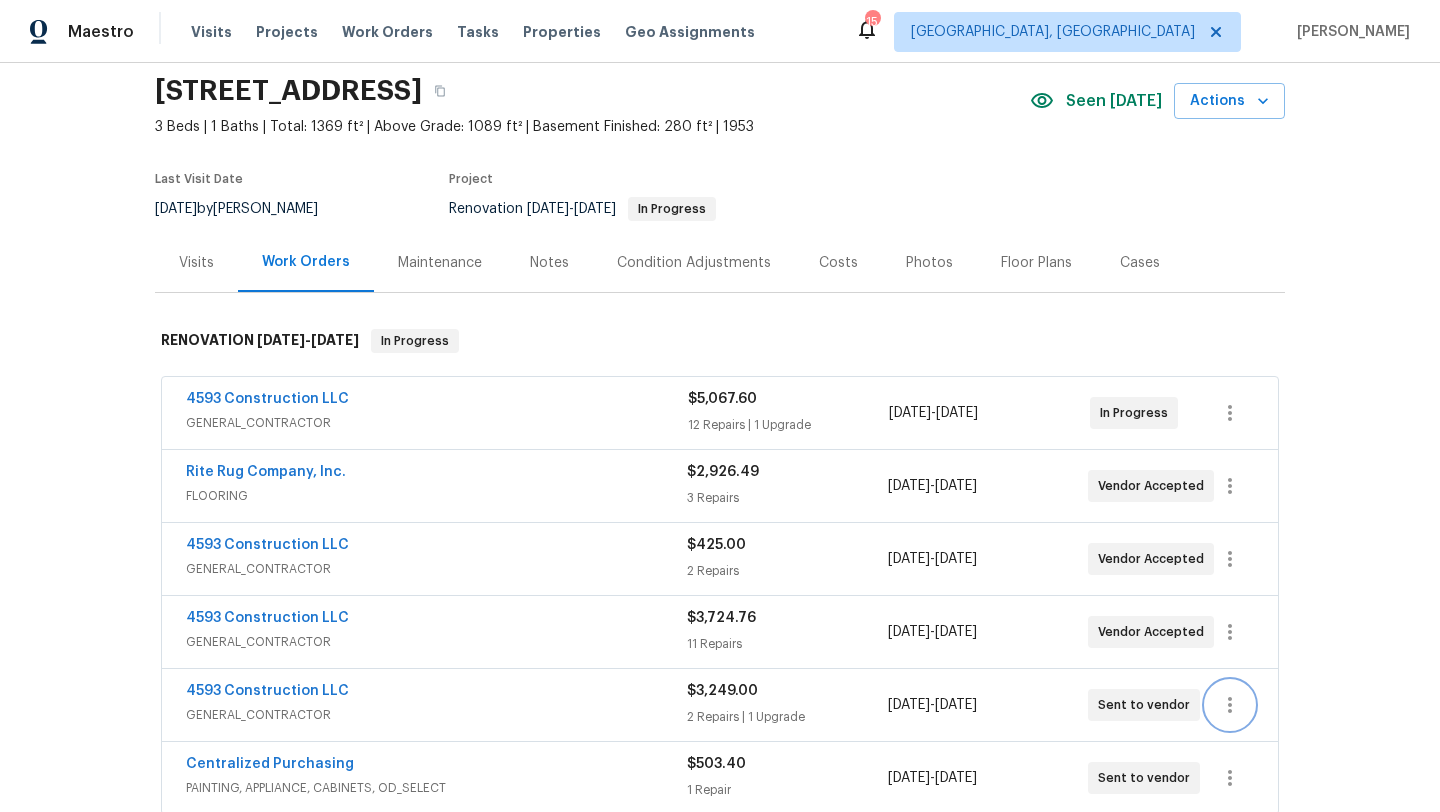 scroll, scrollTop: 0, scrollLeft: 0, axis: both 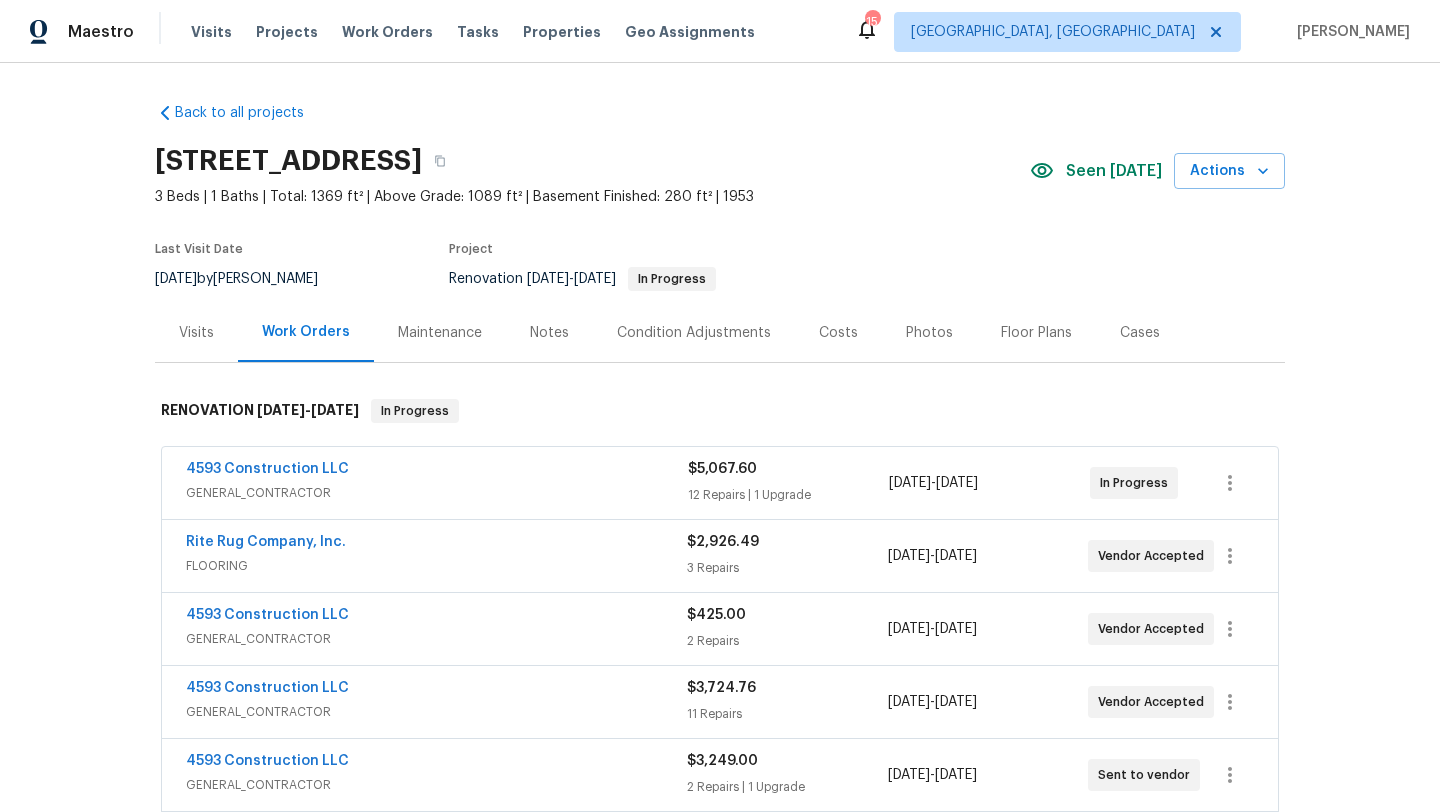 click on "Notes" at bounding box center [549, 333] 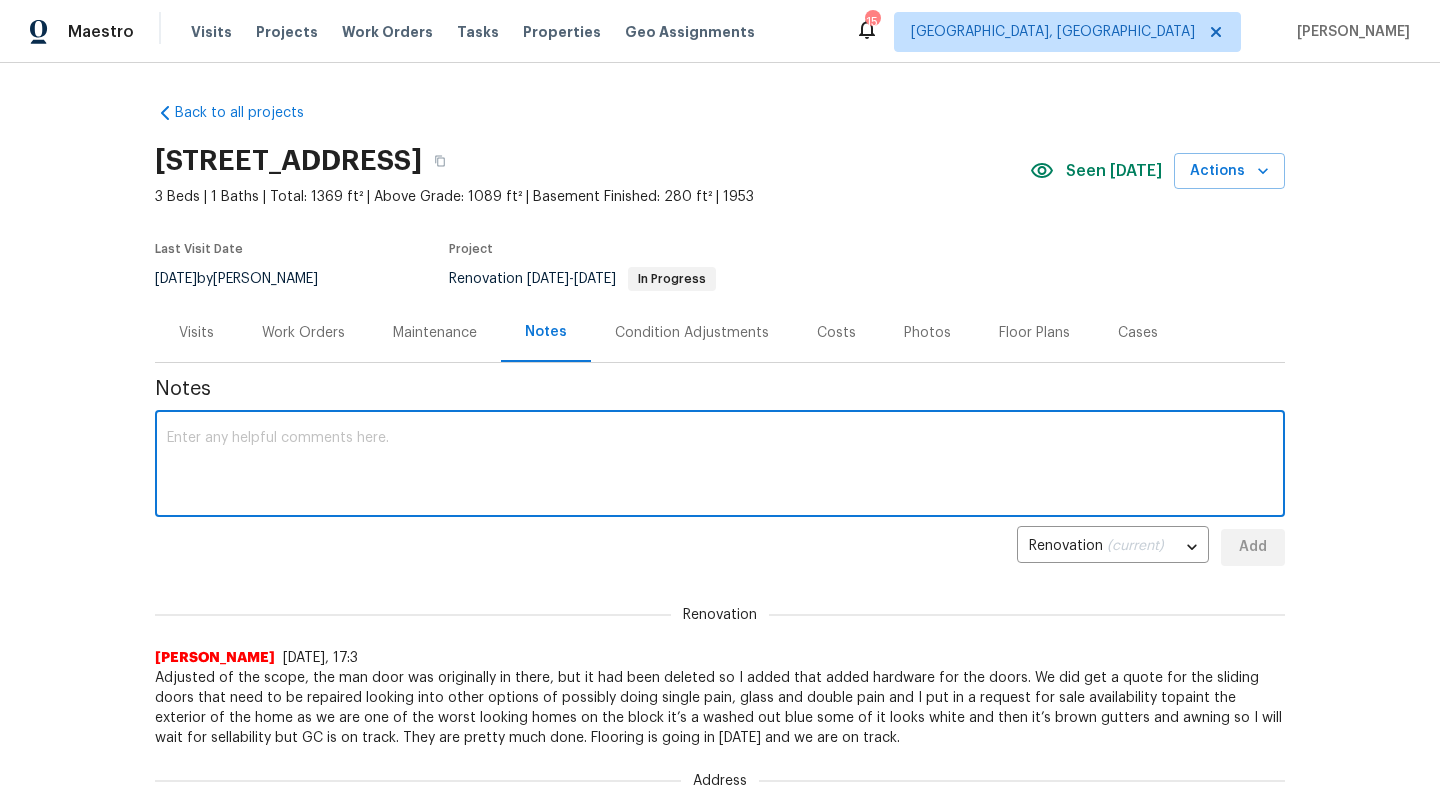 click at bounding box center (720, 466) 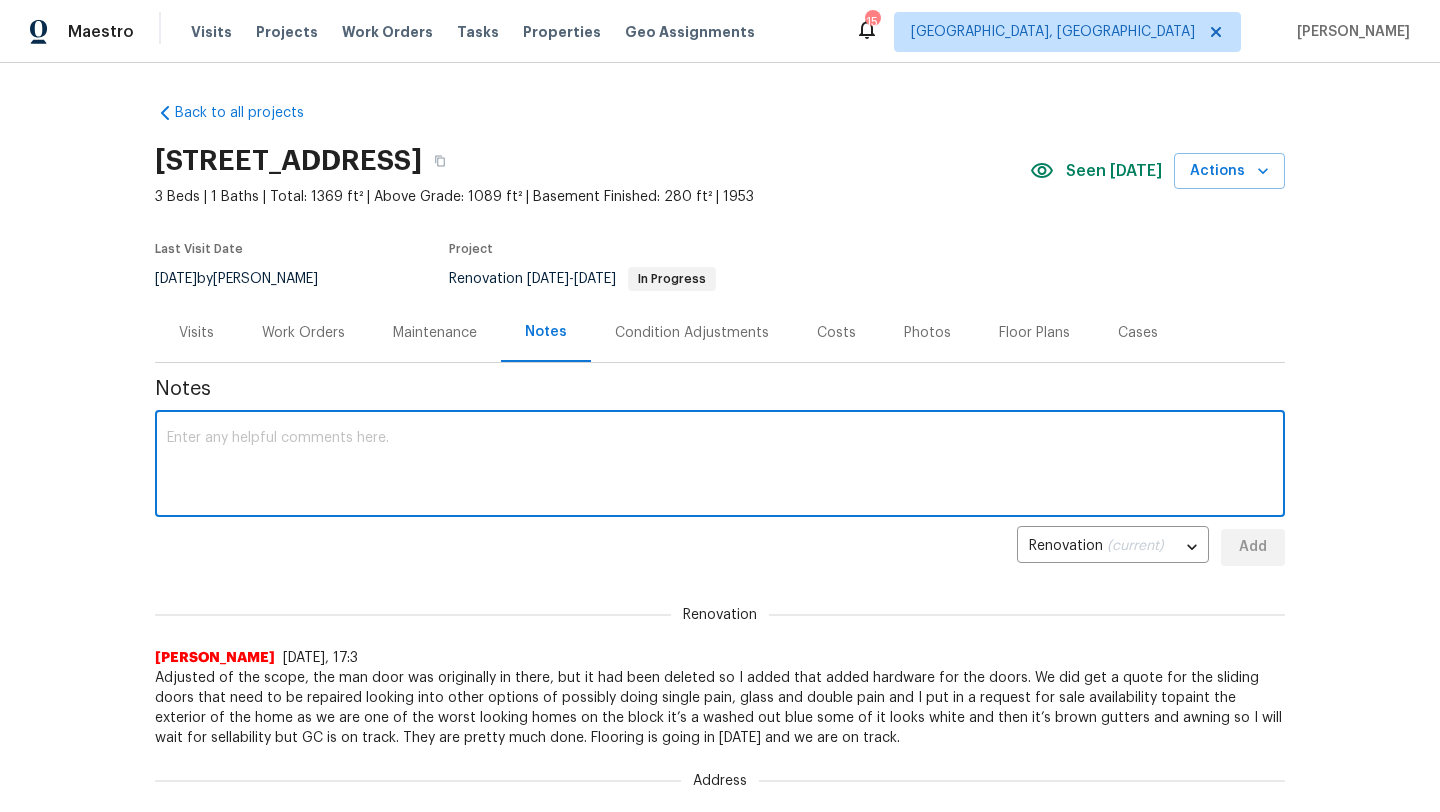 click at bounding box center [720, 466] 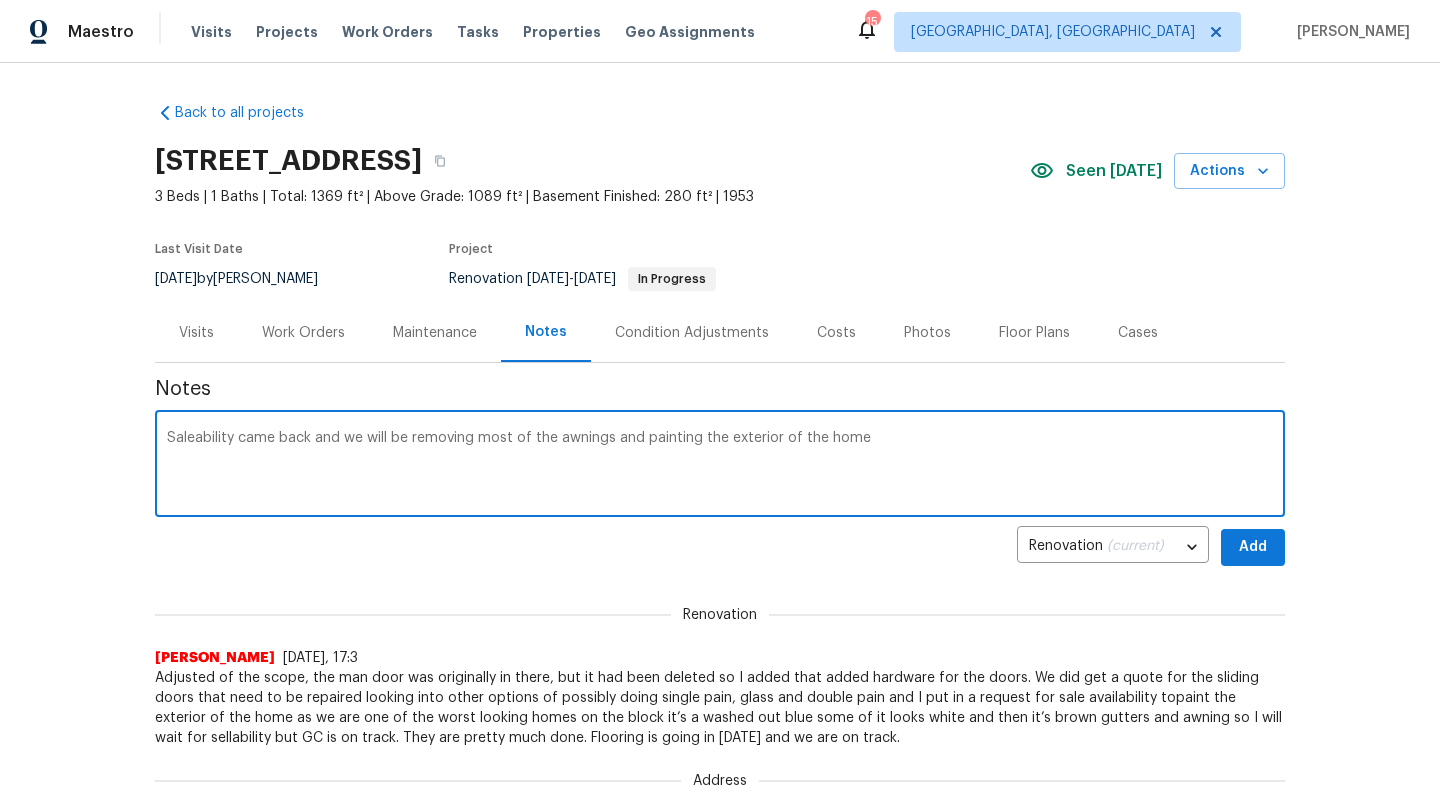 type on "Saleability came back and we will be removing most of the awnings and painting the exterior of the home" 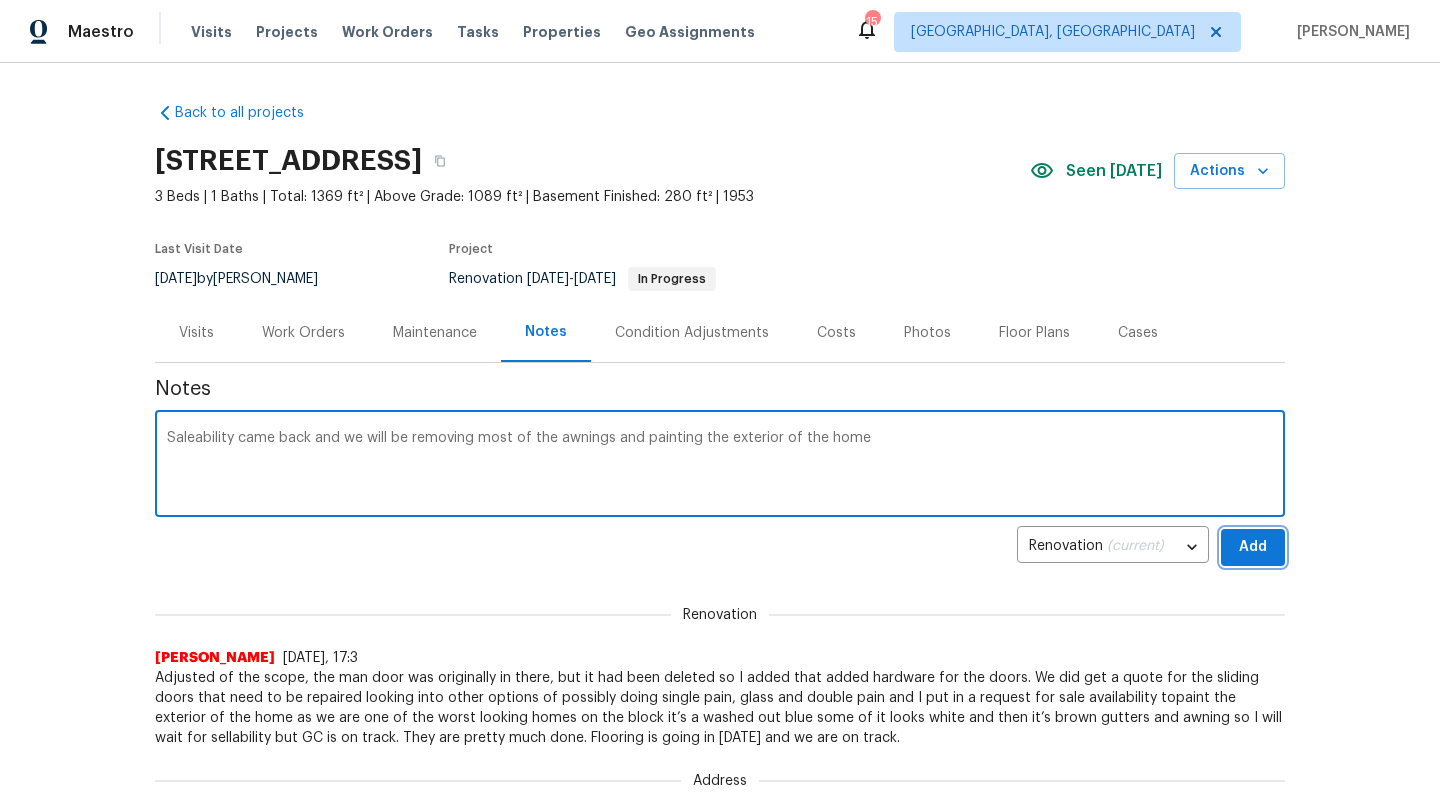 click on "Add" at bounding box center (1253, 547) 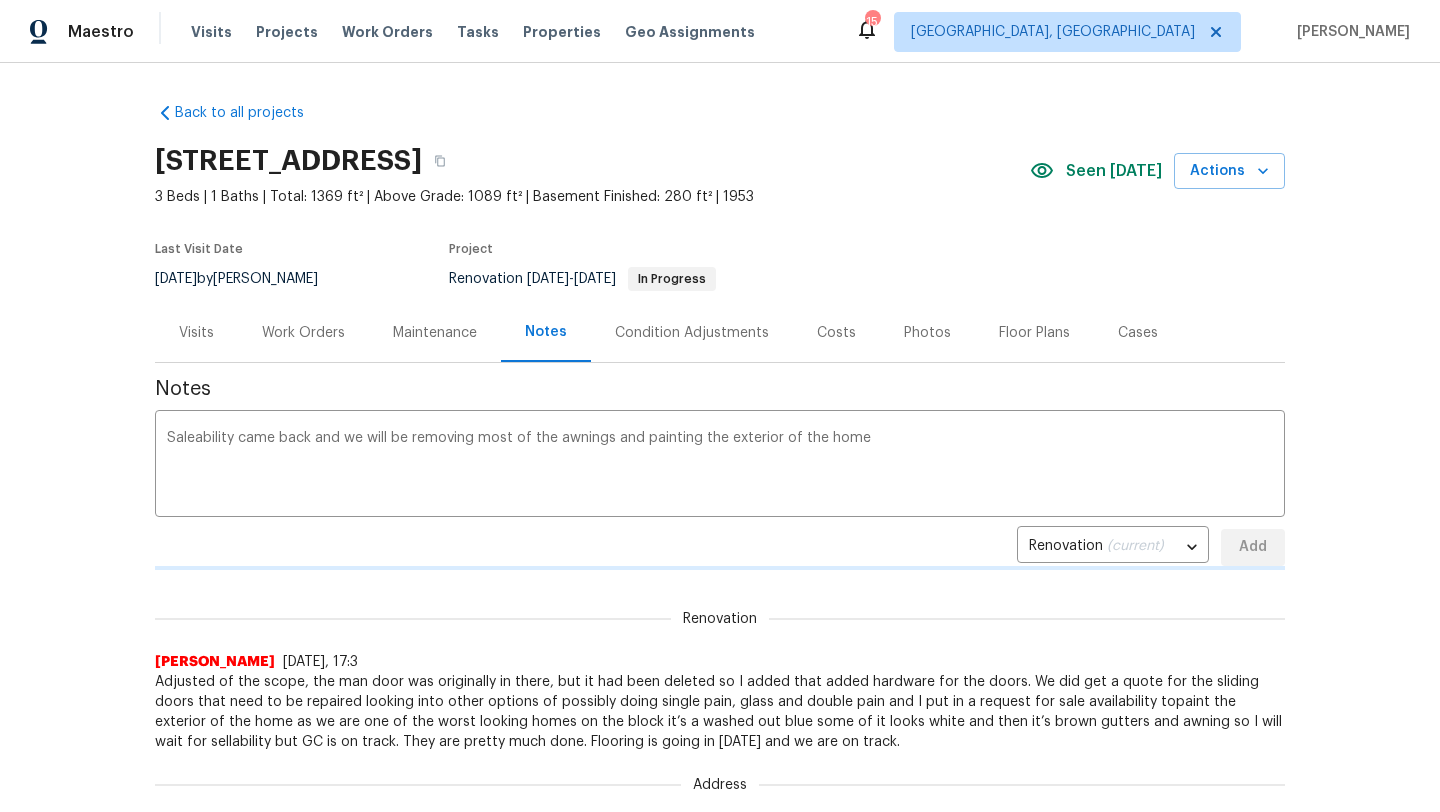 type 